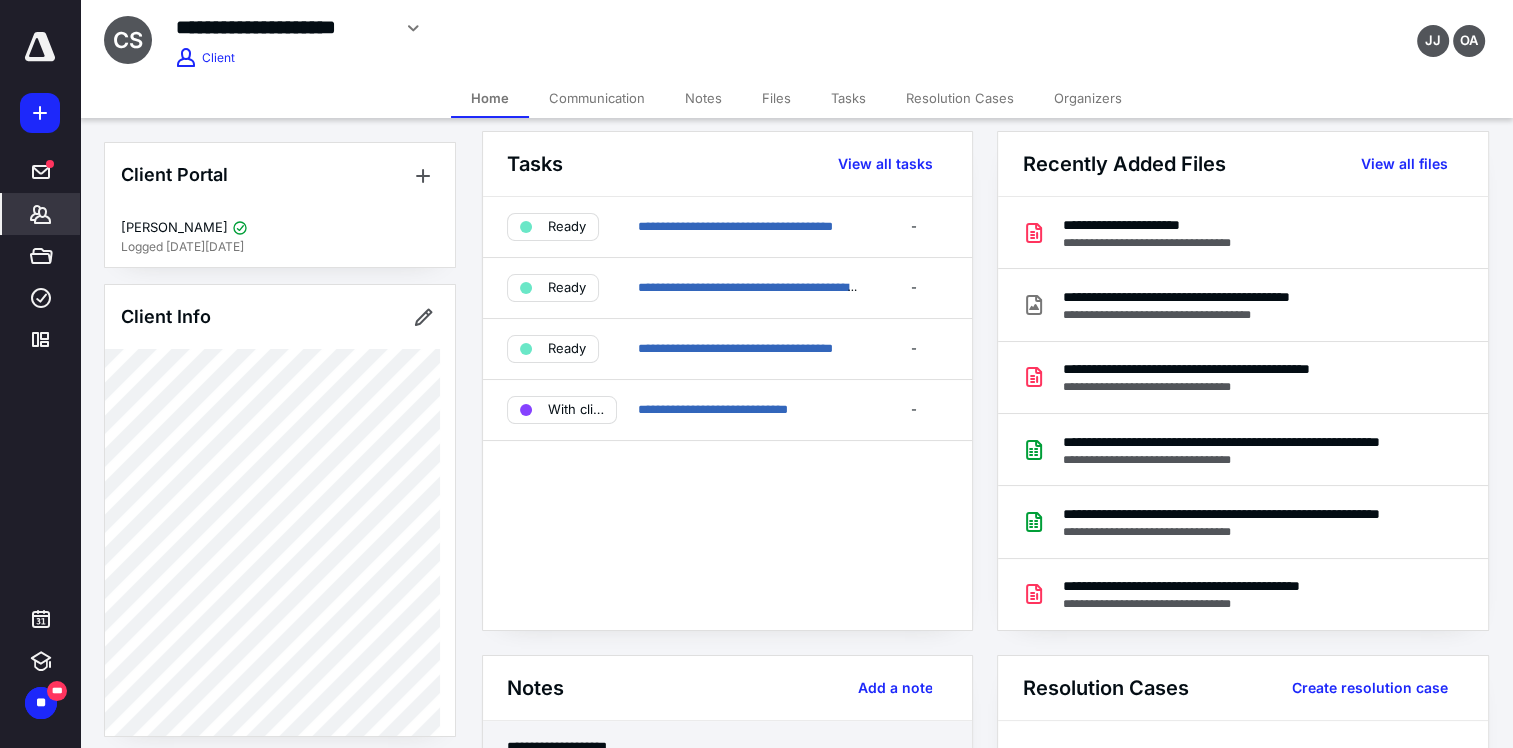 scroll, scrollTop: 0, scrollLeft: 0, axis: both 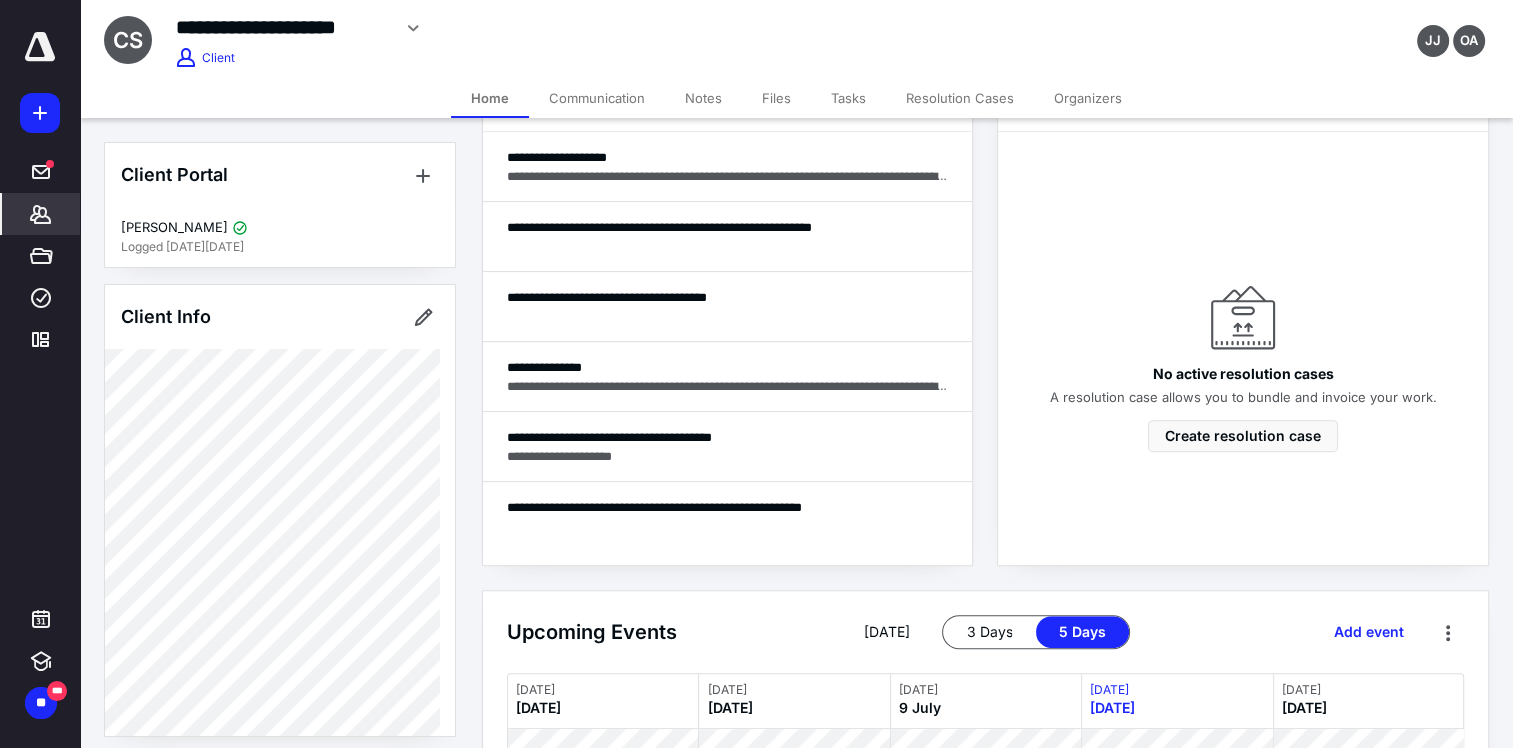 click 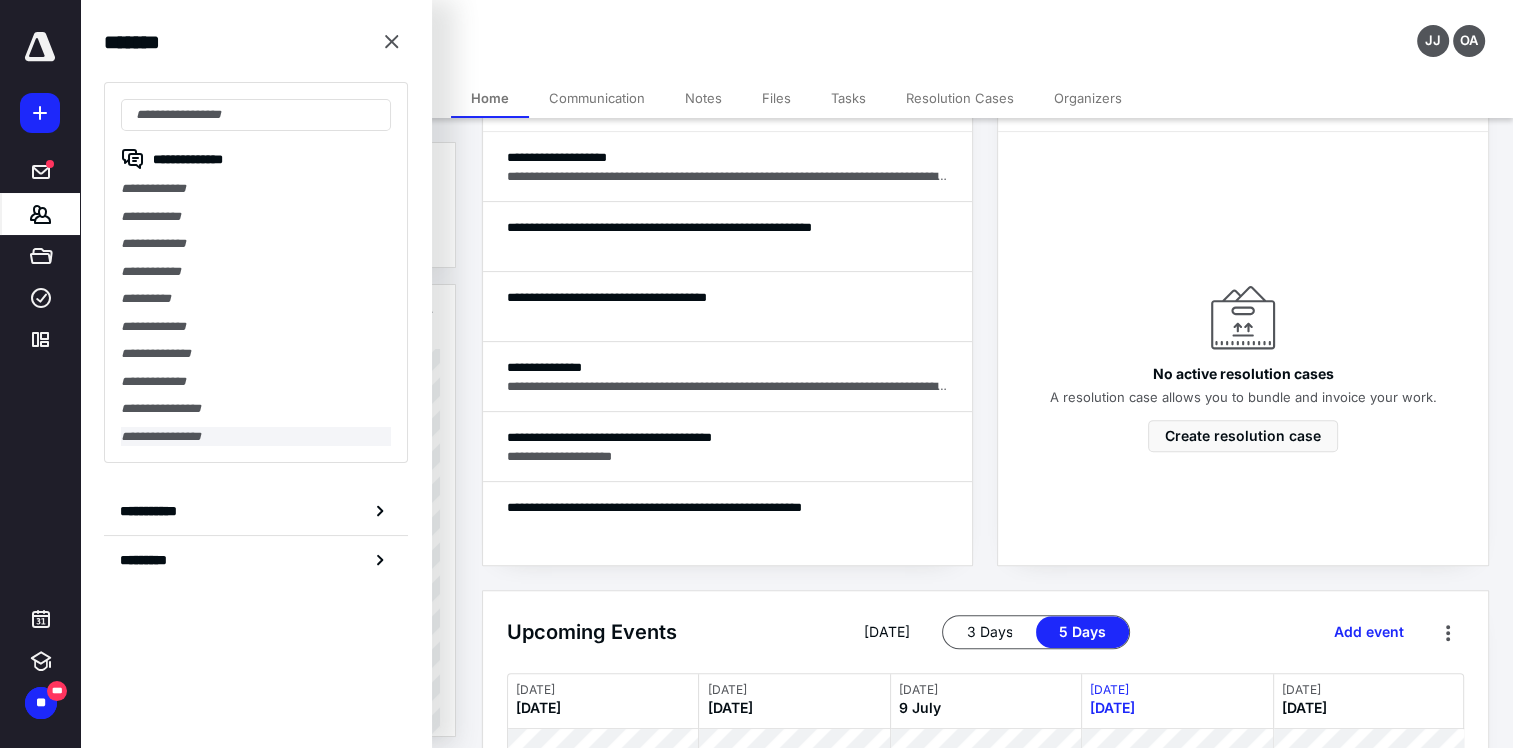click on "**********" at bounding box center [256, 437] 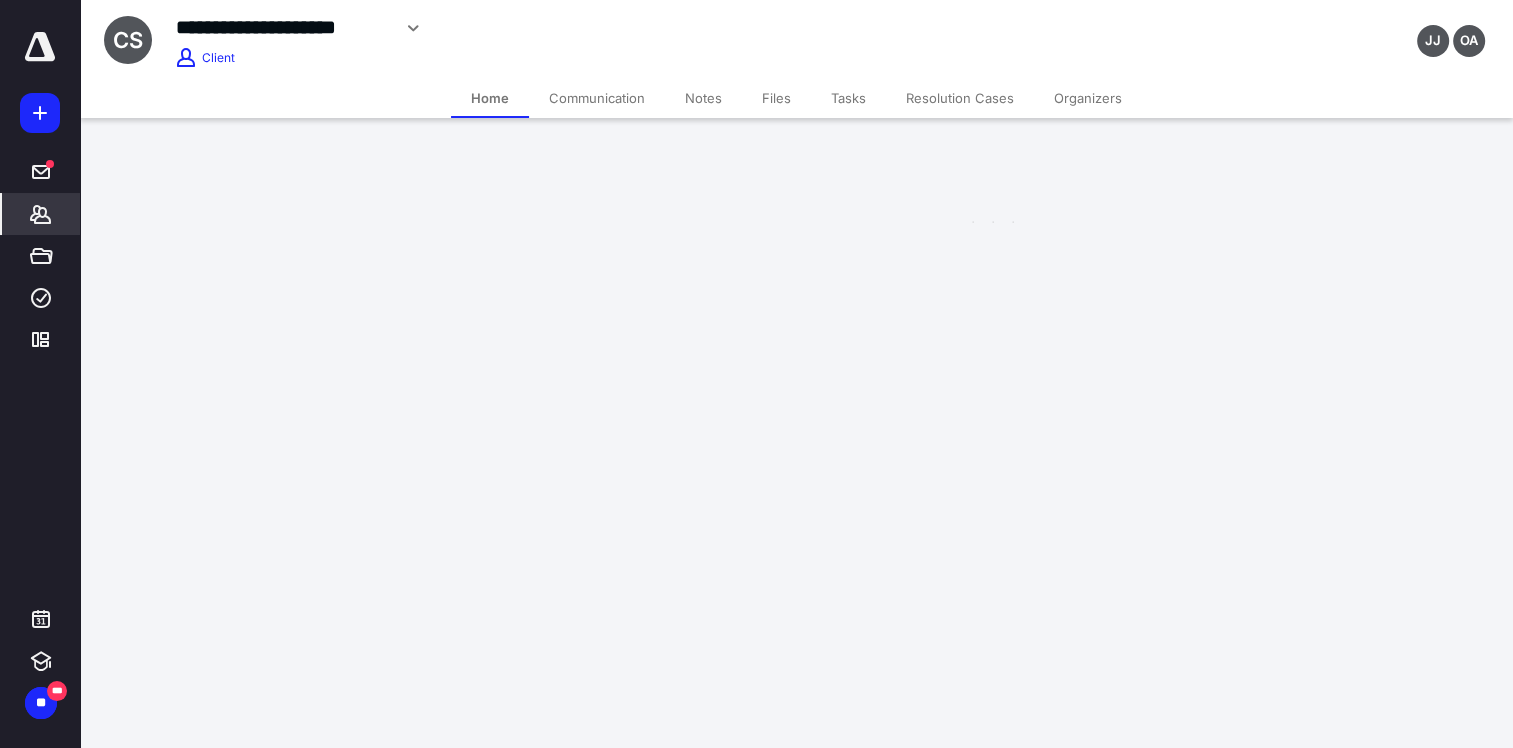 scroll, scrollTop: 0, scrollLeft: 0, axis: both 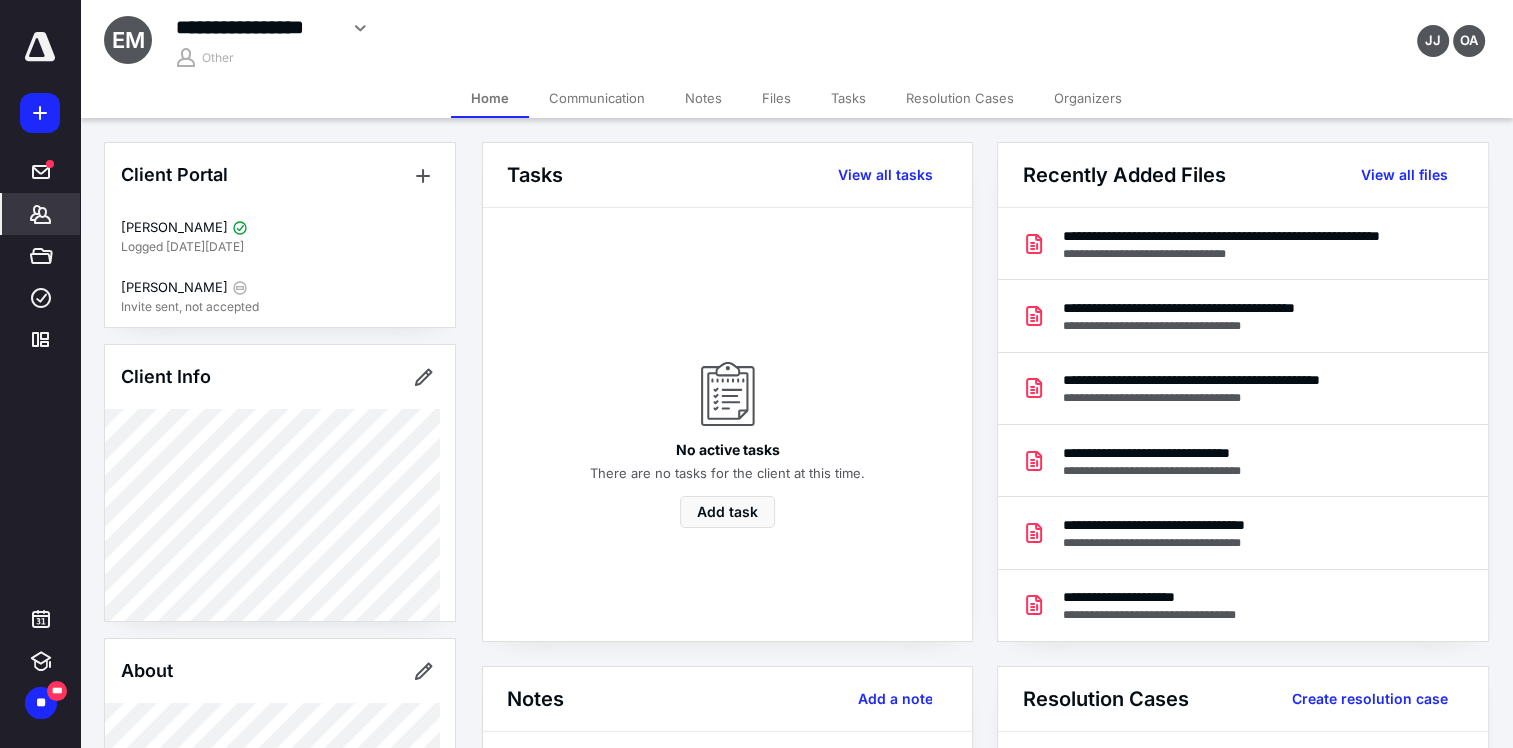 click on "Communication" at bounding box center (597, 98) 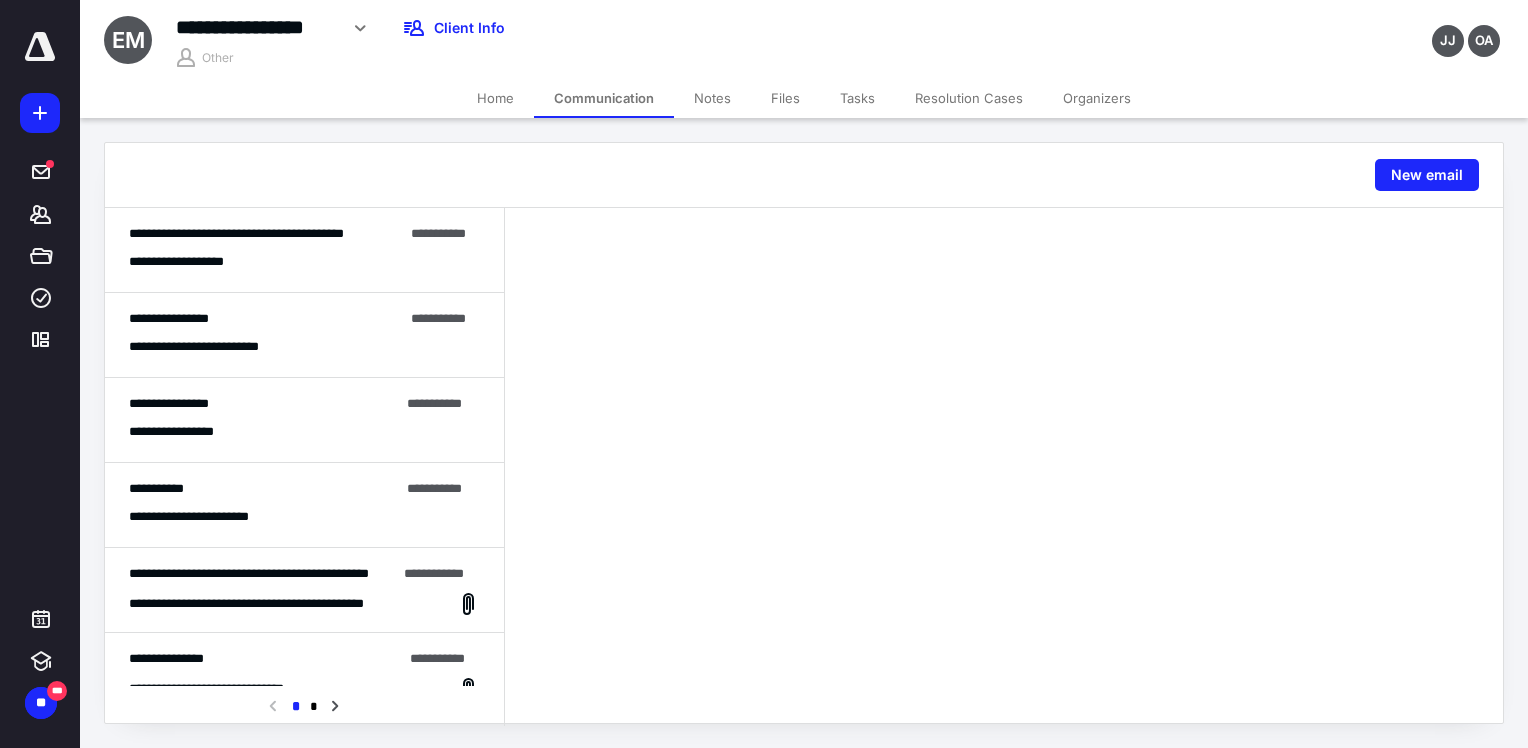 click on "Home" at bounding box center [495, 98] 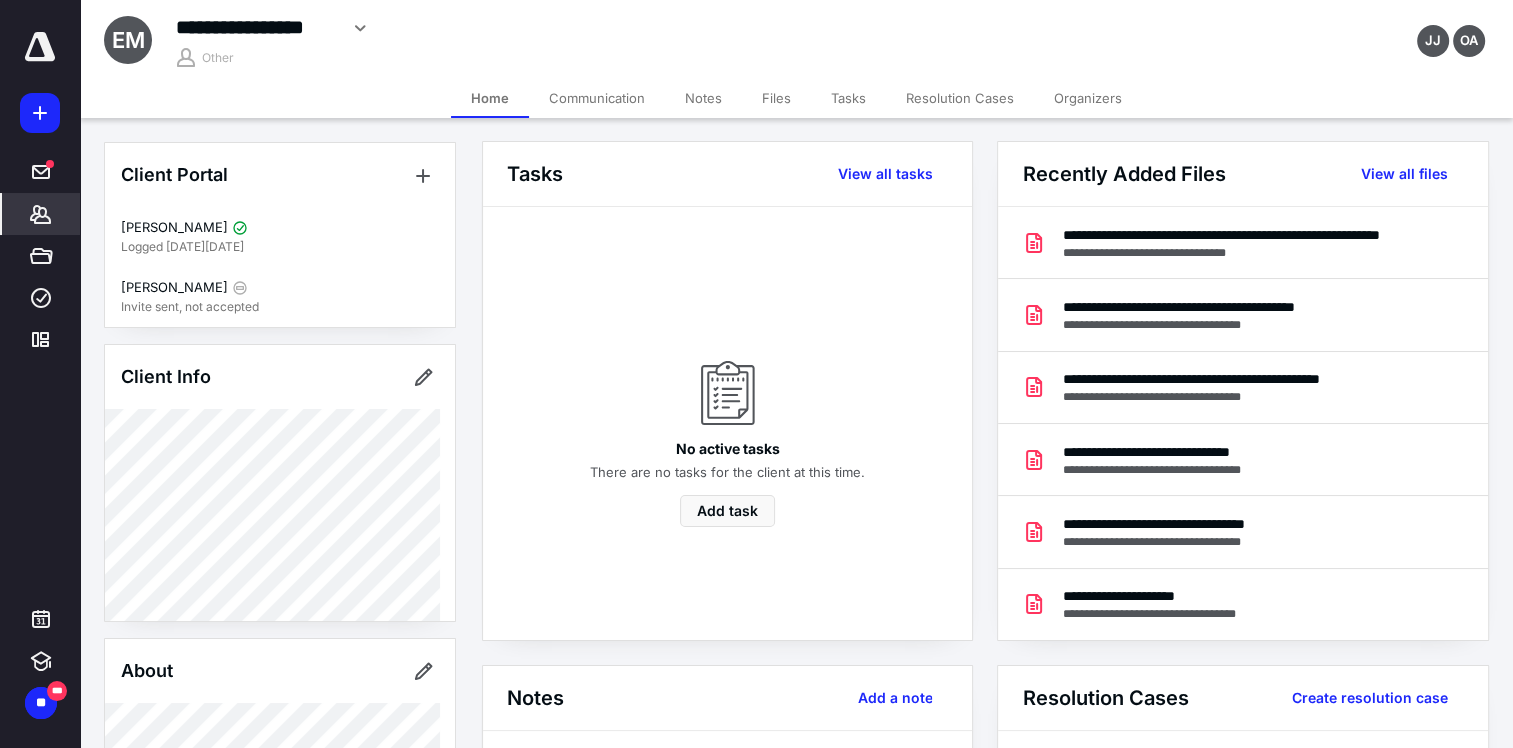 scroll, scrollTop: 0, scrollLeft: 0, axis: both 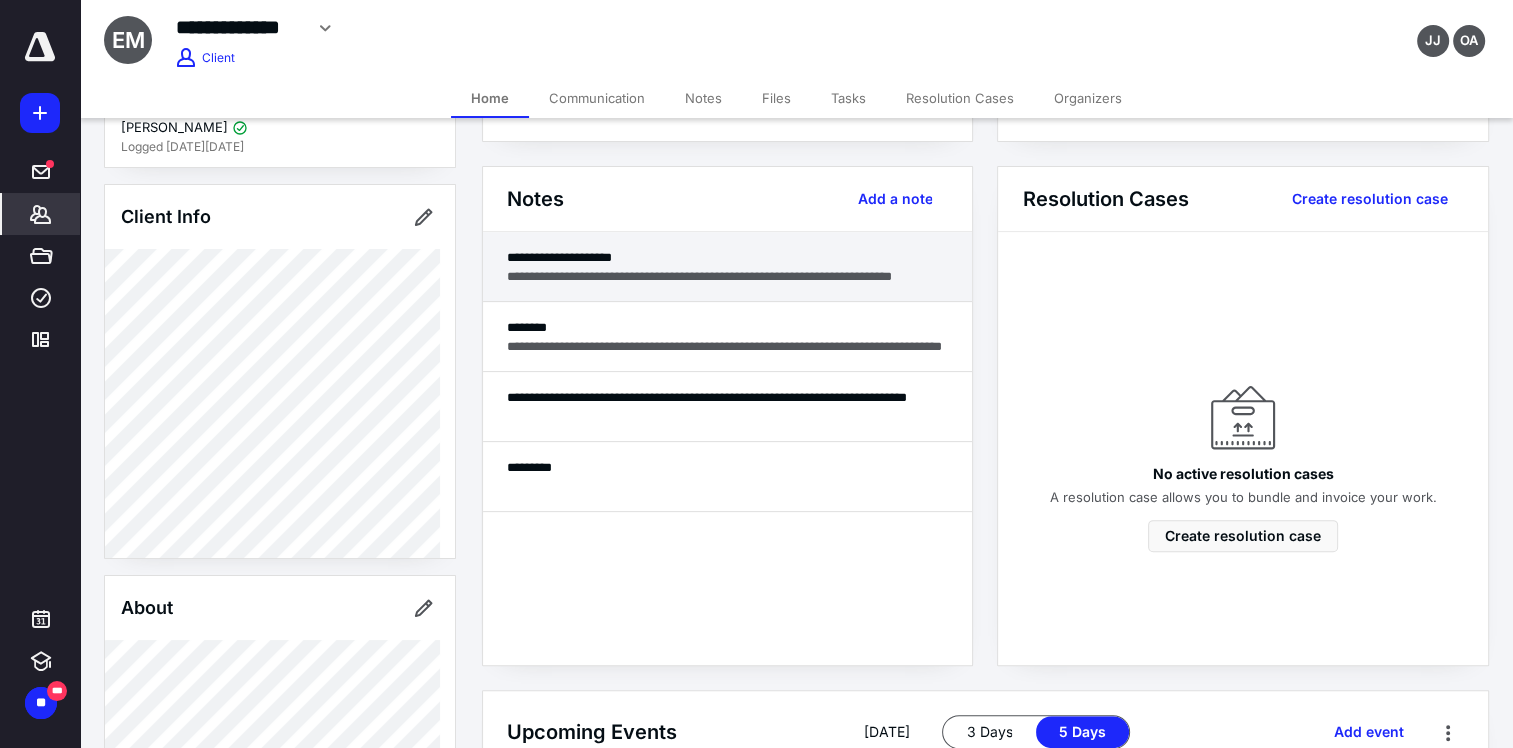 click on "**********" at bounding box center [728, 257] 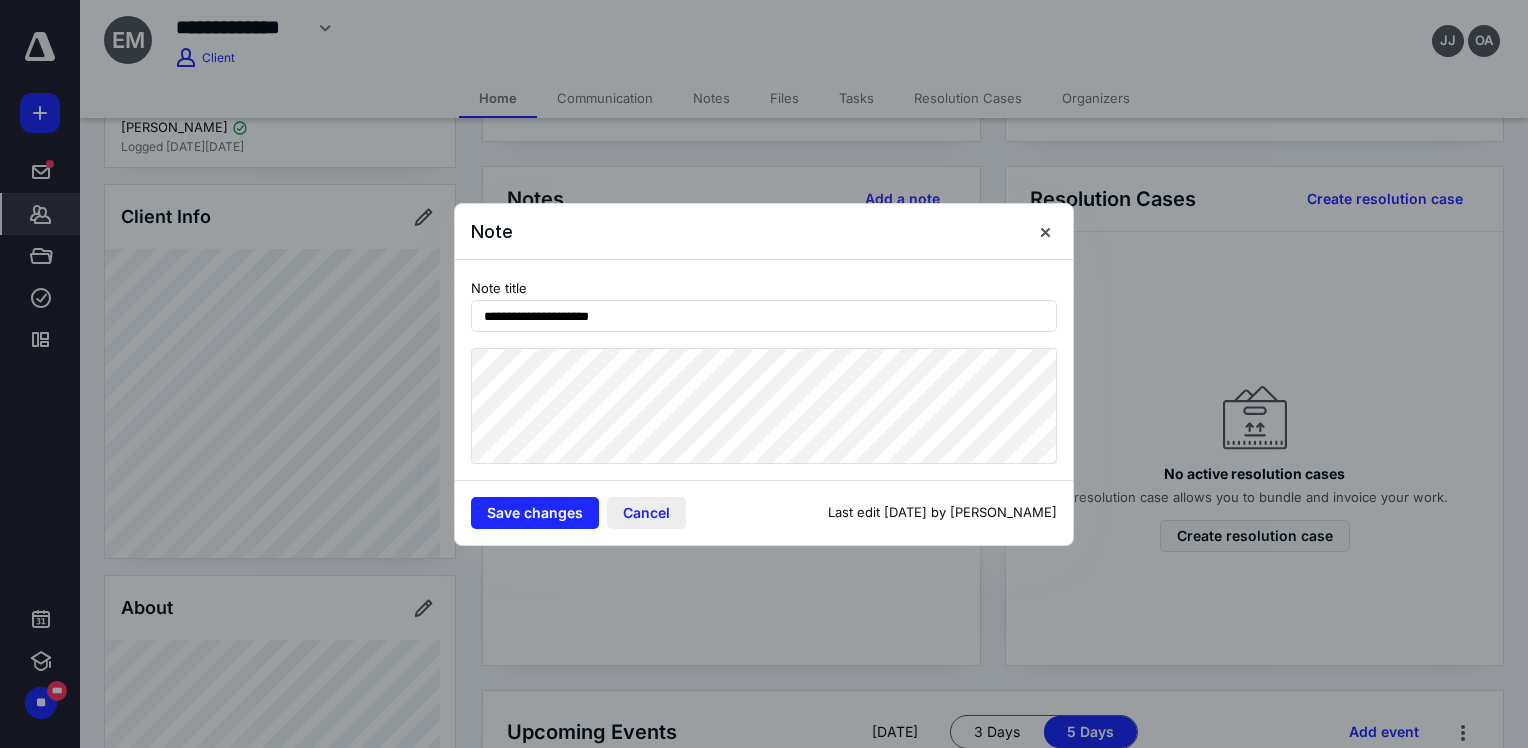 click on "Cancel" at bounding box center [646, 513] 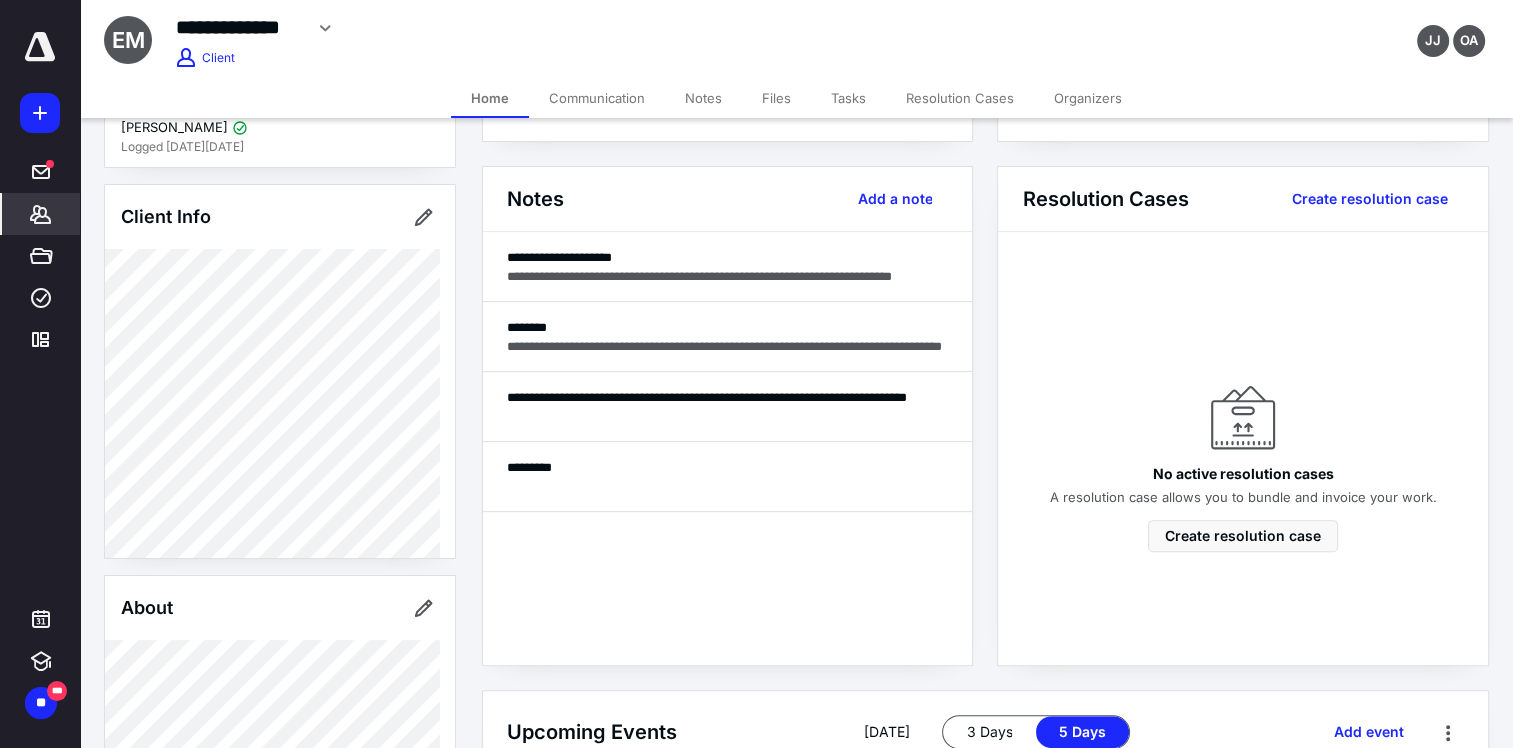 click on "Client Portal [PERSON_NAME] Logged [DATE][DATE] Client Info About Spouse Dependents Important clients Tags" at bounding box center (280, 1315) 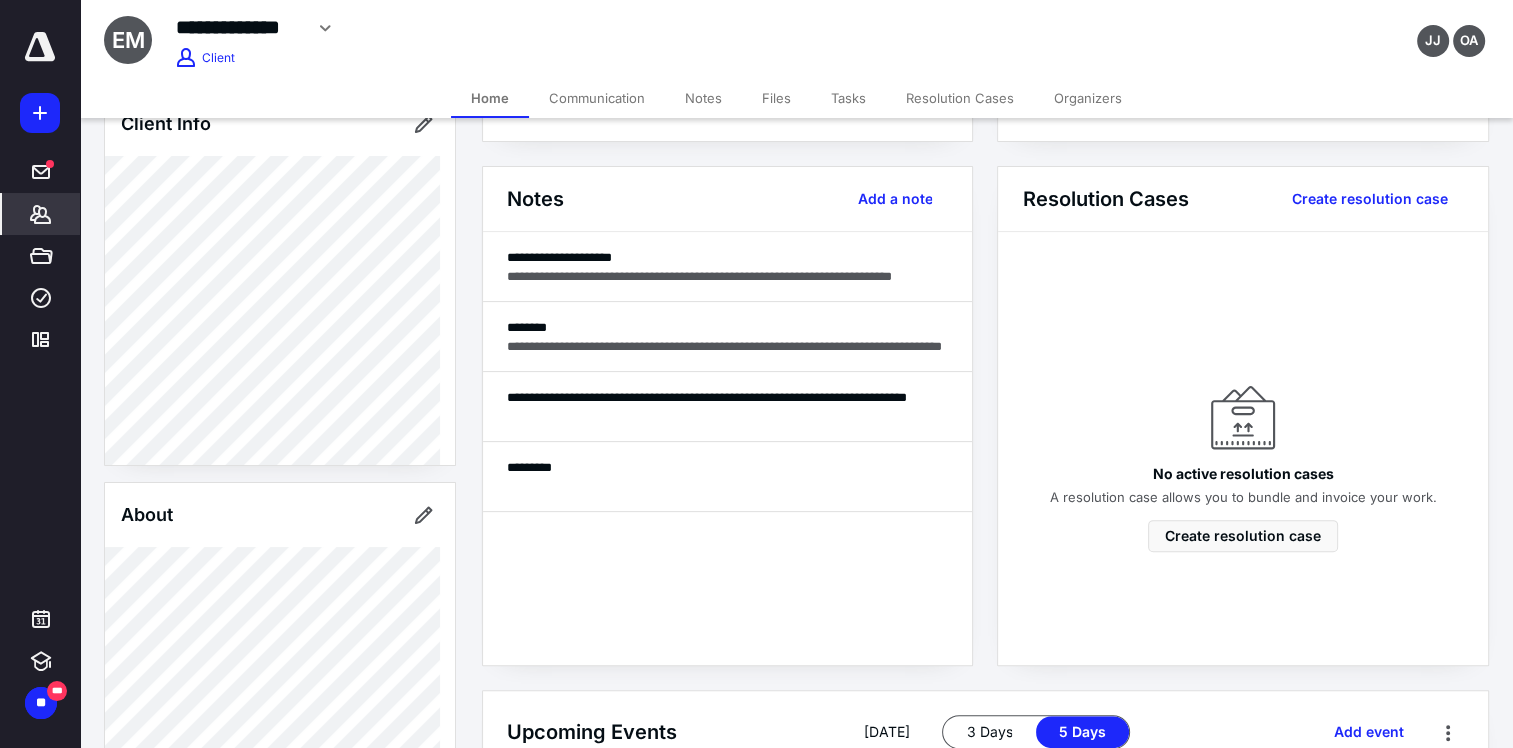 scroll, scrollTop: 0, scrollLeft: 0, axis: both 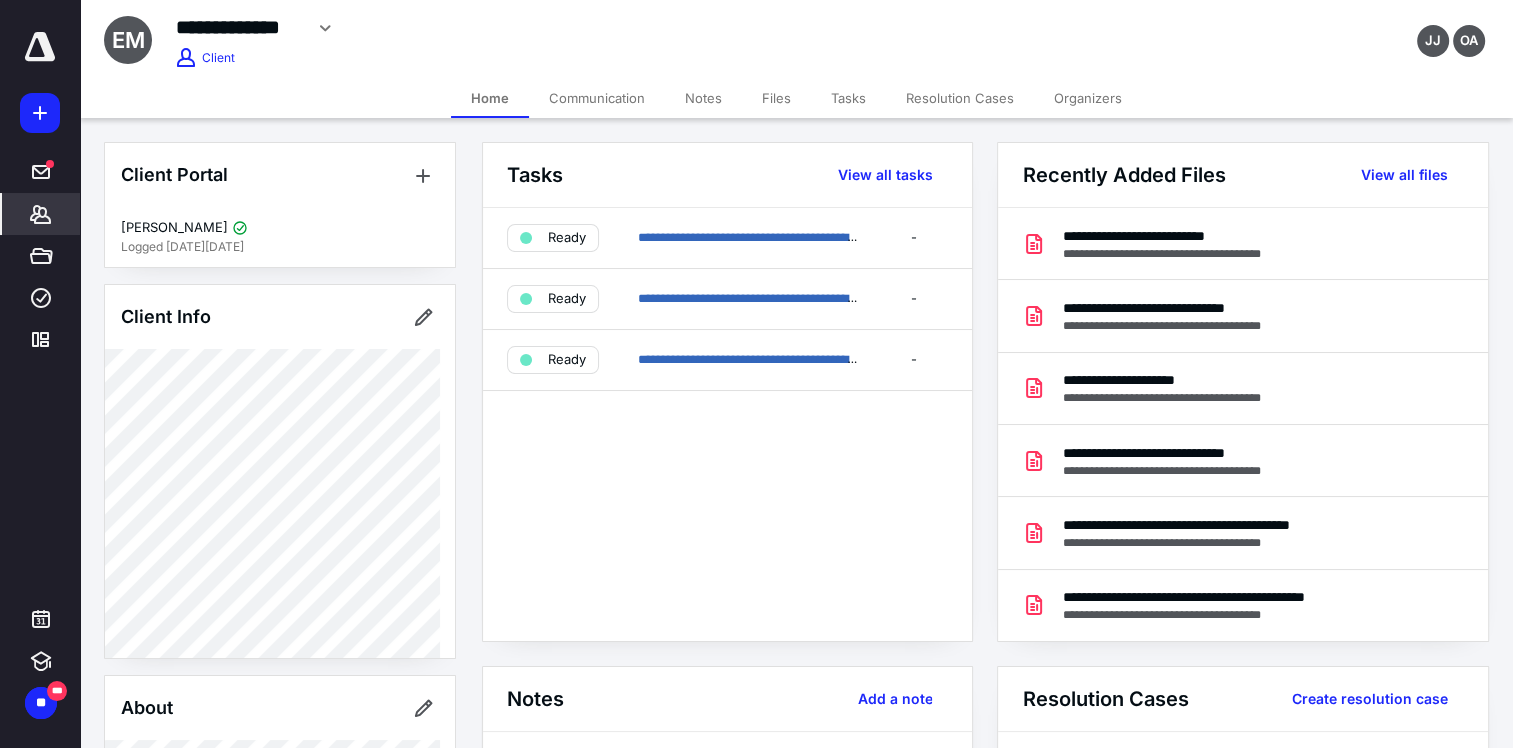 click on "Communication" at bounding box center (597, 98) 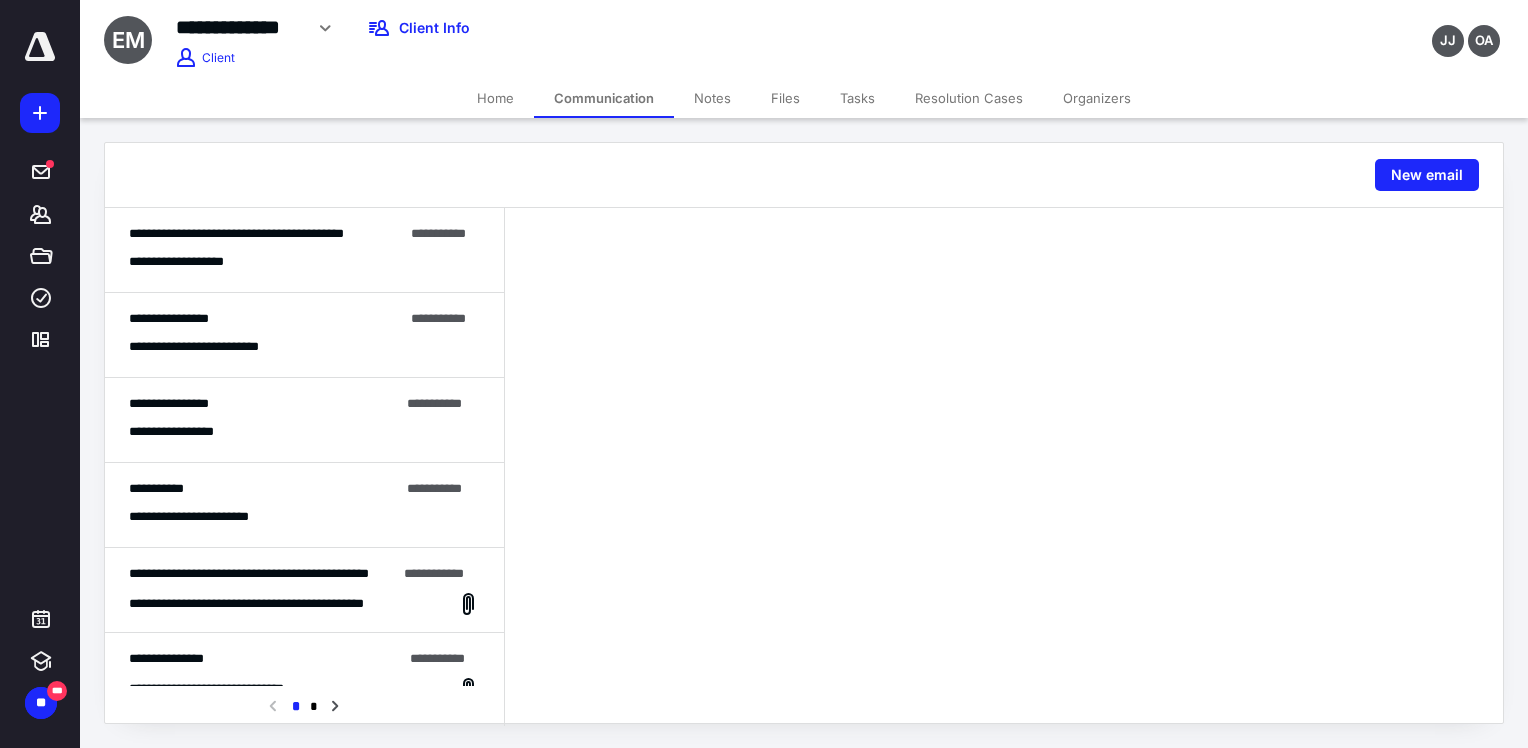 click on "Home" at bounding box center [495, 98] 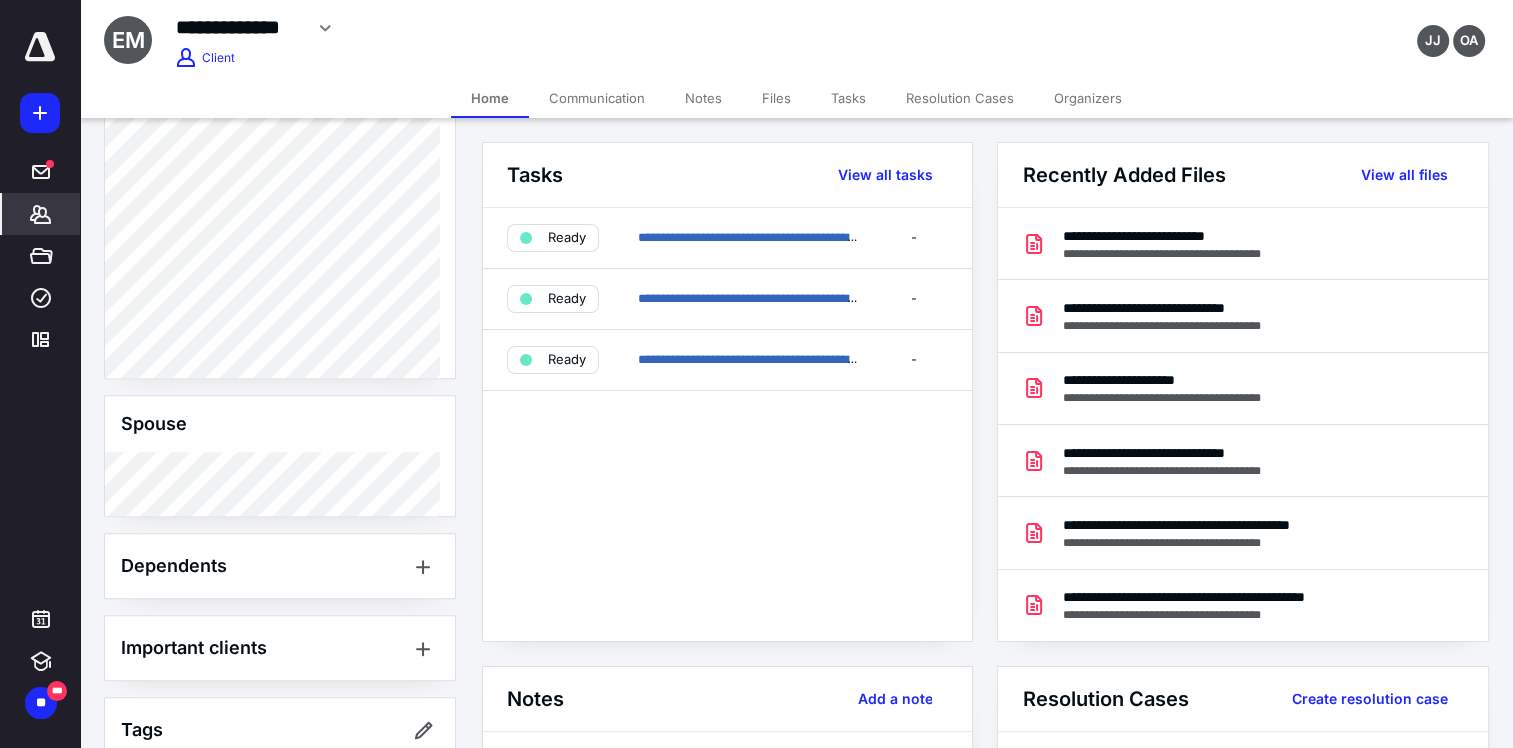 scroll, scrollTop: 1961, scrollLeft: 0, axis: vertical 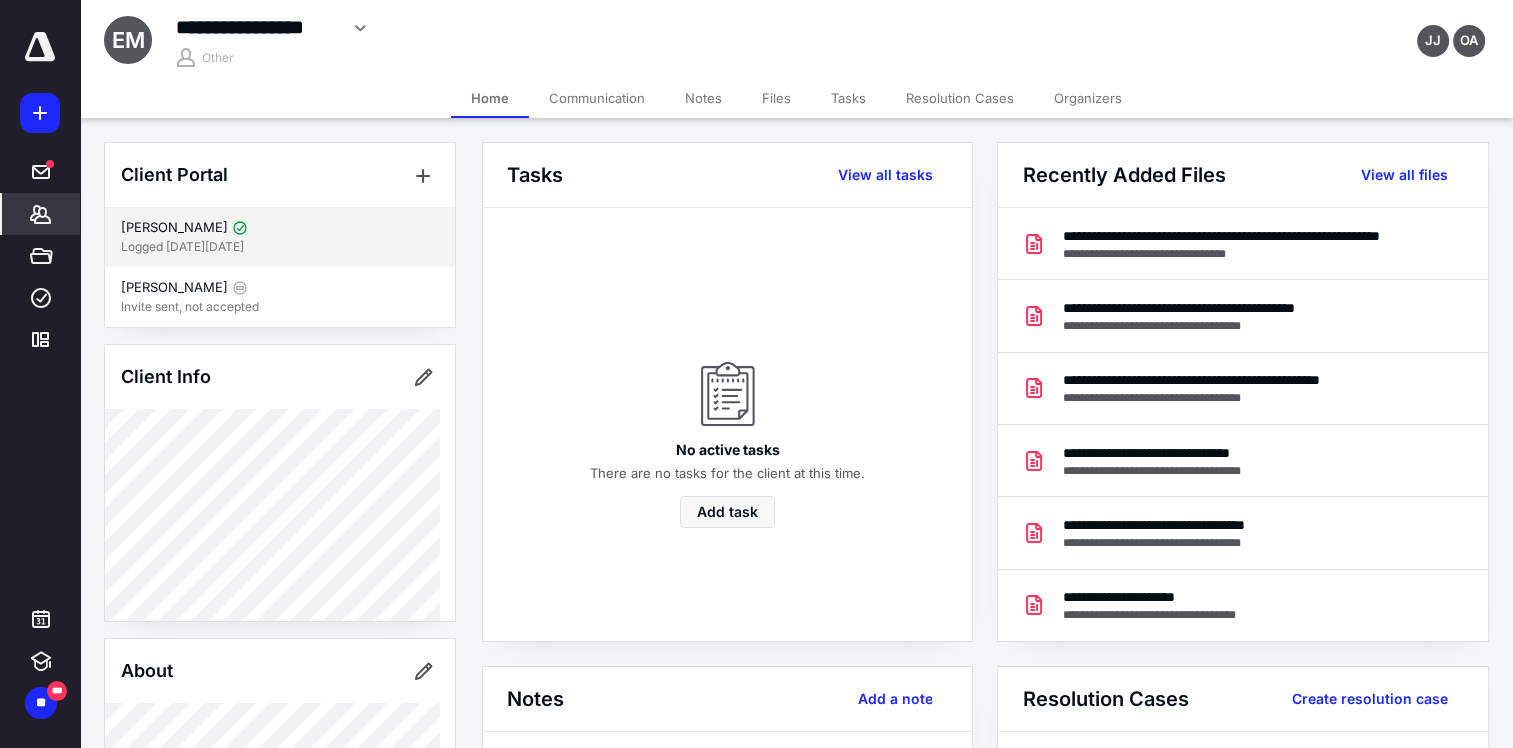click on "Logged [DATE][DATE]" at bounding box center [280, 247] 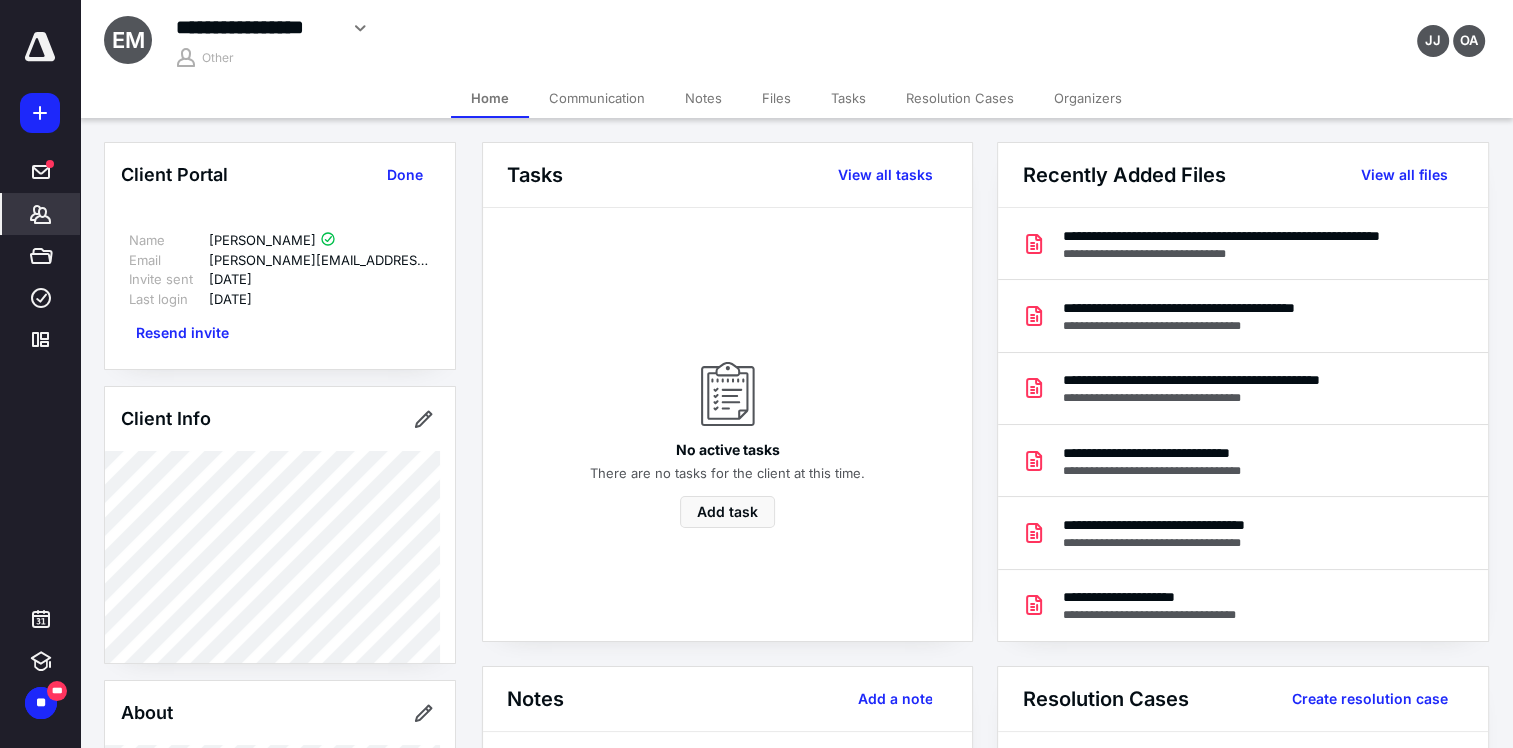 click on "Communication" at bounding box center (597, 98) 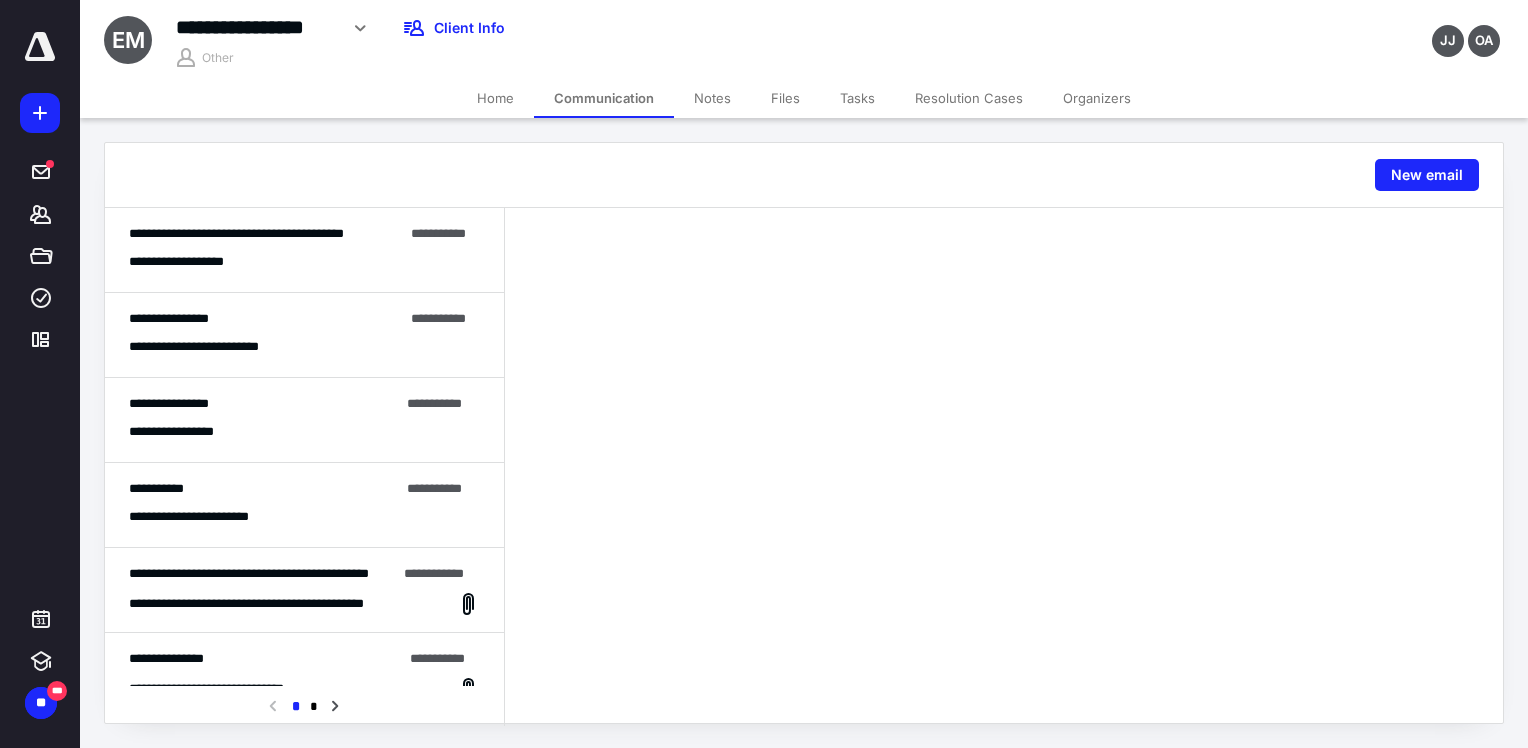 click on "Home" at bounding box center [495, 98] 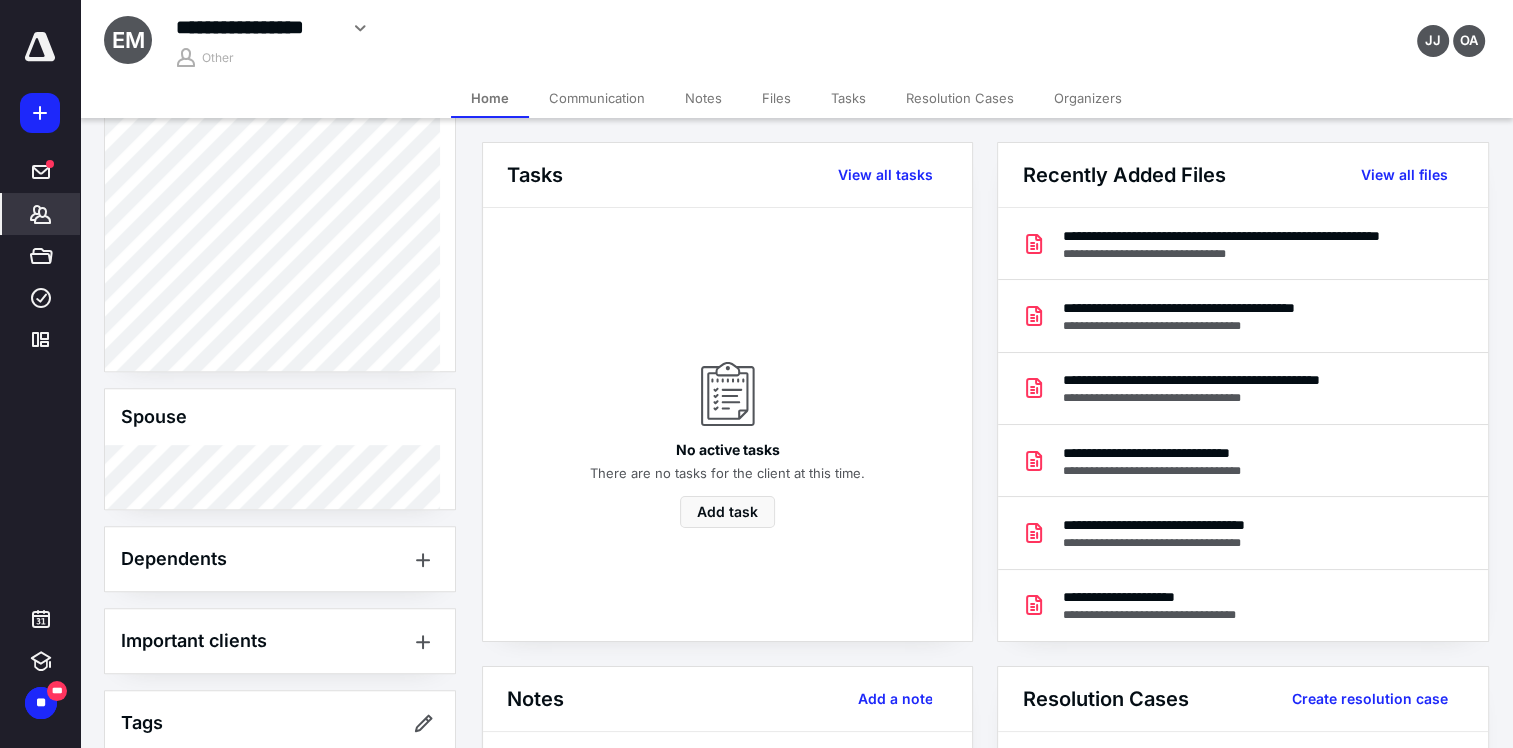 scroll, scrollTop: 1207, scrollLeft: 0, axis: vertical 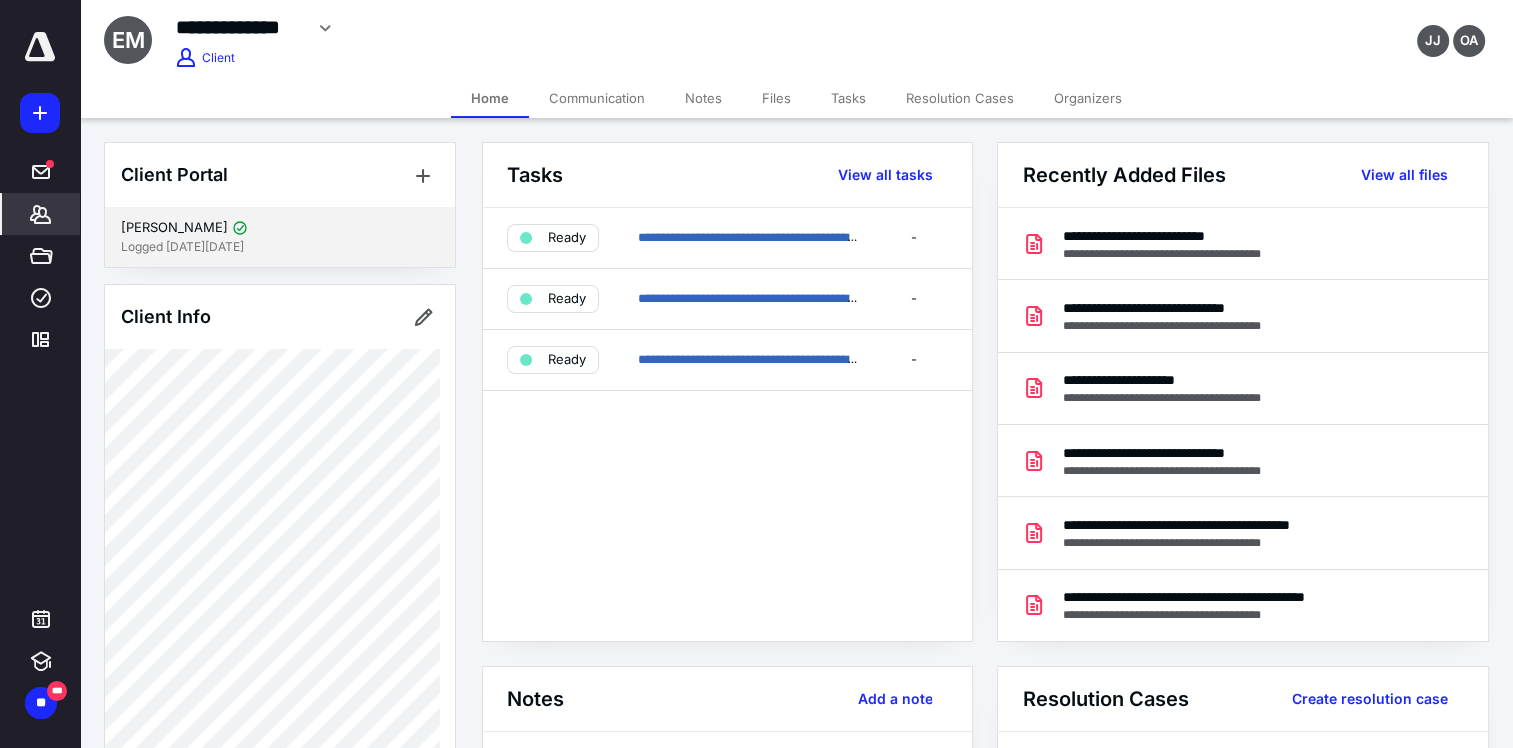 click on "Logged [DATE][DATE]" at bounding box center (280, 247) 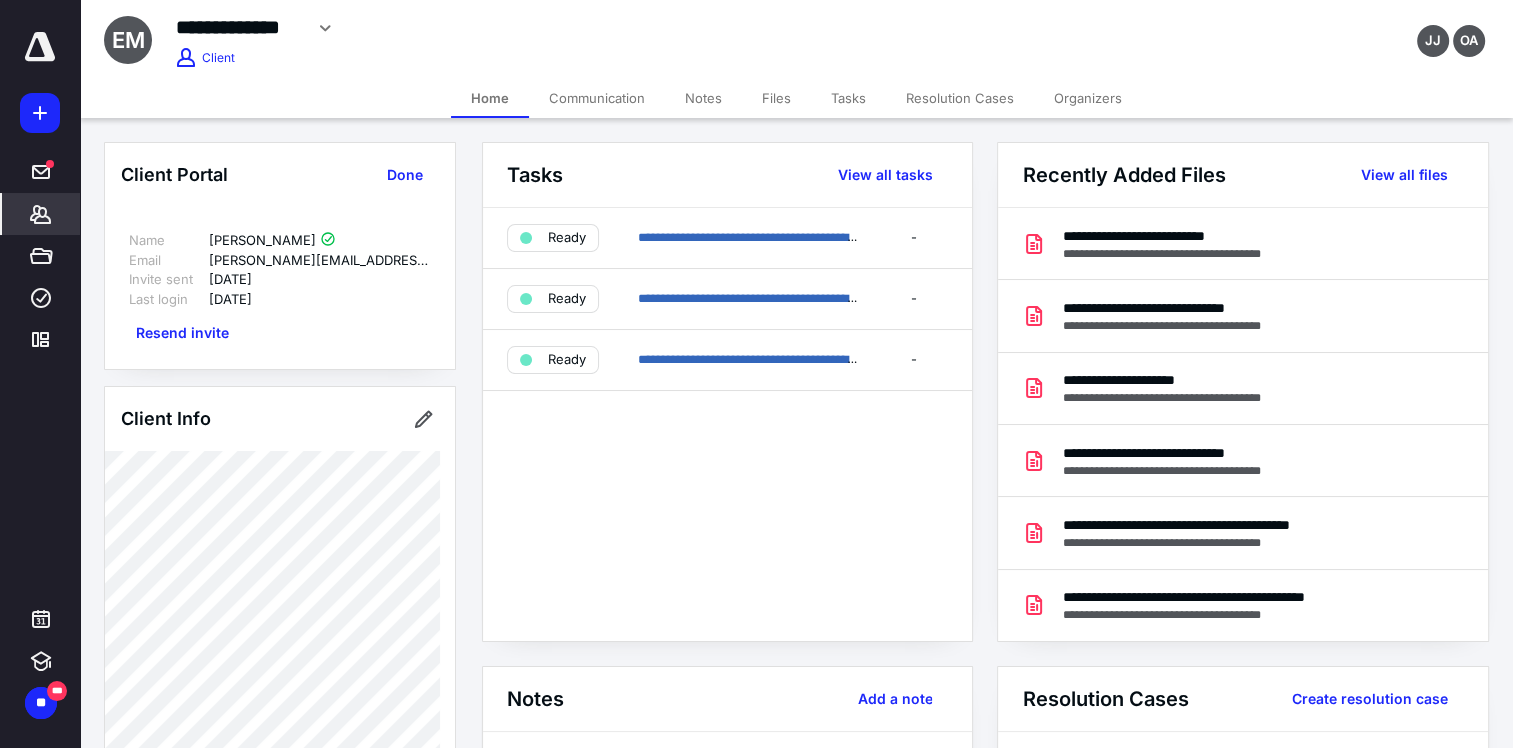 drag, startPoint x: 389, startPoint y: 169, endPoint x: 427, endPoint y: 192, distance: 44.418465 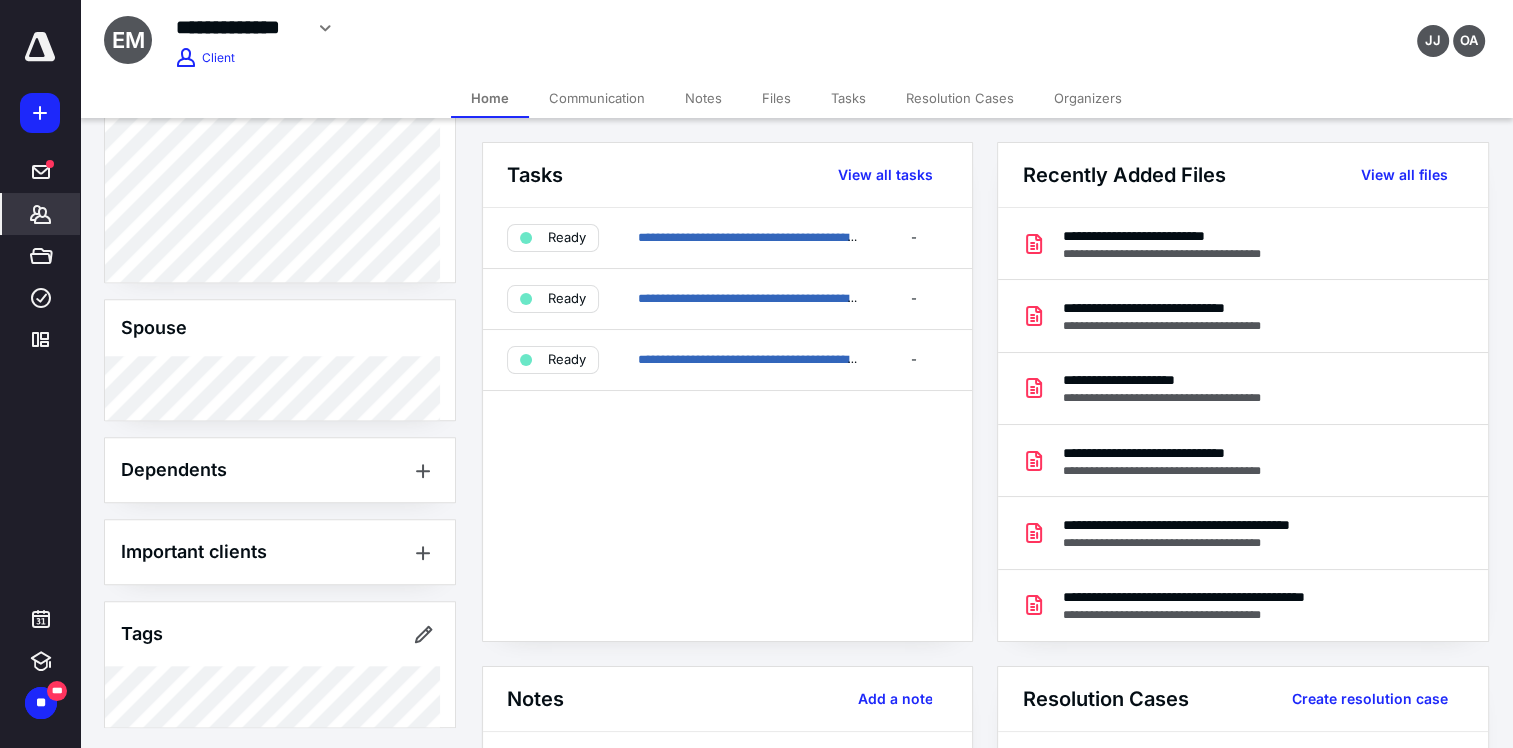 scroll, scrollTop: 2004, scrollLeft: 0, axis: vertical 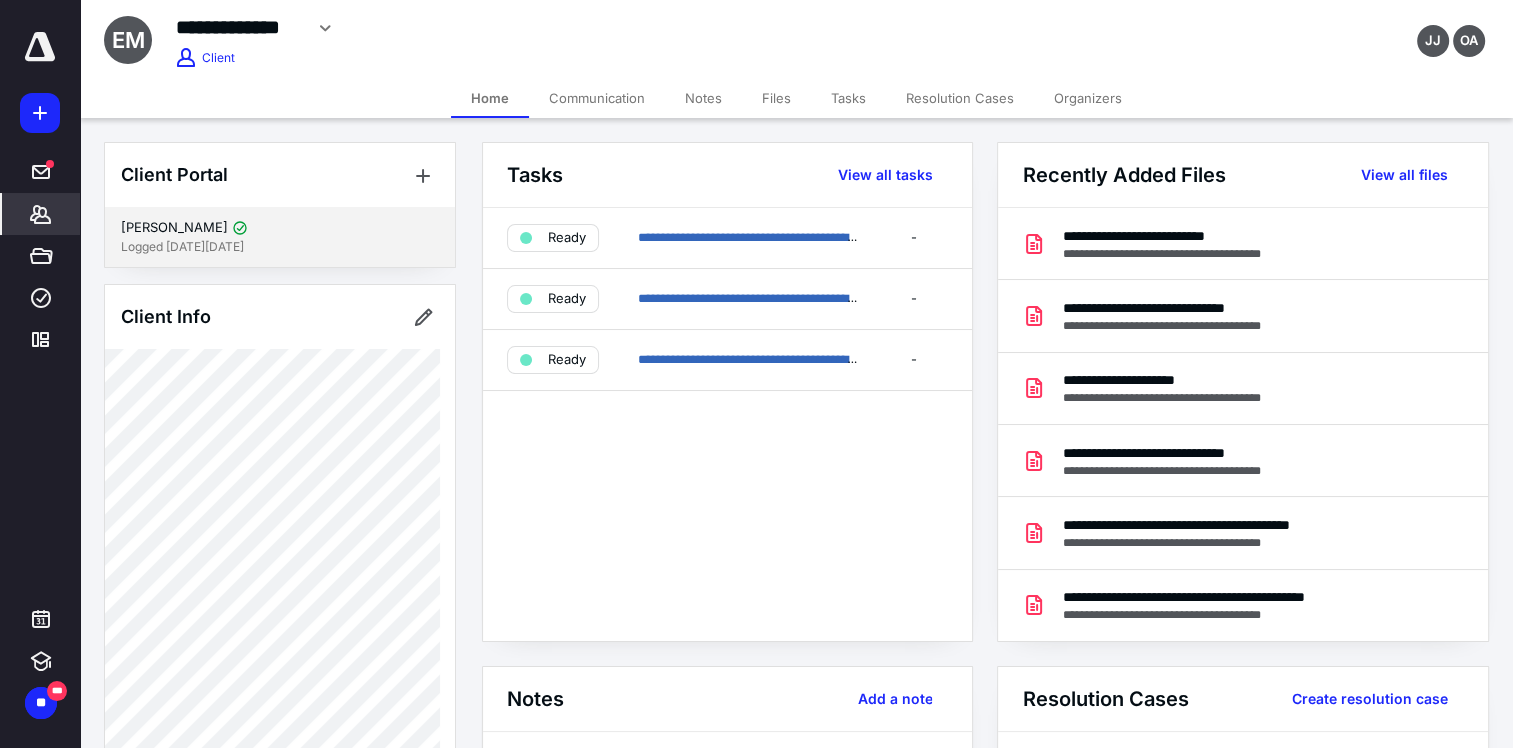 click on "Logged [DATE][DATE]" at bounding box center [280, 247] 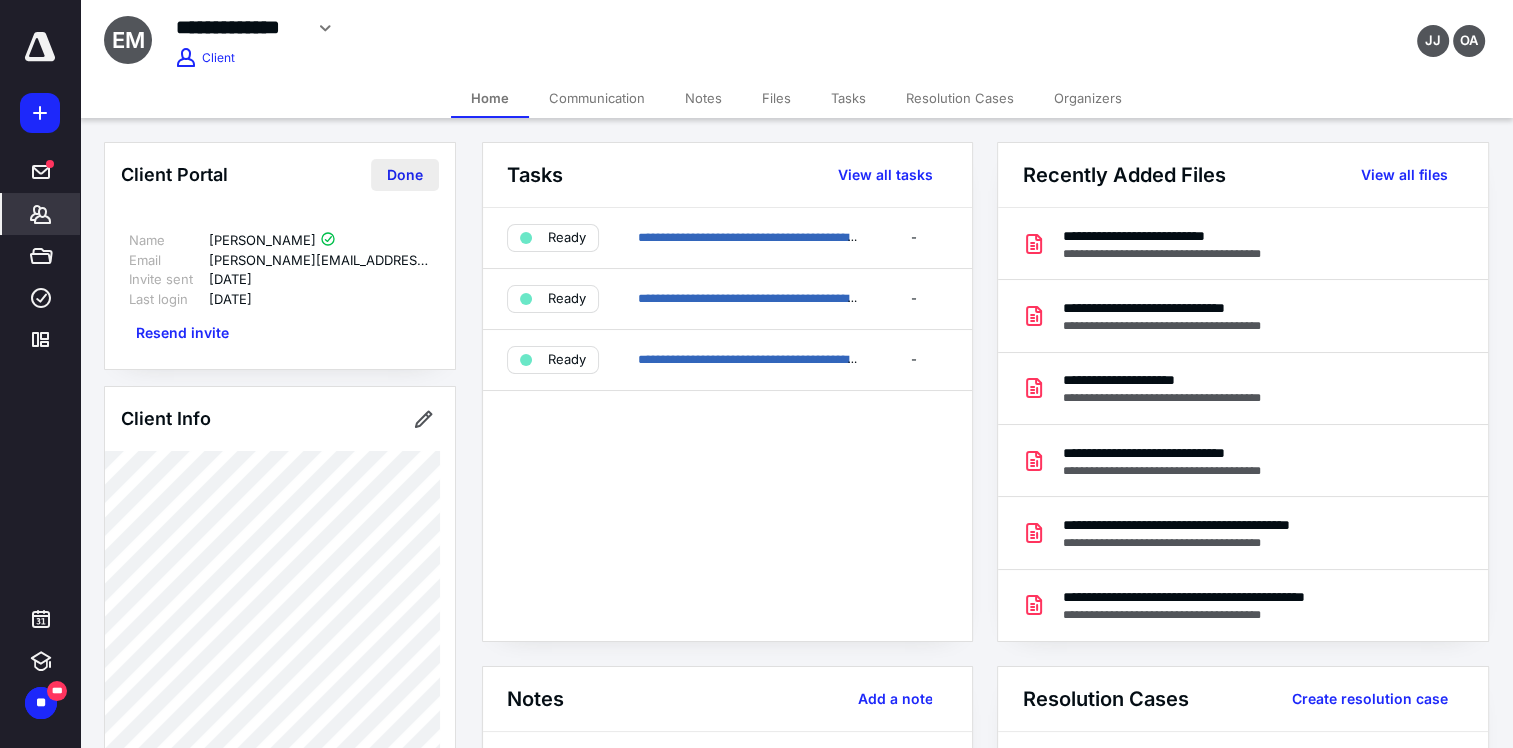 click on "Done" at bounding box center [405, 175] 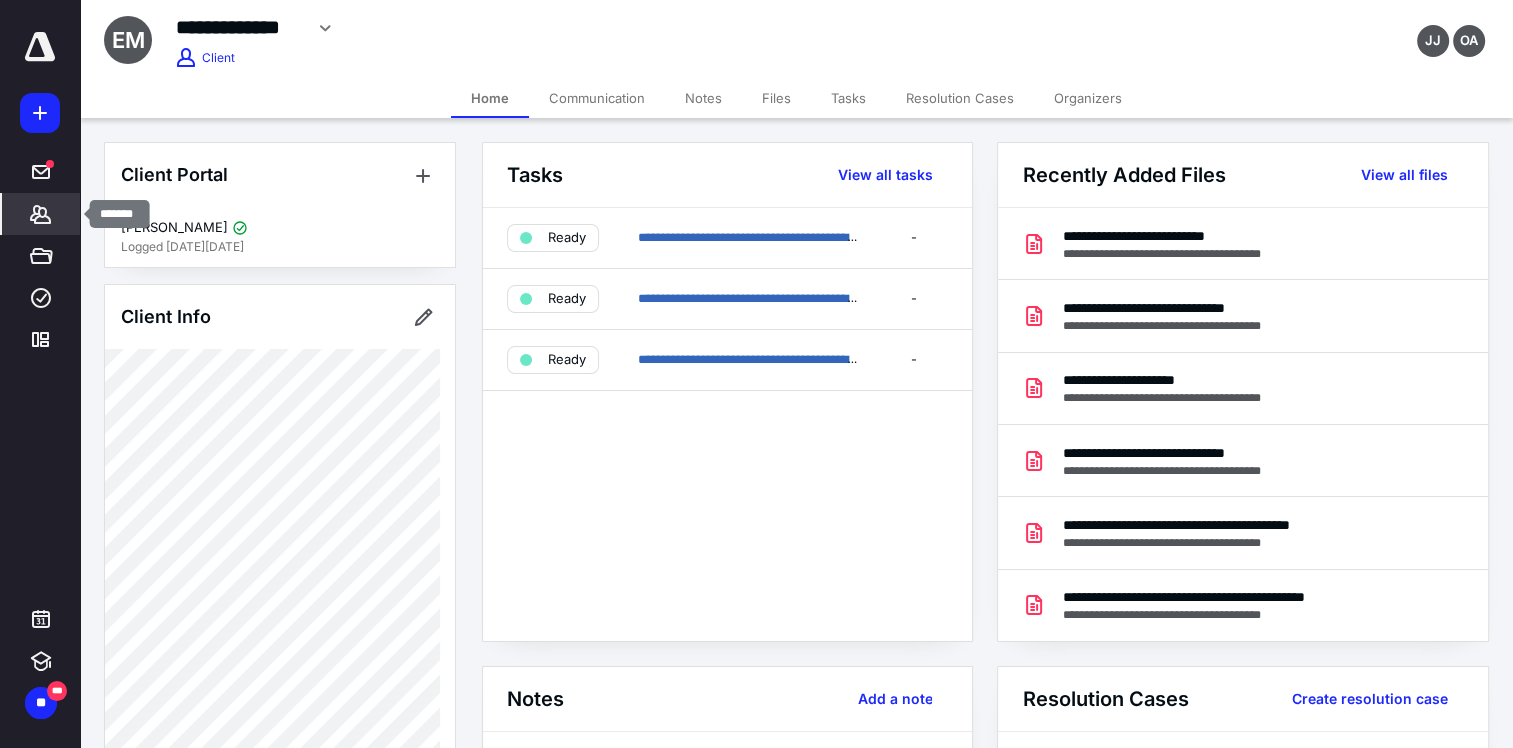 click 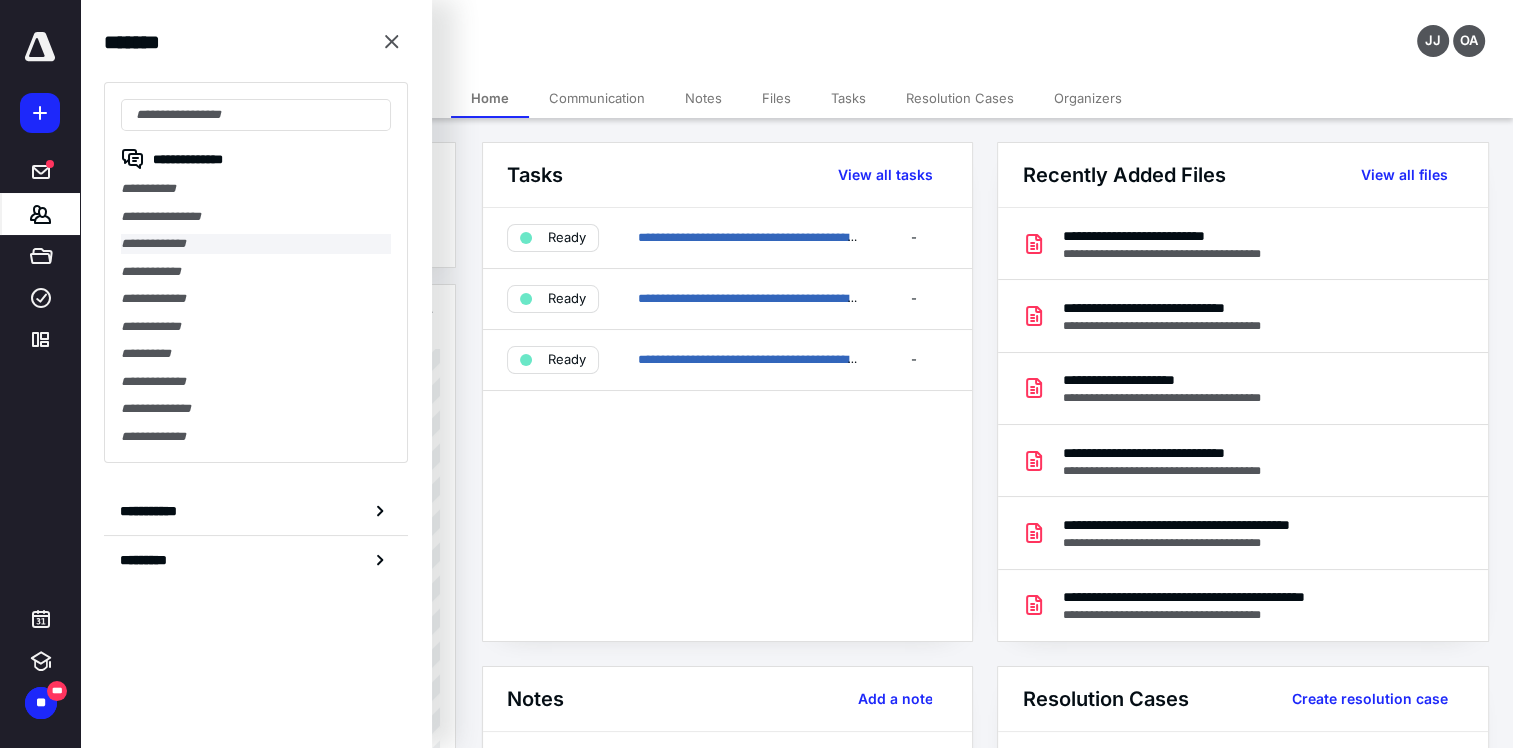 click on "**********" at bounding box center (256, 244) 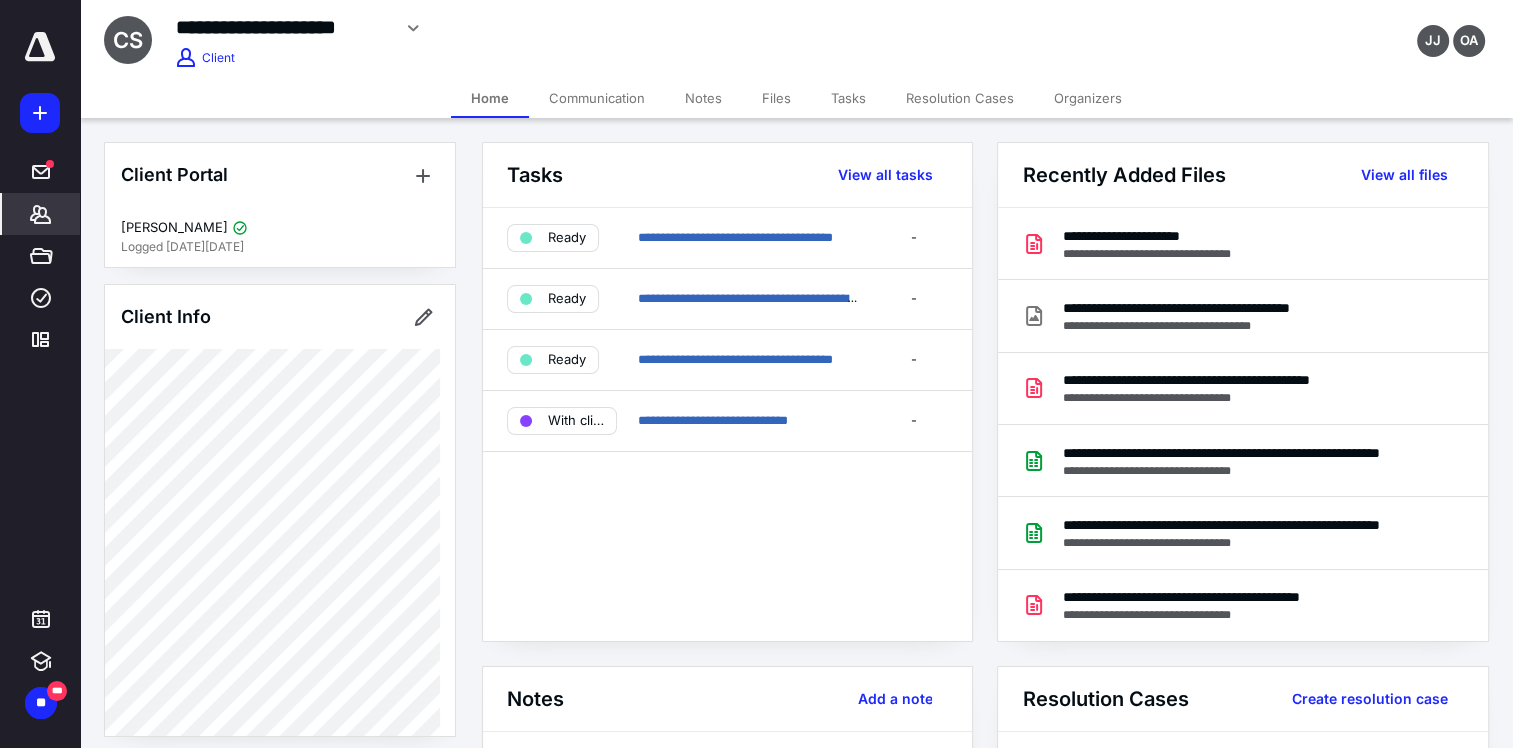 click on "Communication" at bounding box center [597, 98] 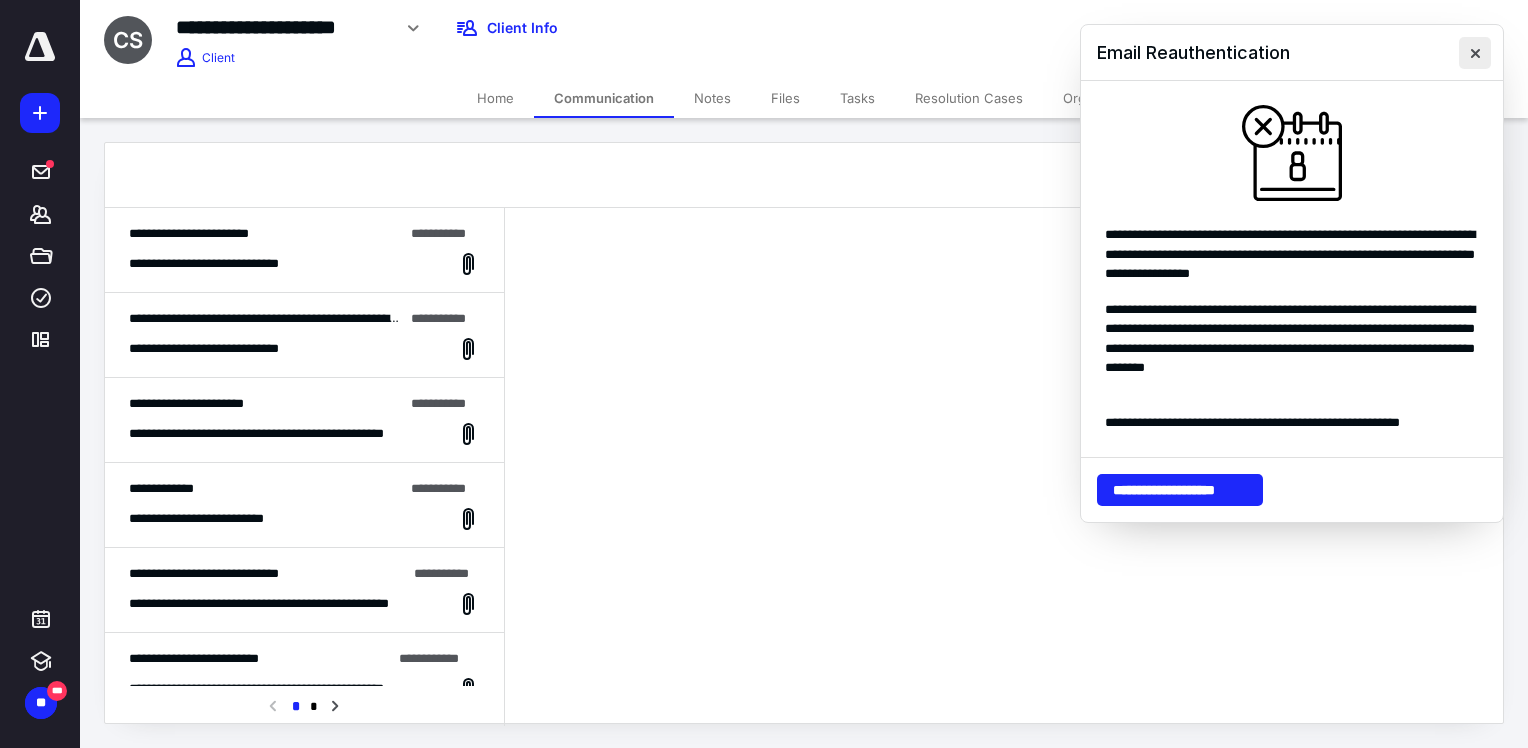 click at bounding box center [1475, 53] 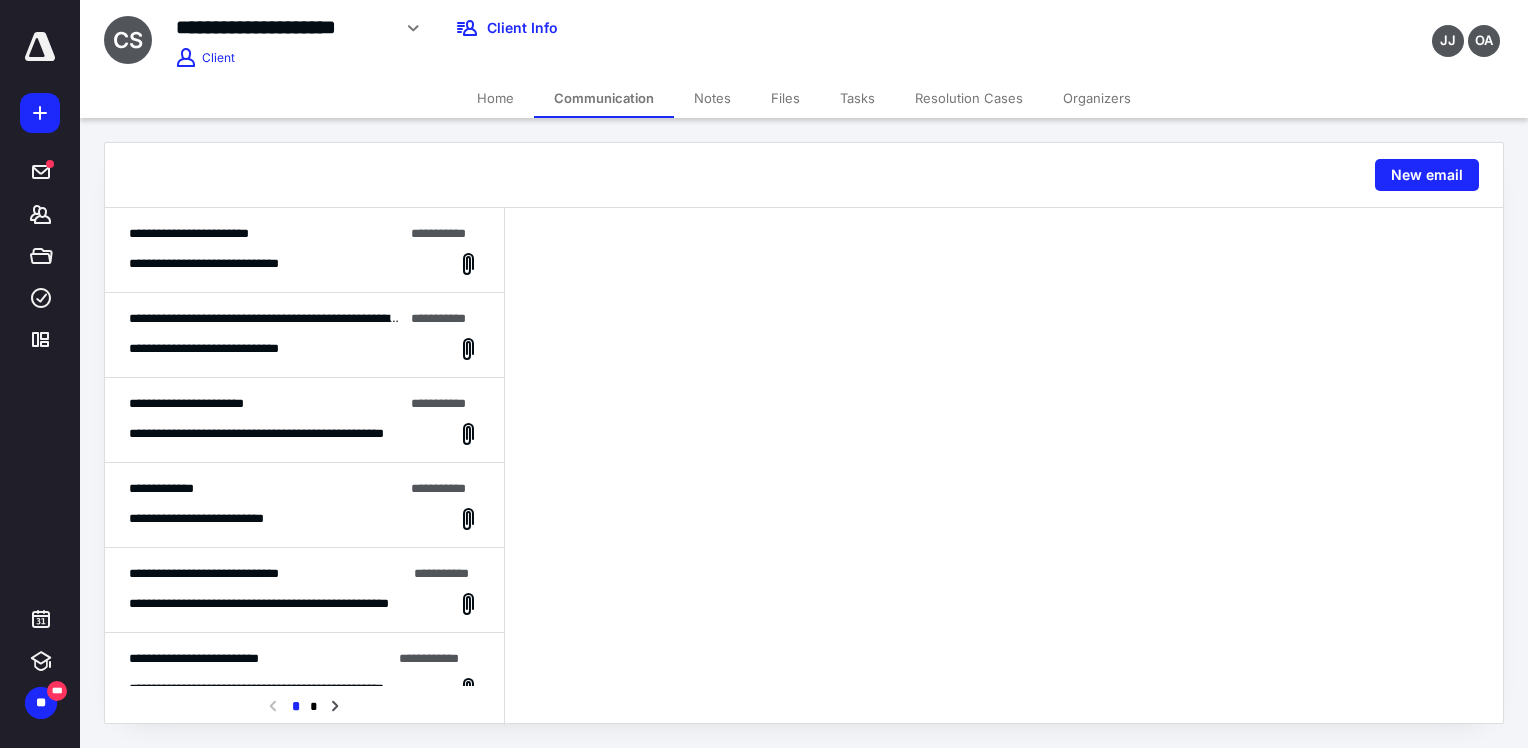 click on "**********" at bounding box center (227, 264) 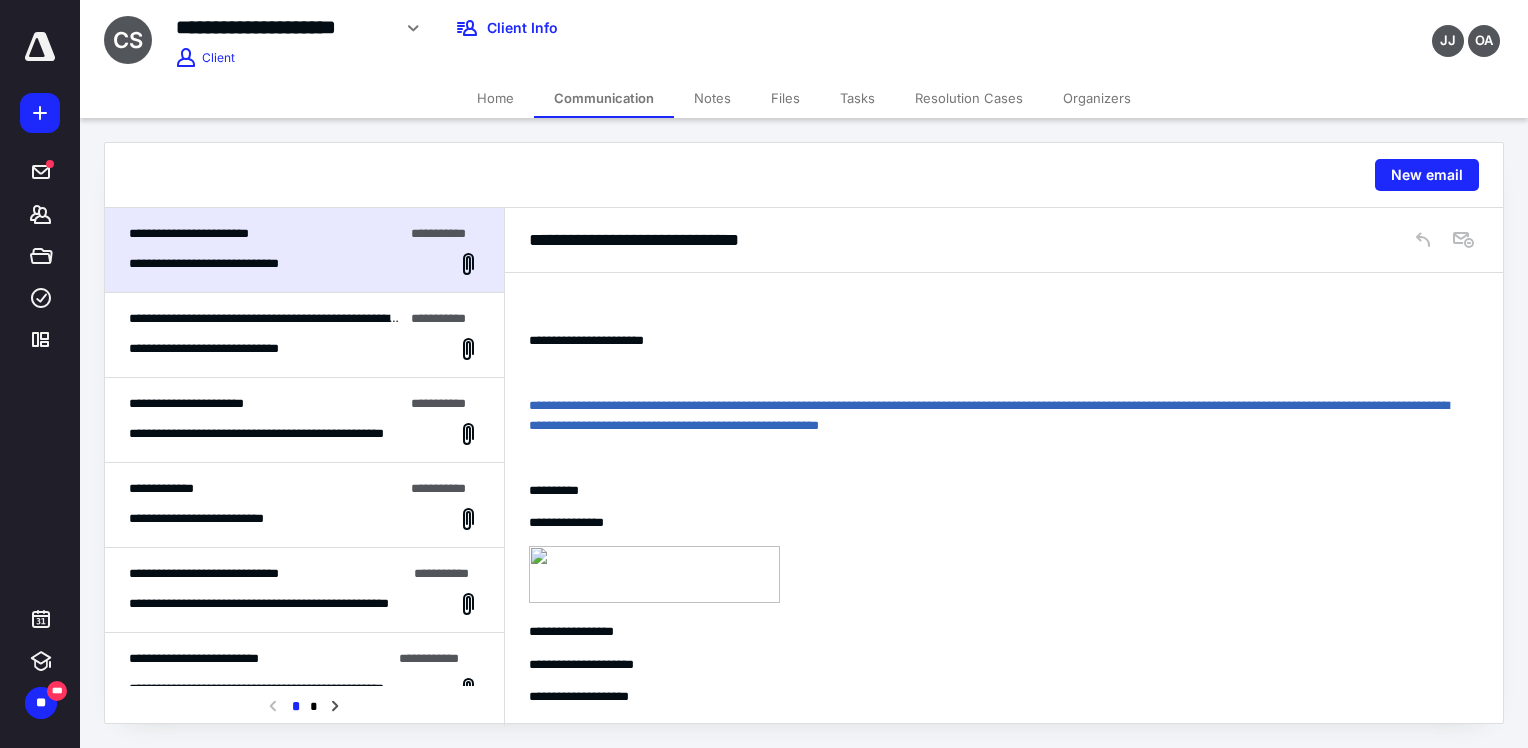 scroll, scrollTop: 0, scrollLeft: 0, axis: both 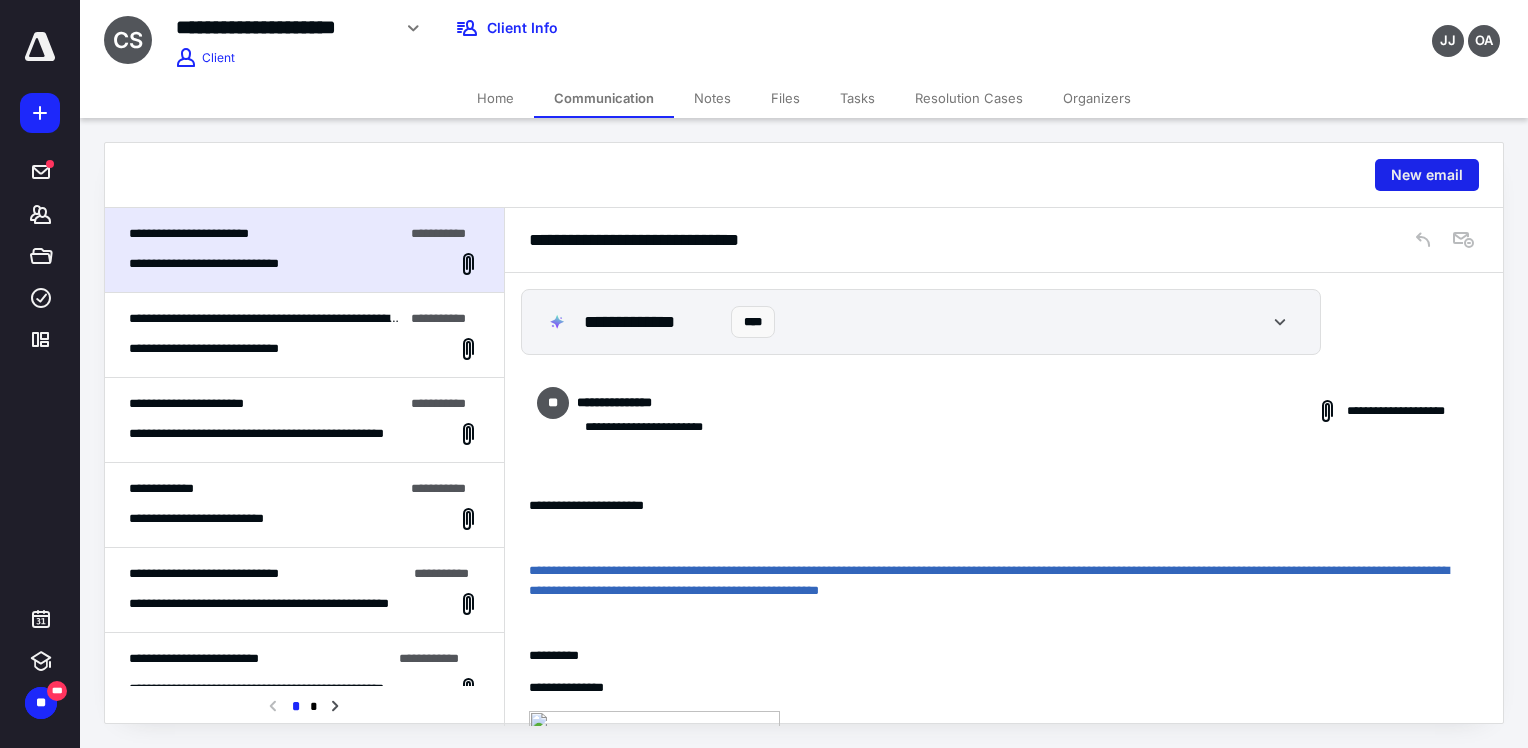 click on "New email" at bounding box center [1427, 175] 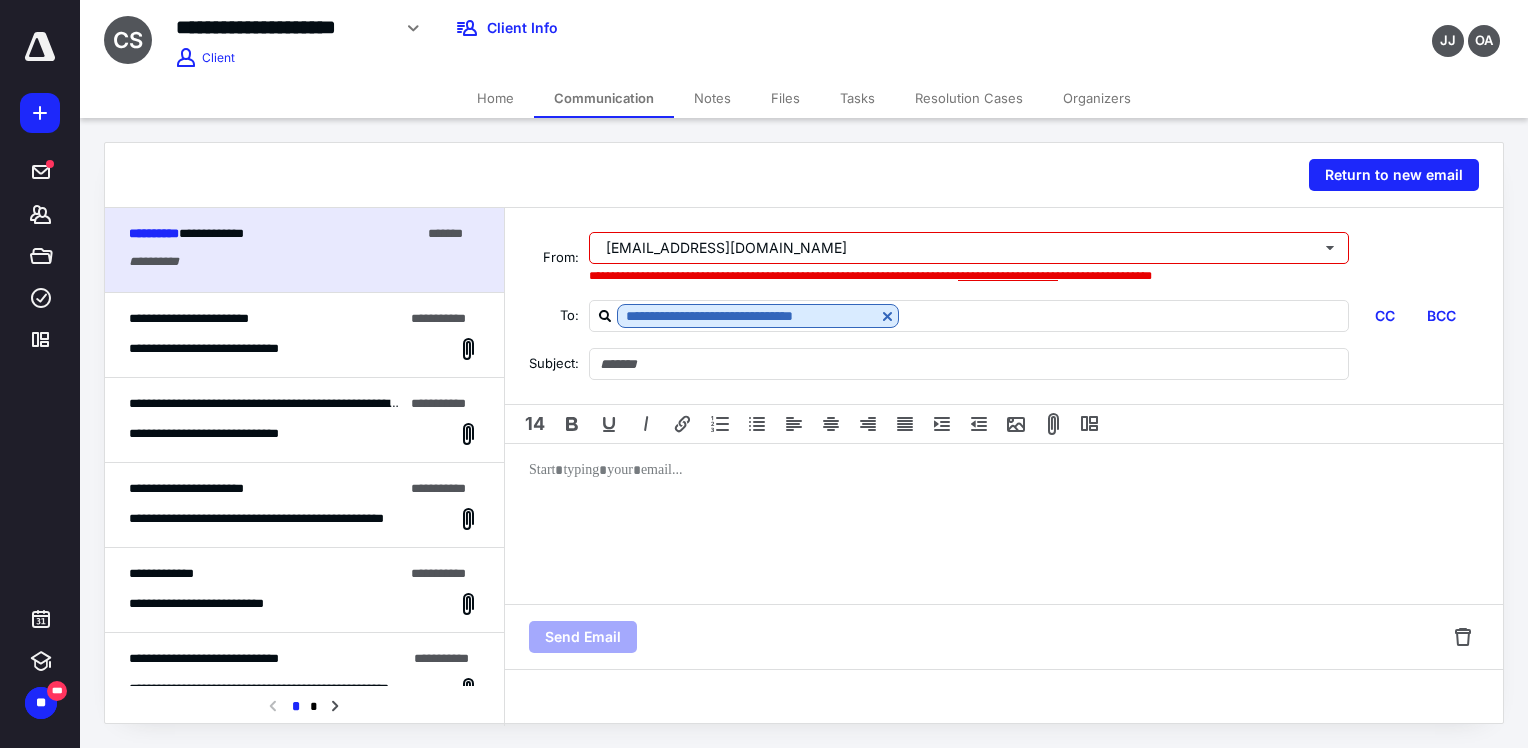 click on "**********" at bounding box center (1008, 276) 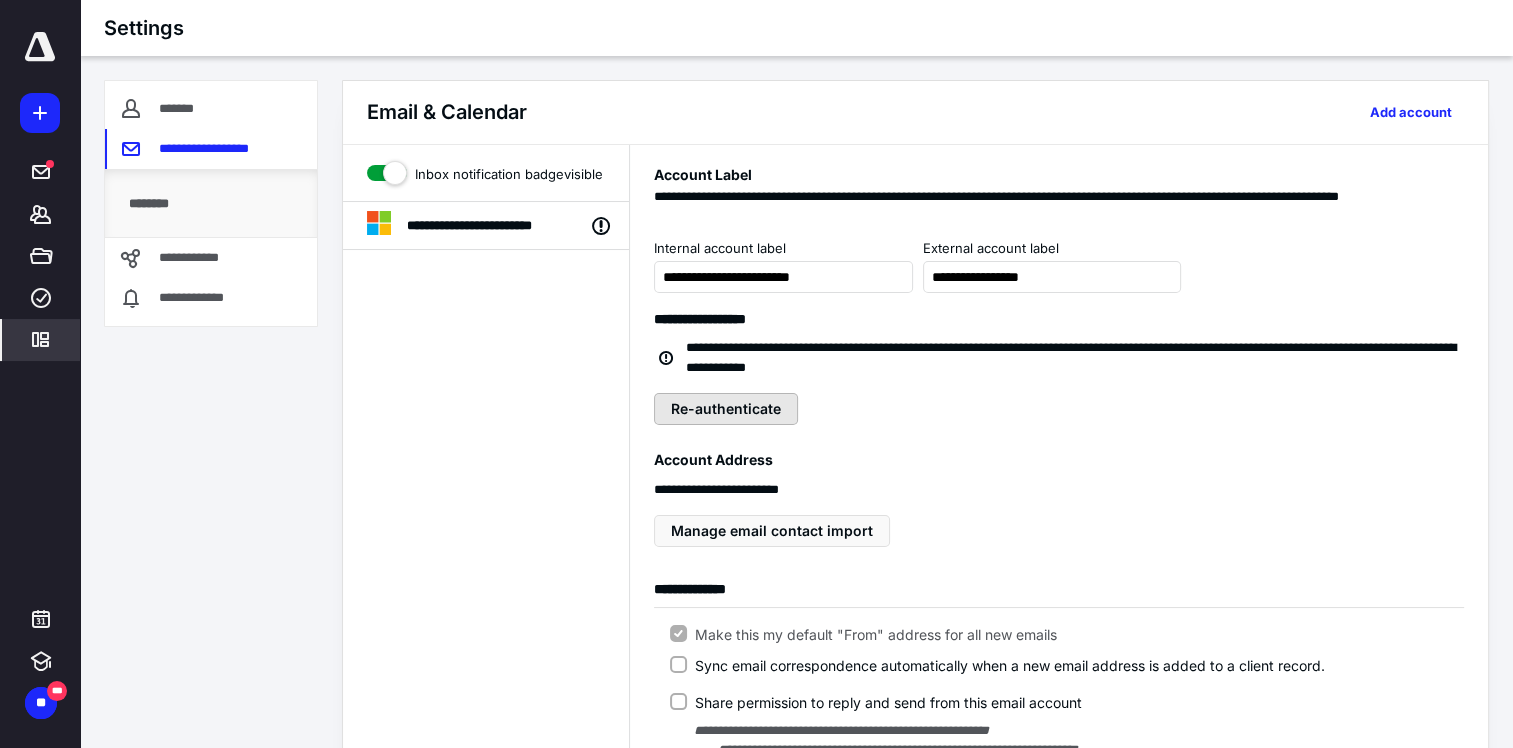 click on "Re-authenticate" at bounding box center [726, 409] 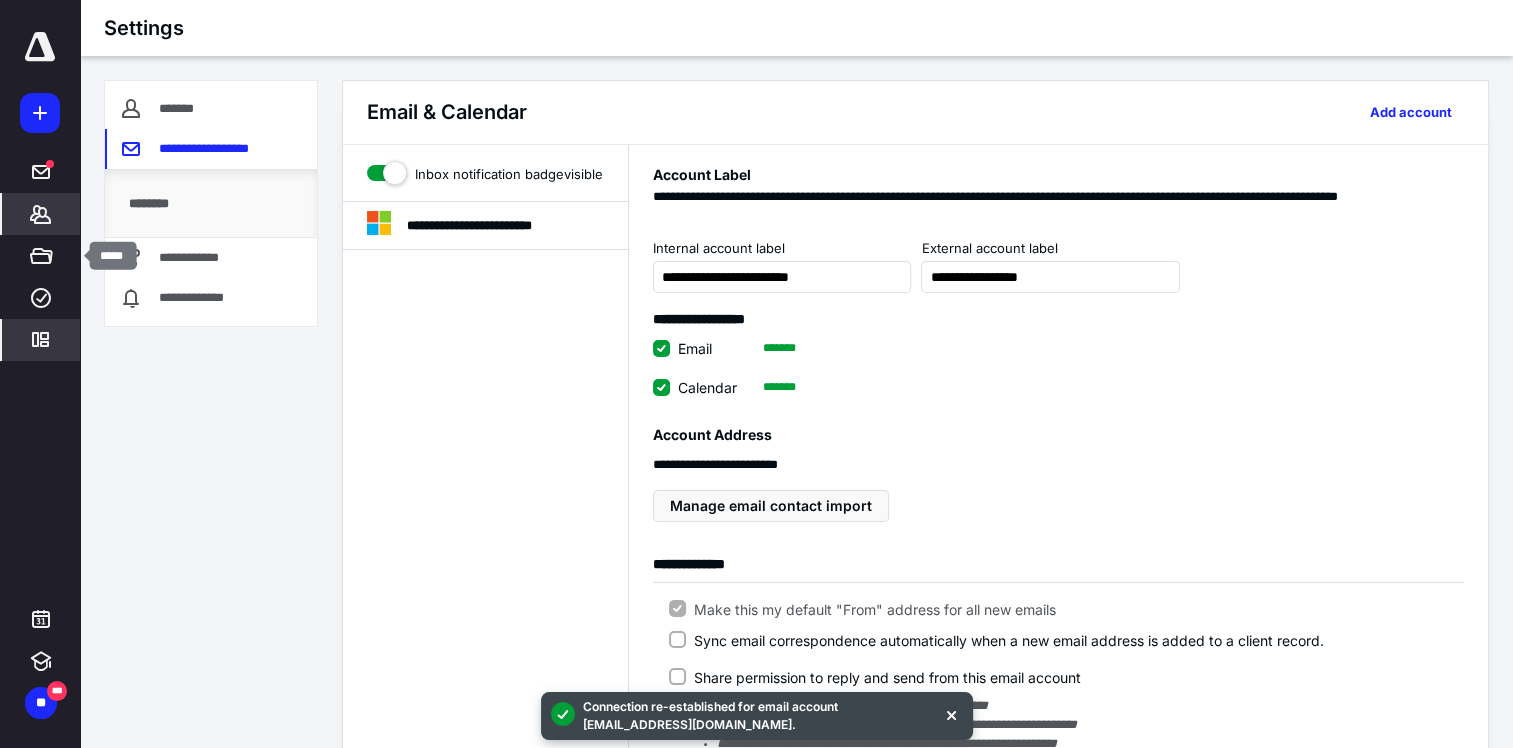 click 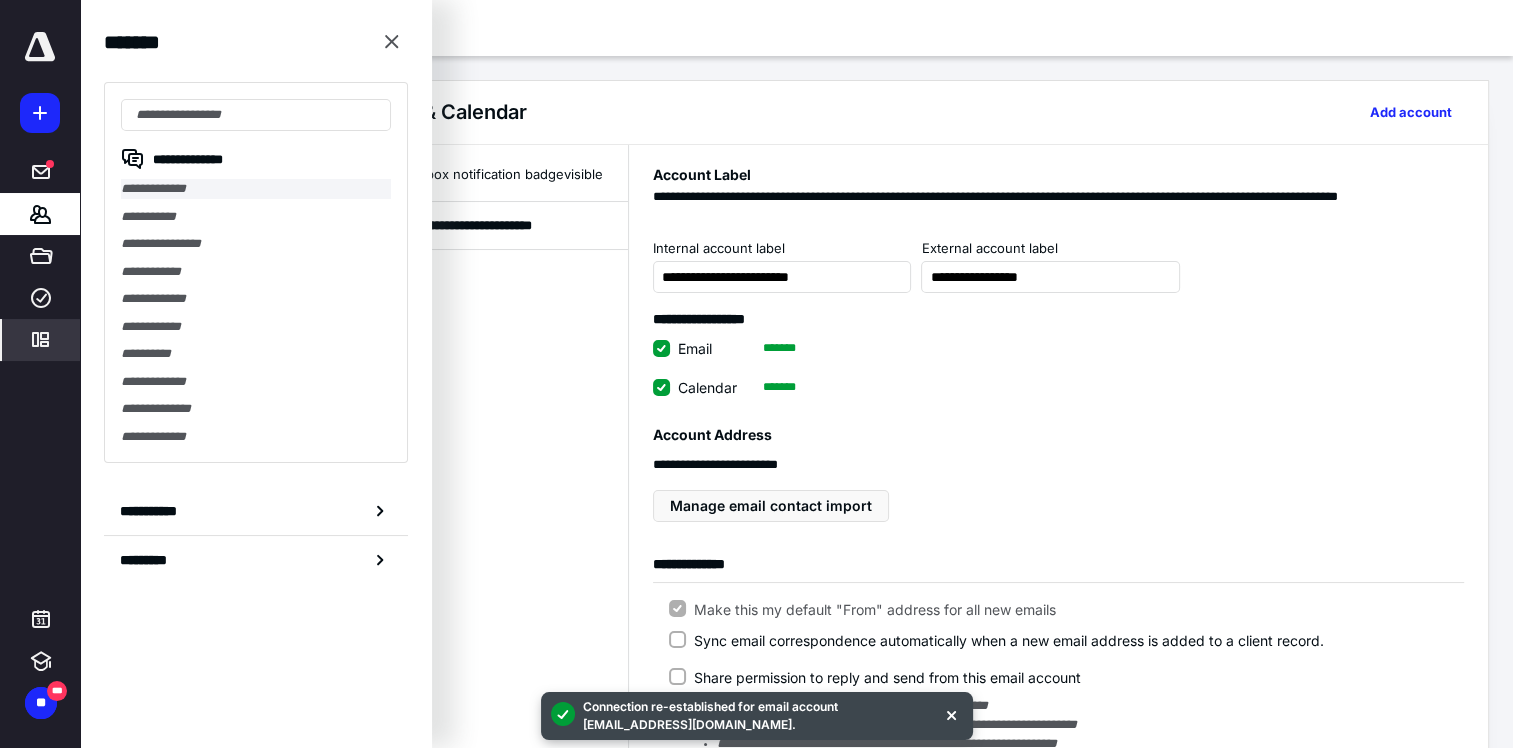 click on "**********" at bounding box center [256, 189] 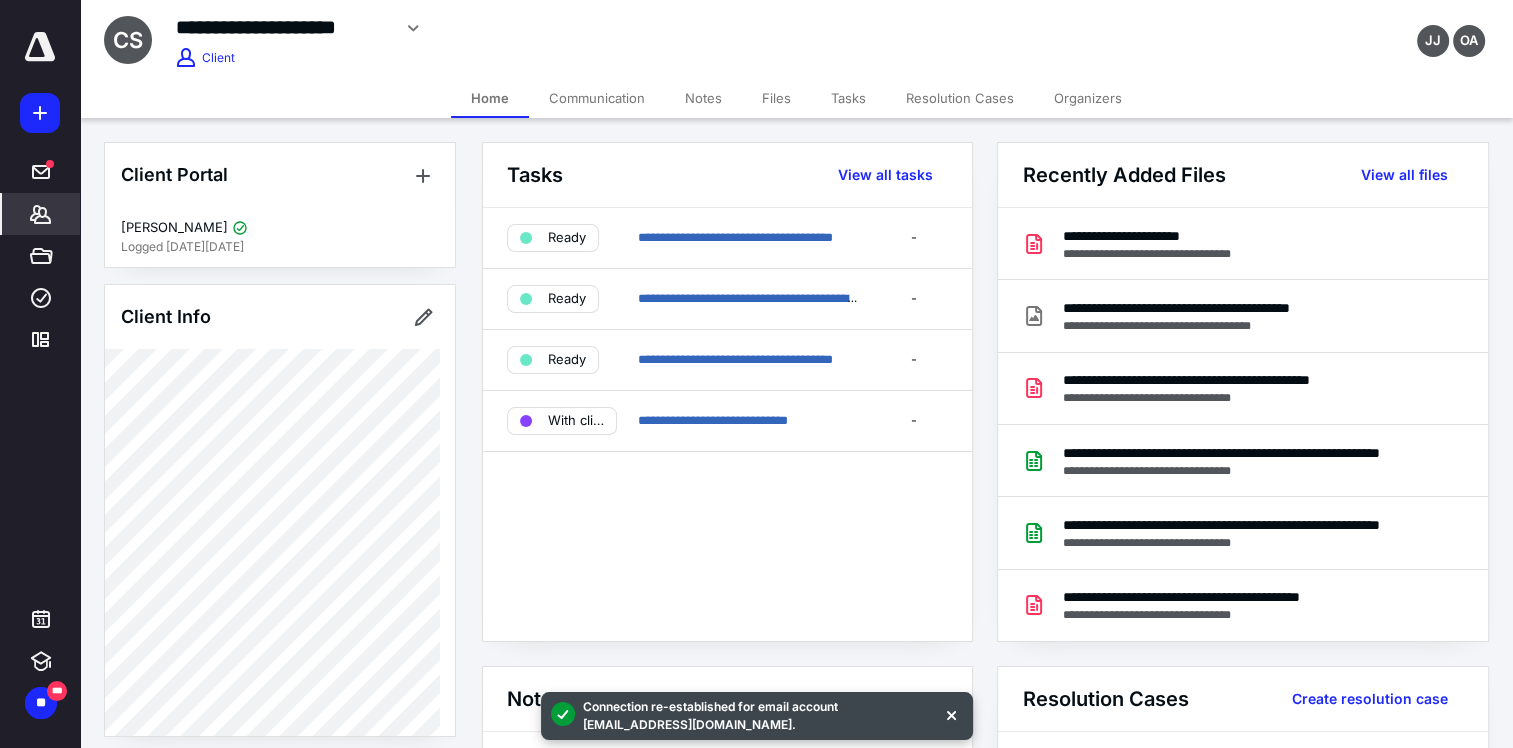 click on "Communication" at bounding box center [597, 98] 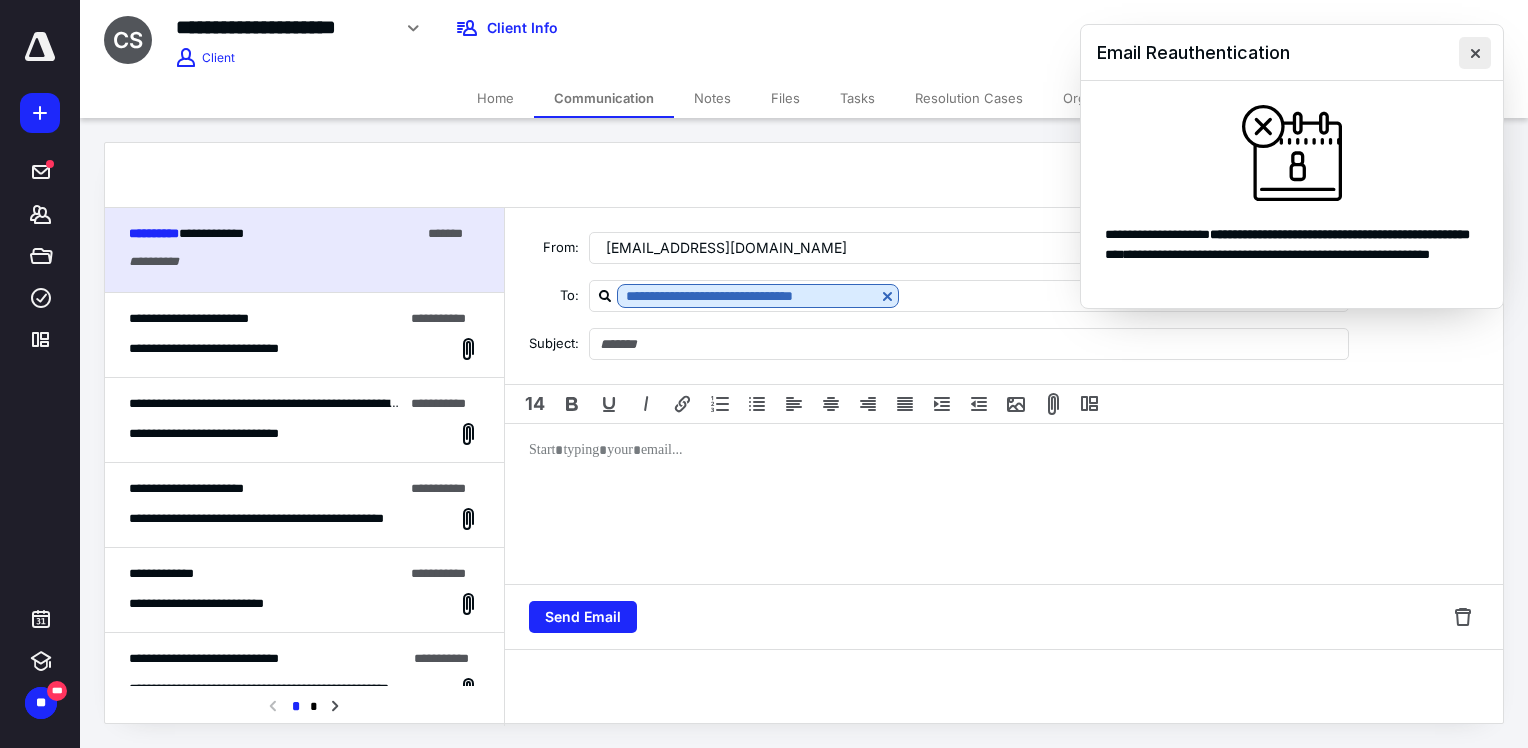 click at bounding box center [1475, 53] 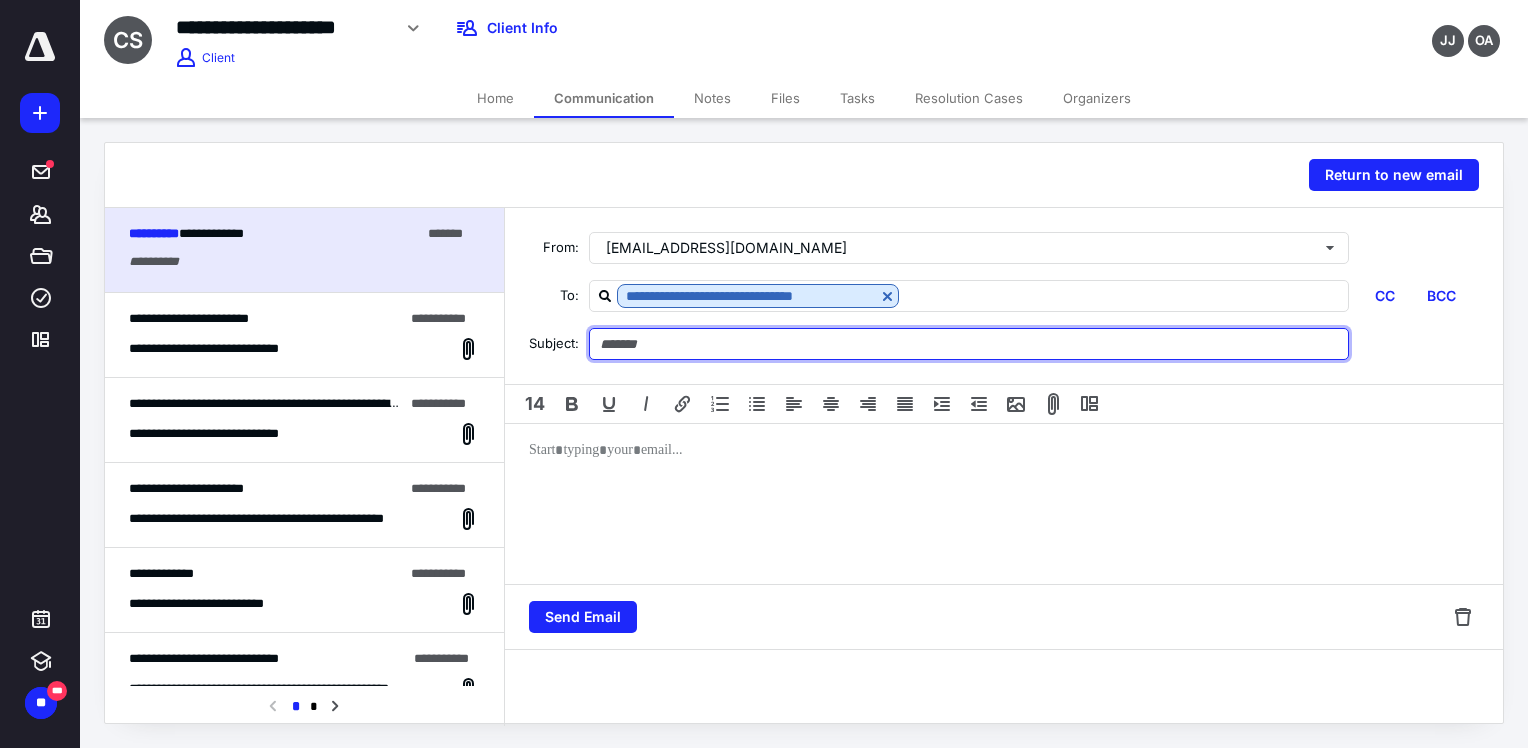 click at bounding box center (969, 344) 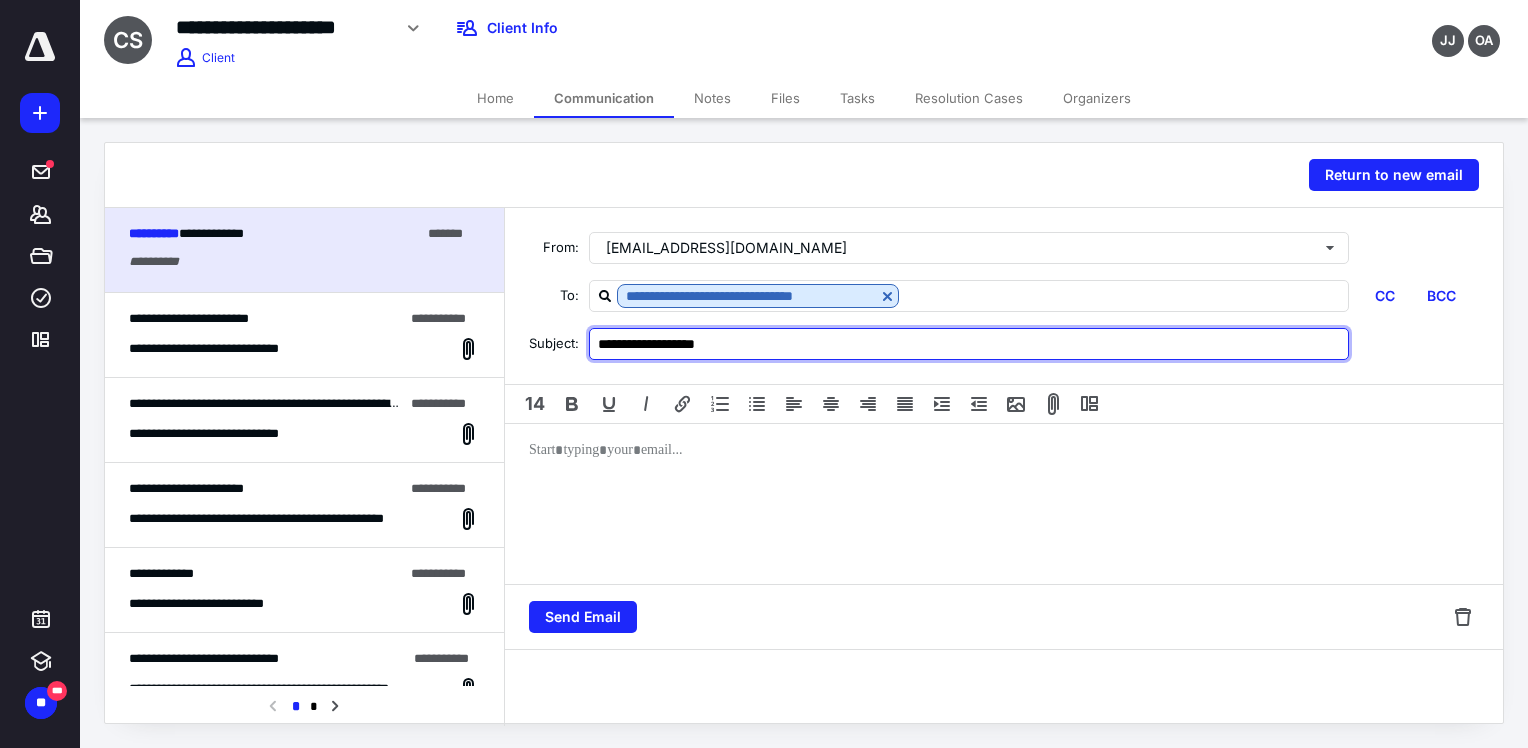type on "**********" 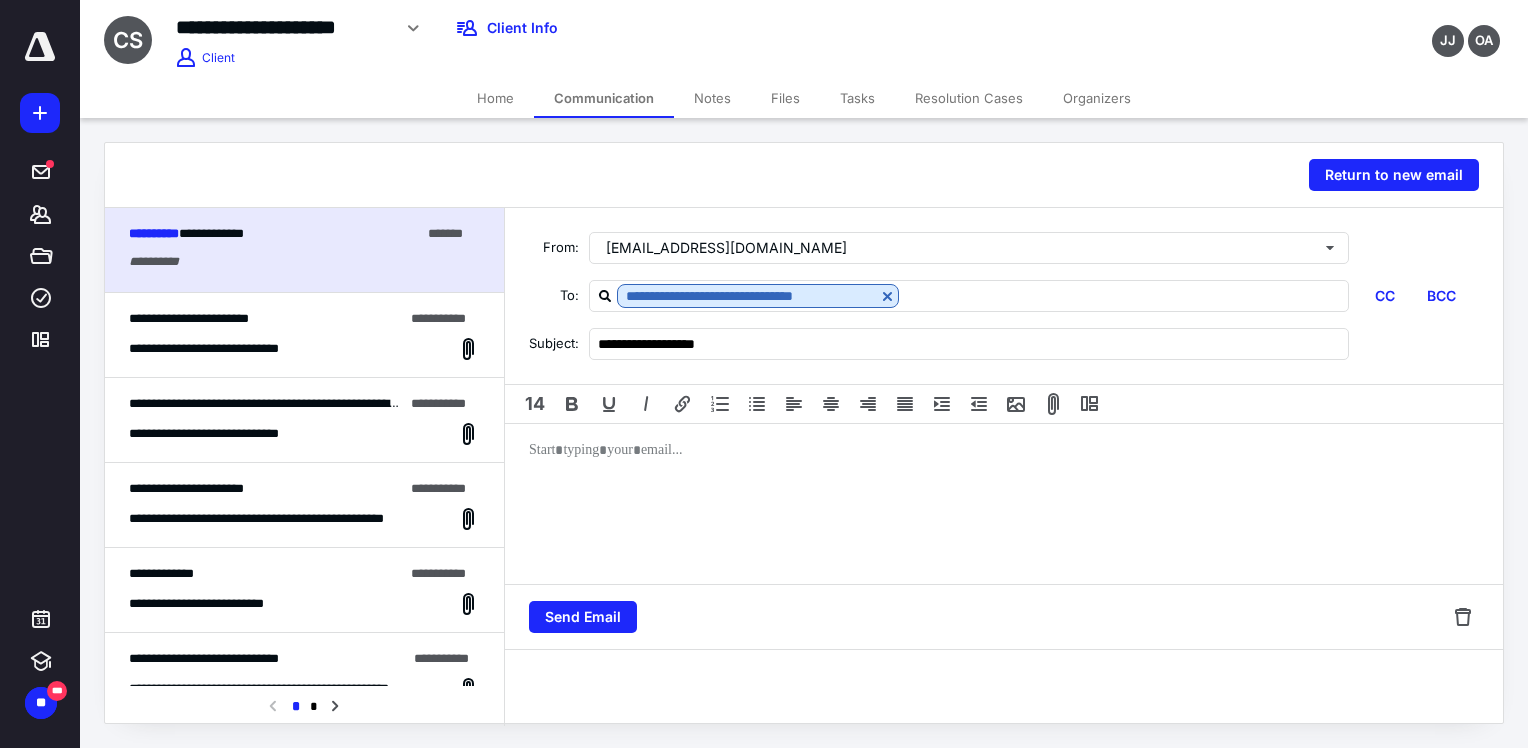 click at bounding box center (1004, 504) 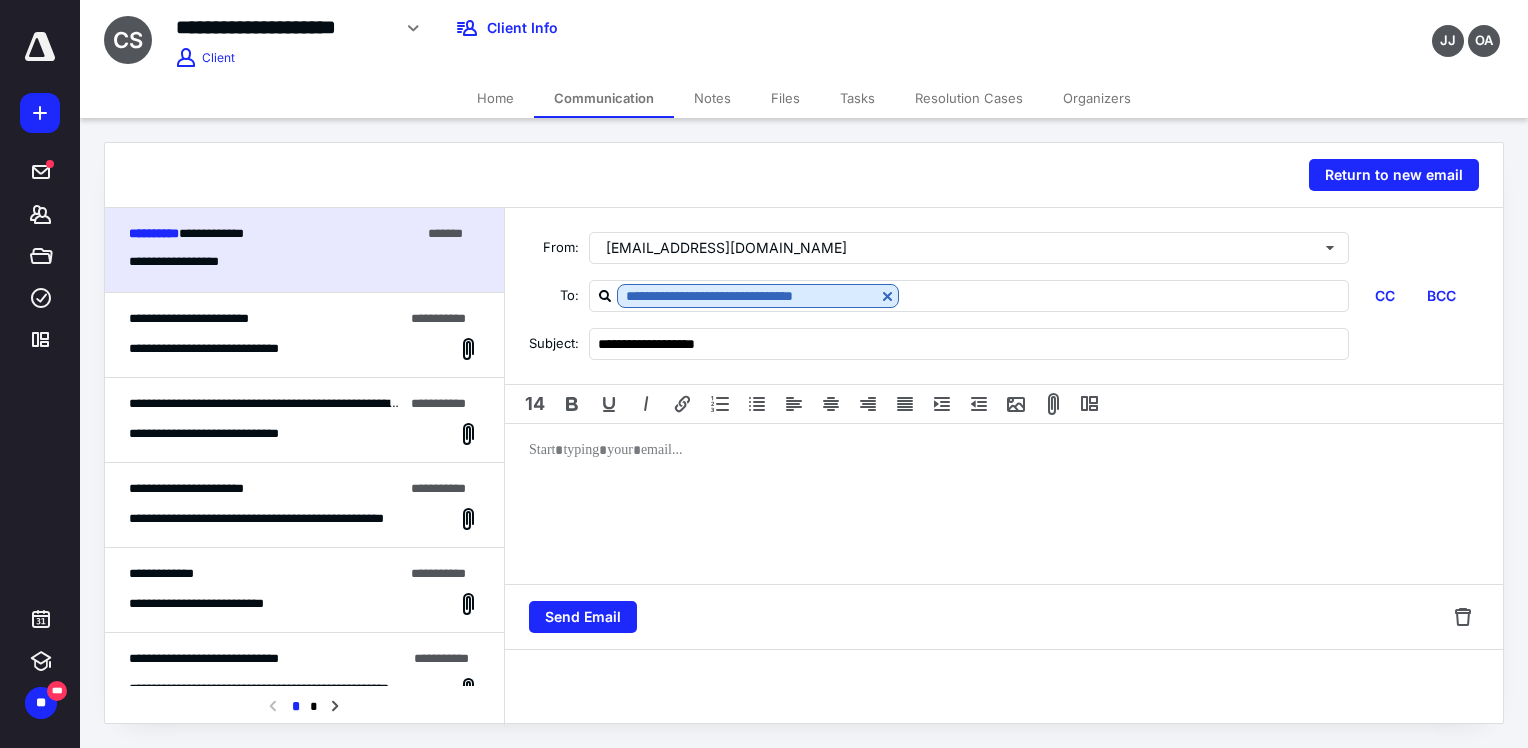 type 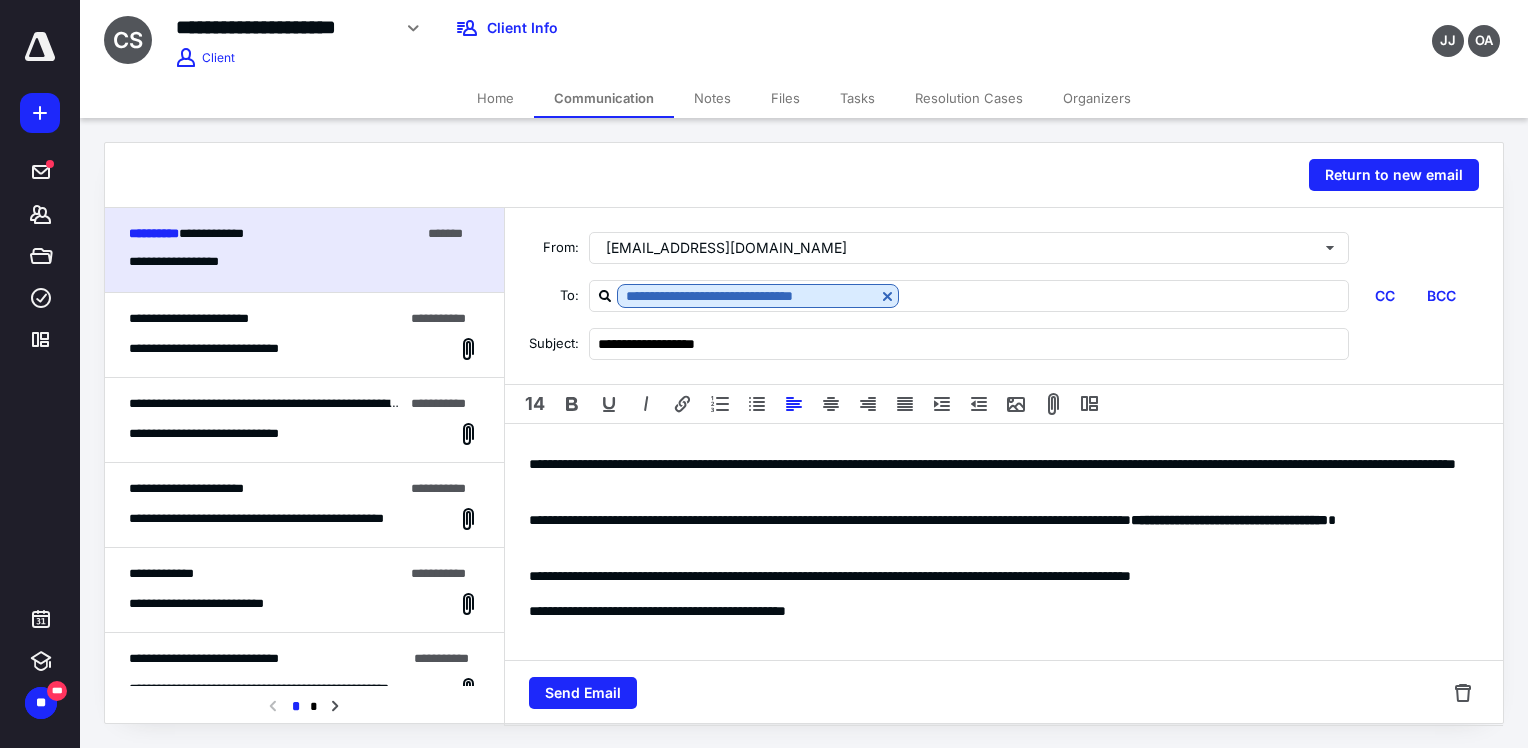 scroll, scrollTop: 61, scrollLeft: 0, axis: vertical 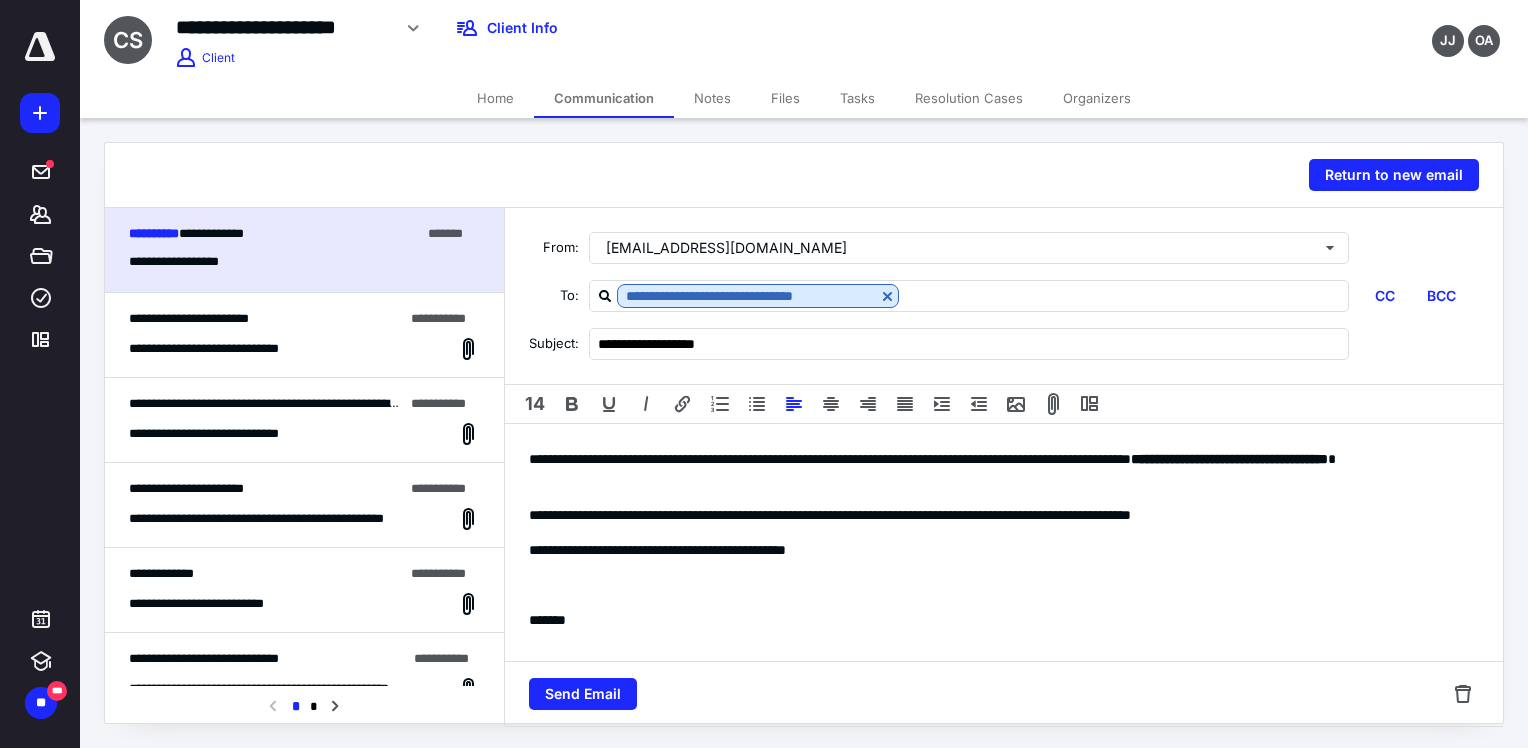 click on "*******" at bounding box center [996, 620] 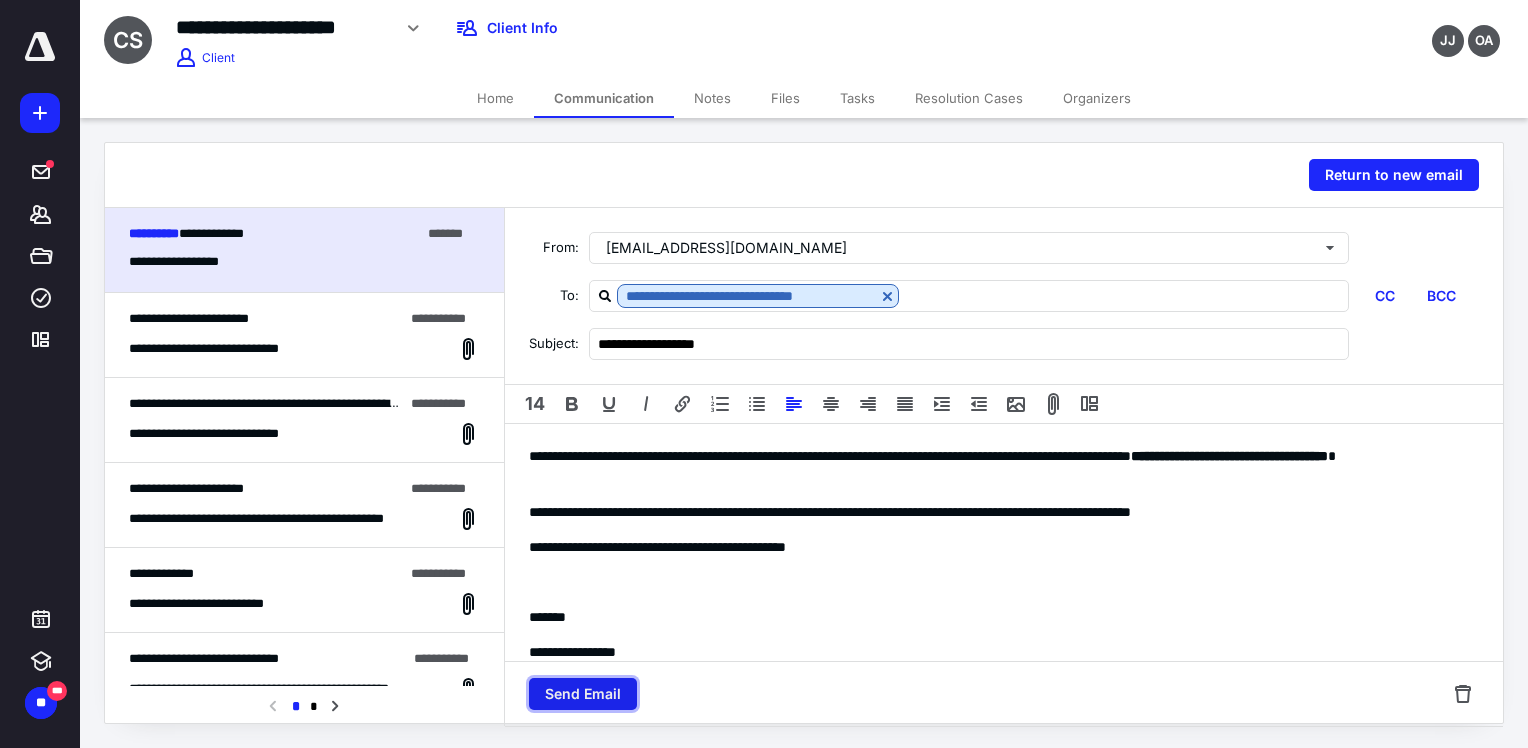 click on "Send Email" at bounding box center [583, 694] 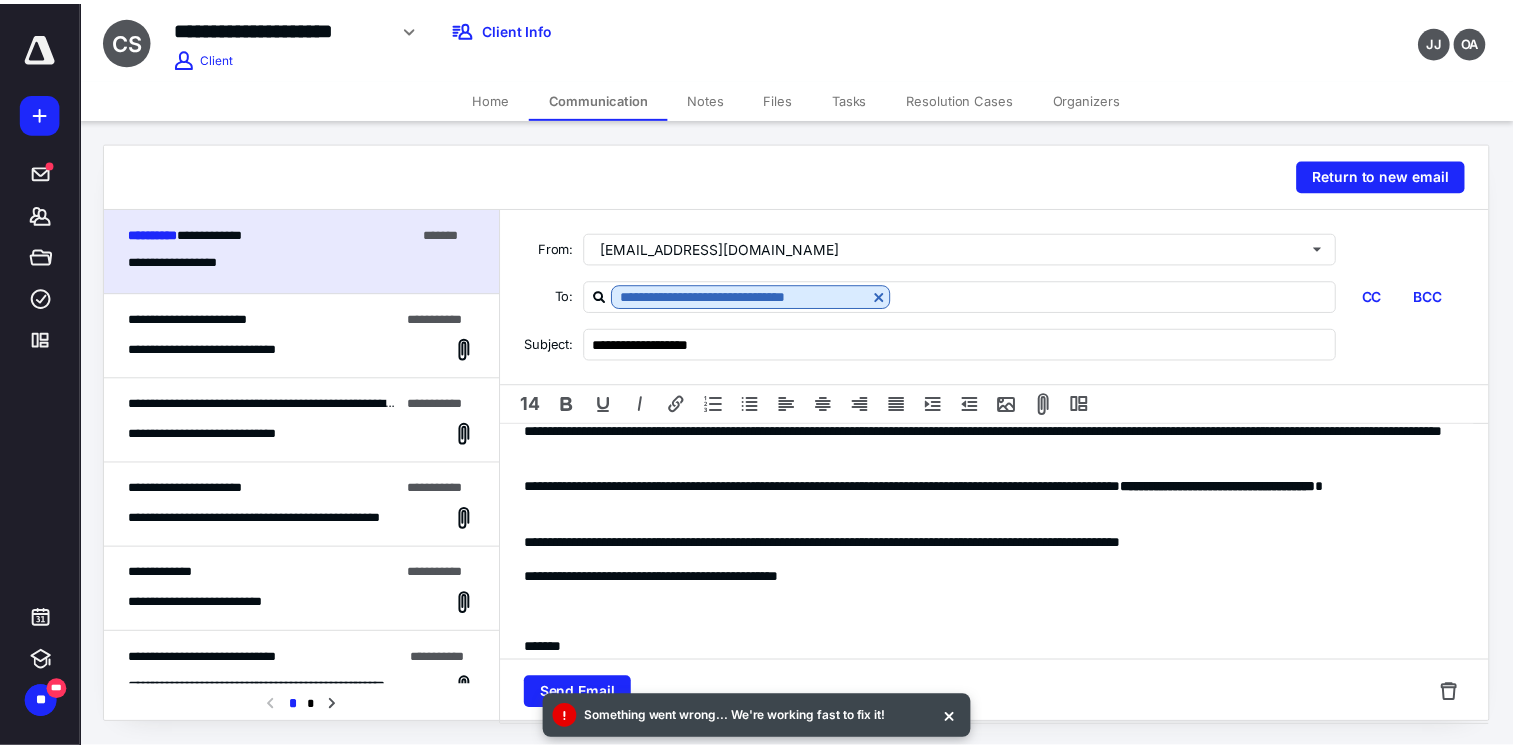 scroll, scrollTop: 0, scrollLeft: 0, axis: both 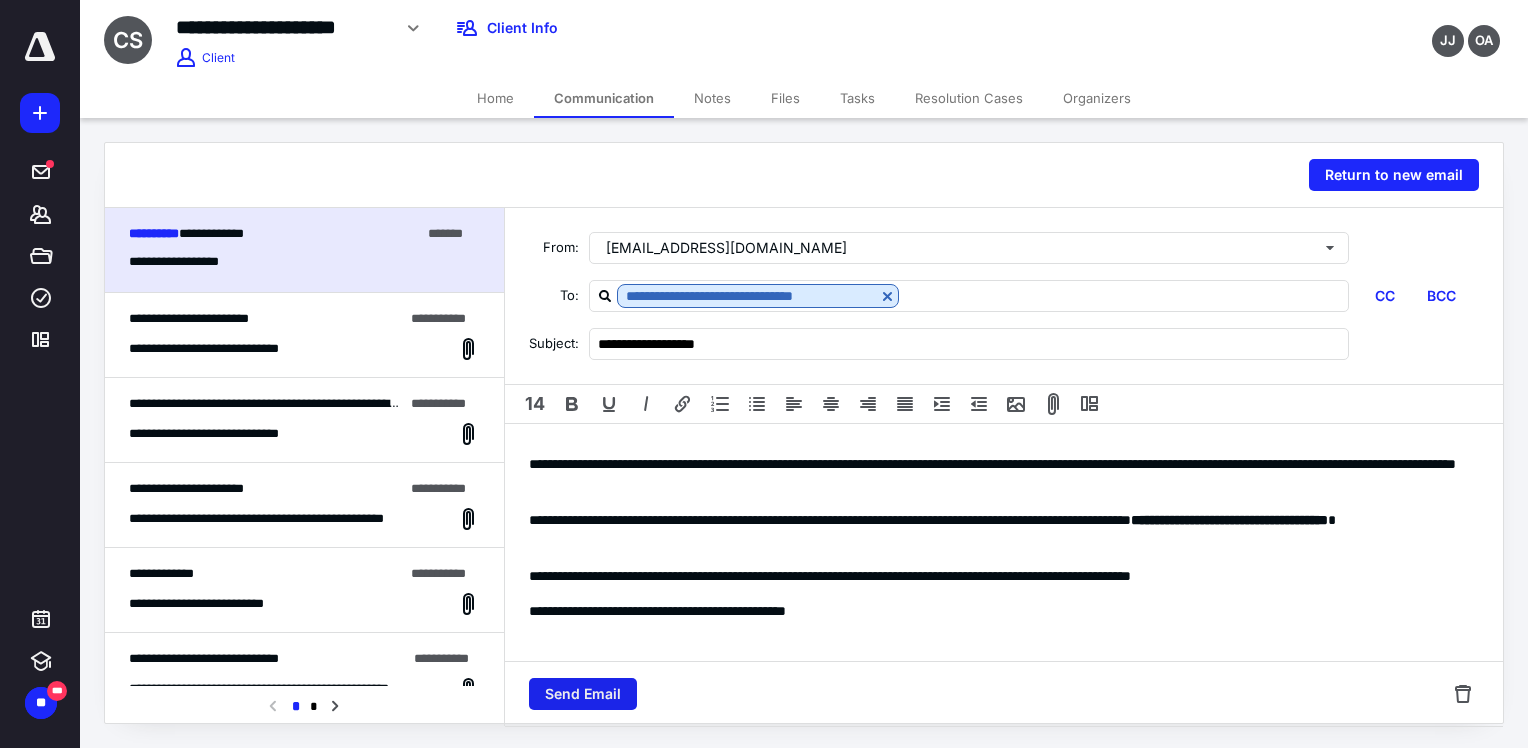 click on "Send Email" at bounding box center [583, 694] 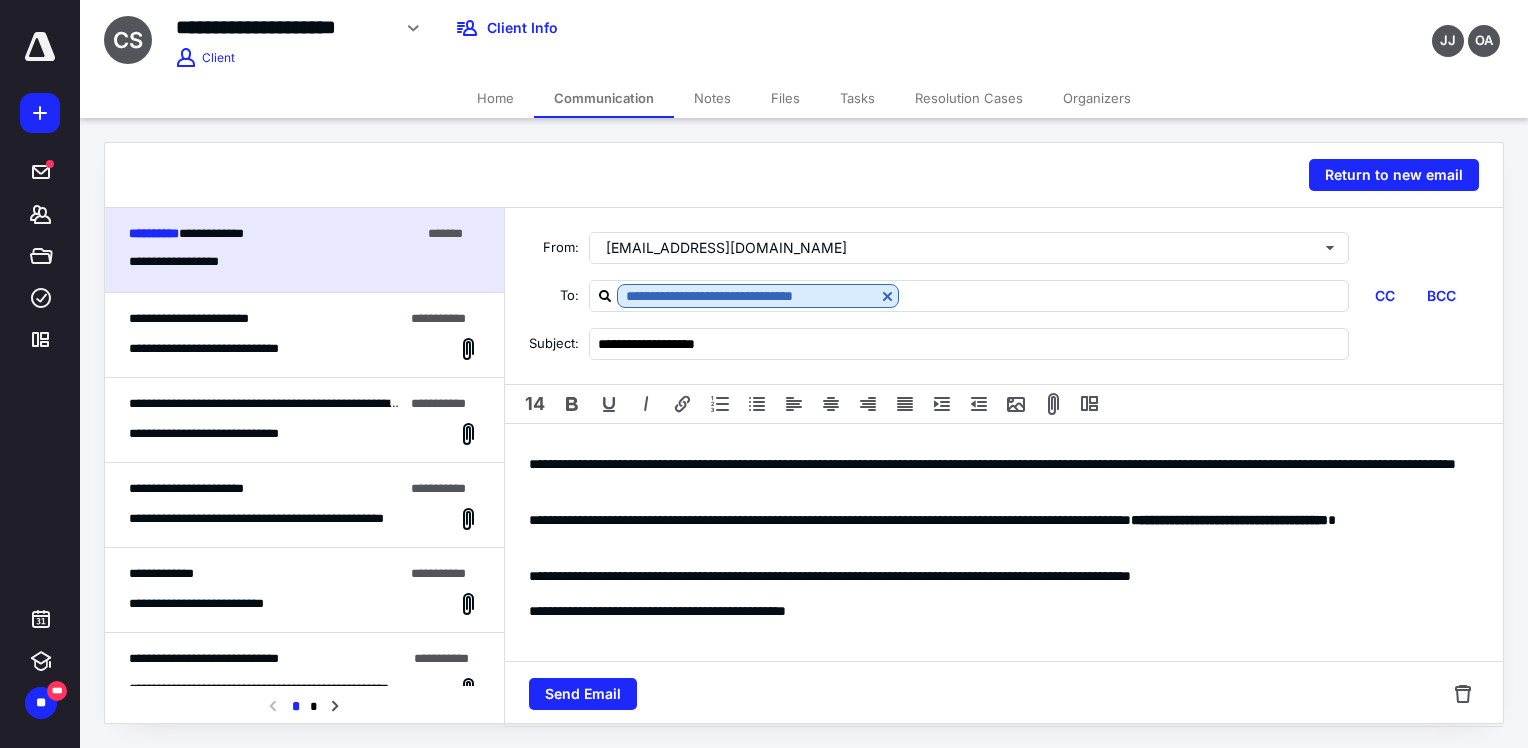 click on "Send Email" at bounding box center [1004, 694] 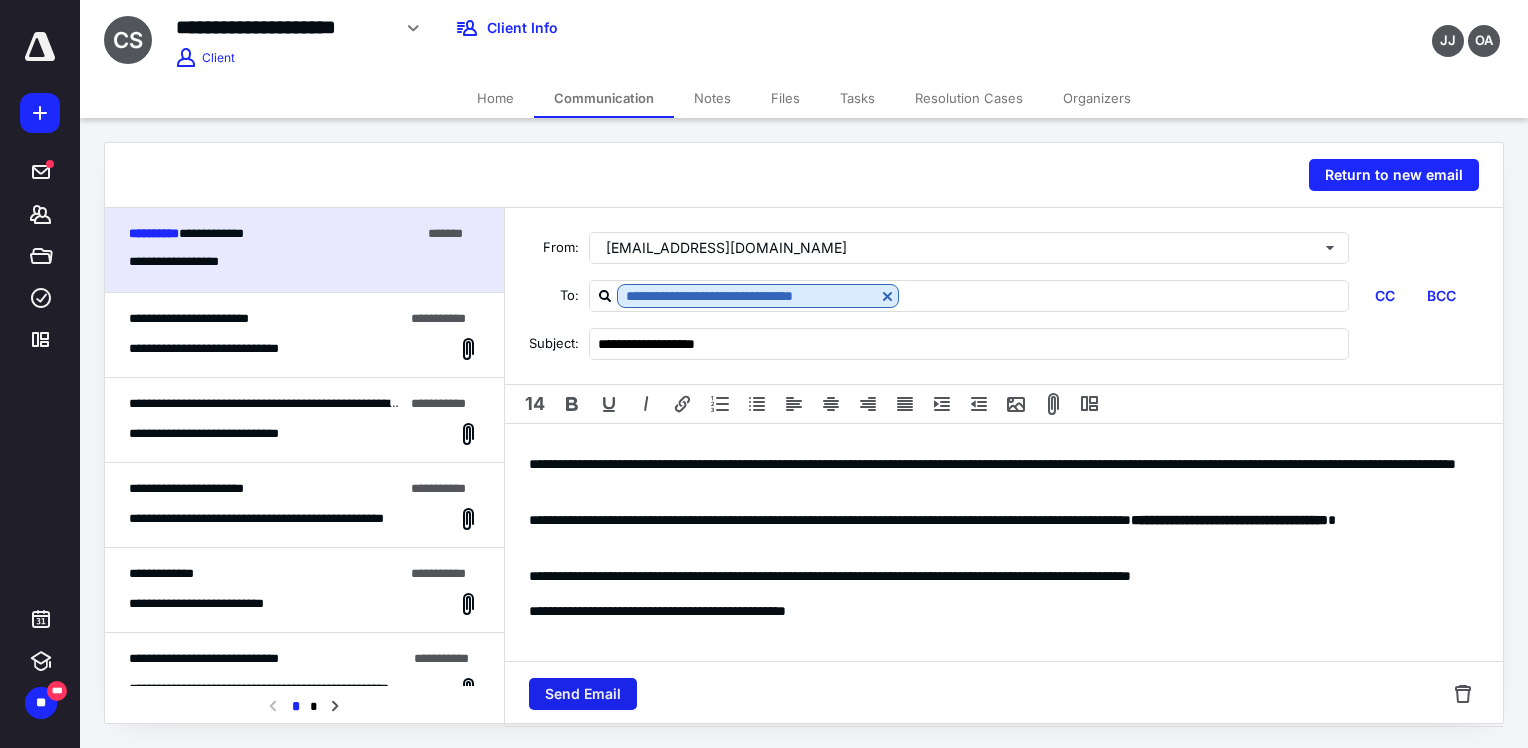 click on "Send Email" at bounding box center (583, 694) 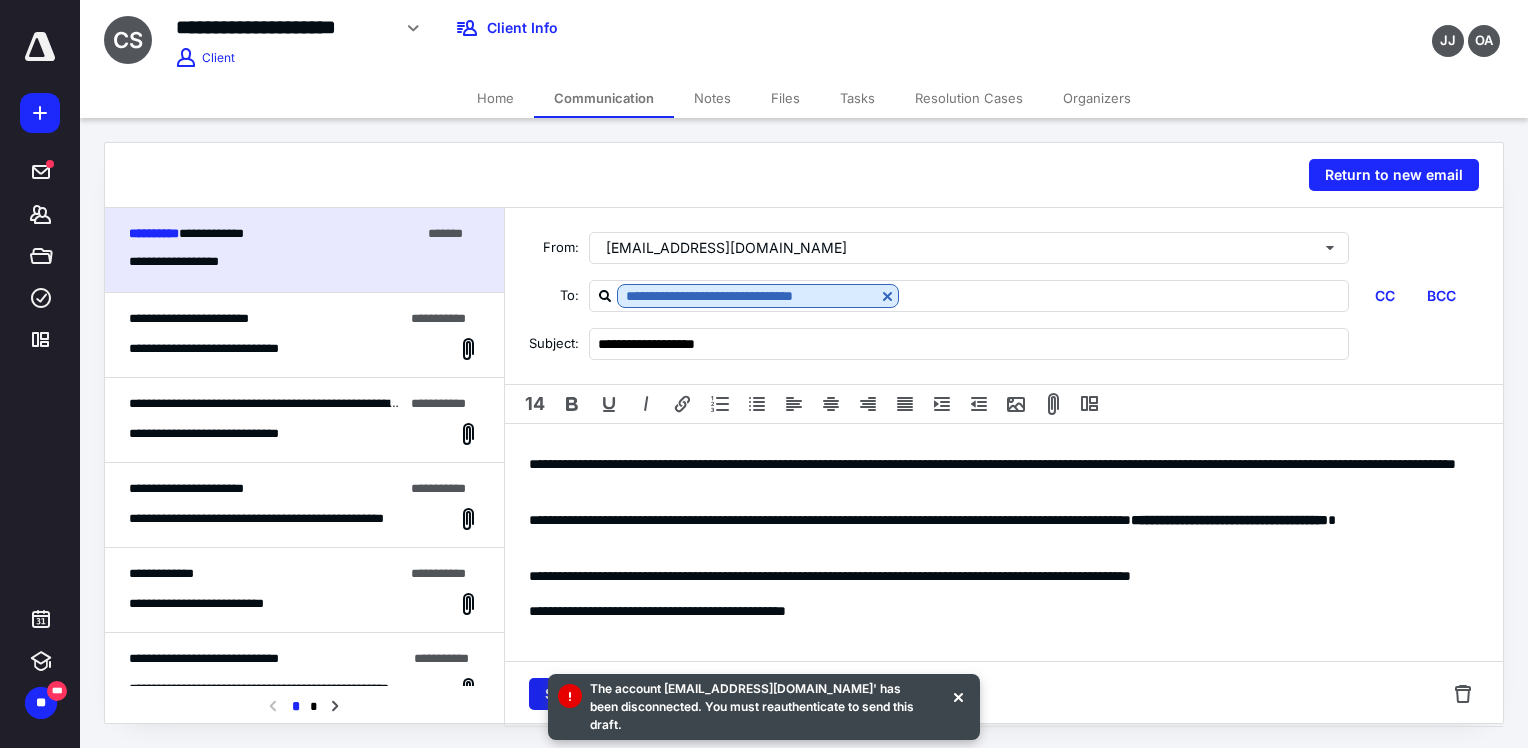 click on "Send Email" at bounding box center [583, 694] 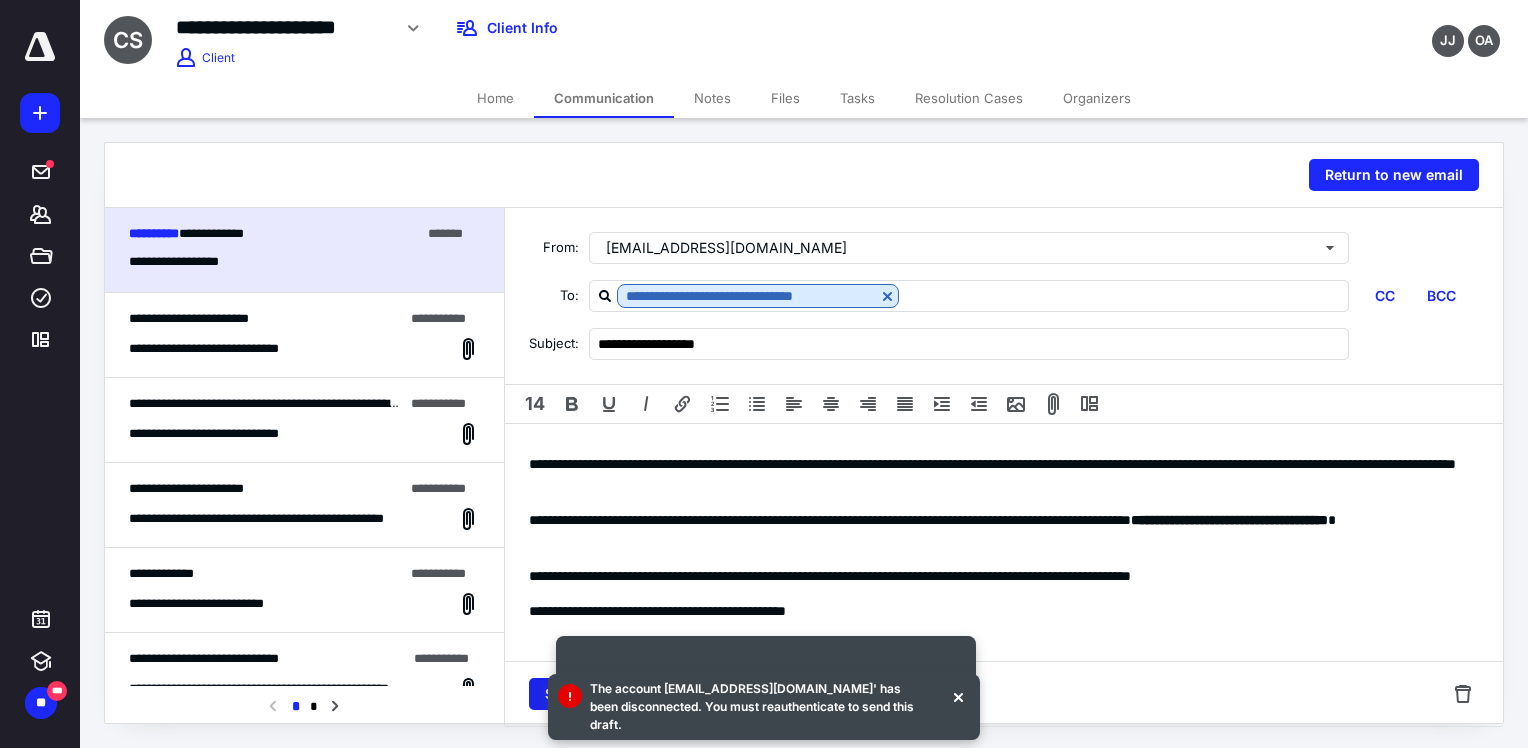 click on "**********" at bounding box center (0, 0) 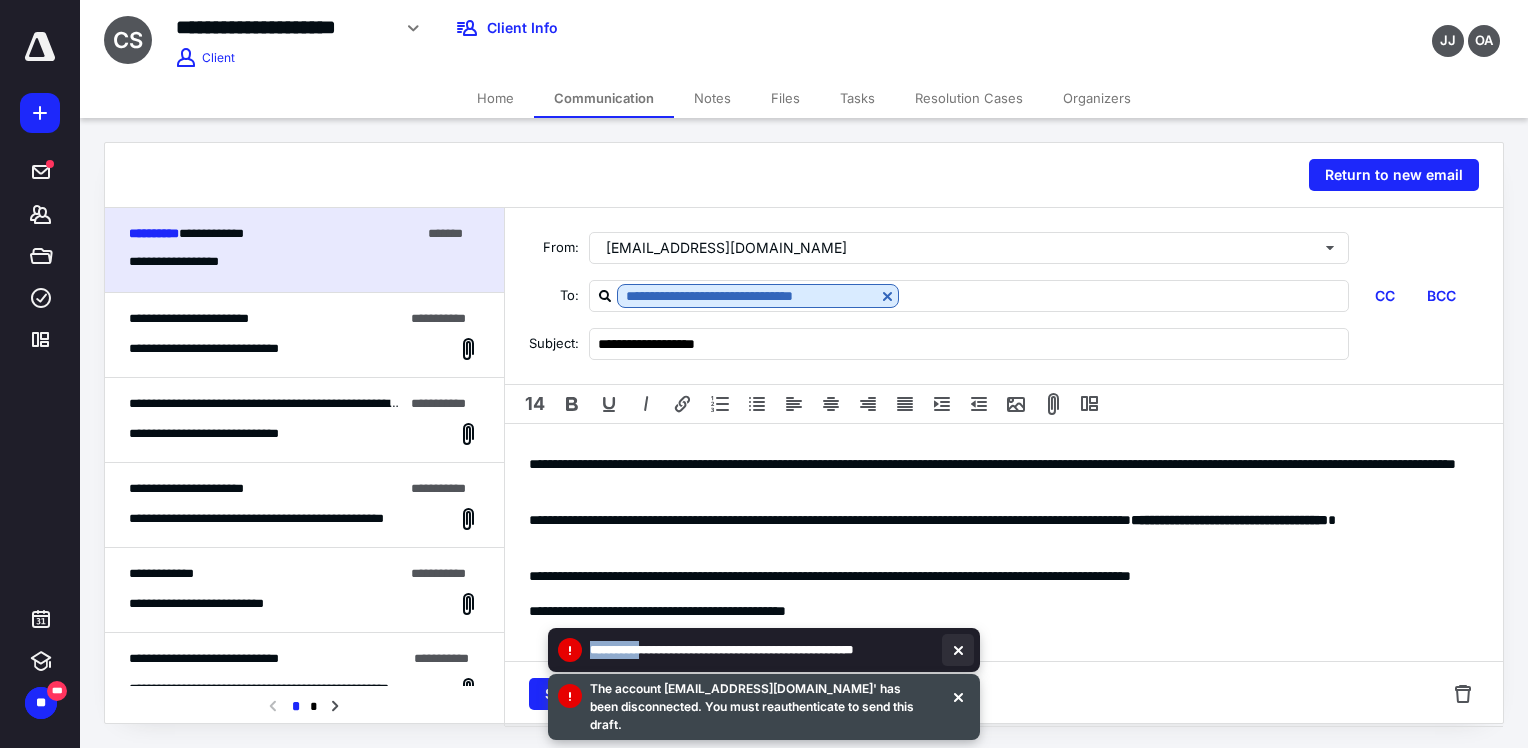 click at bounding box center [958, 650] 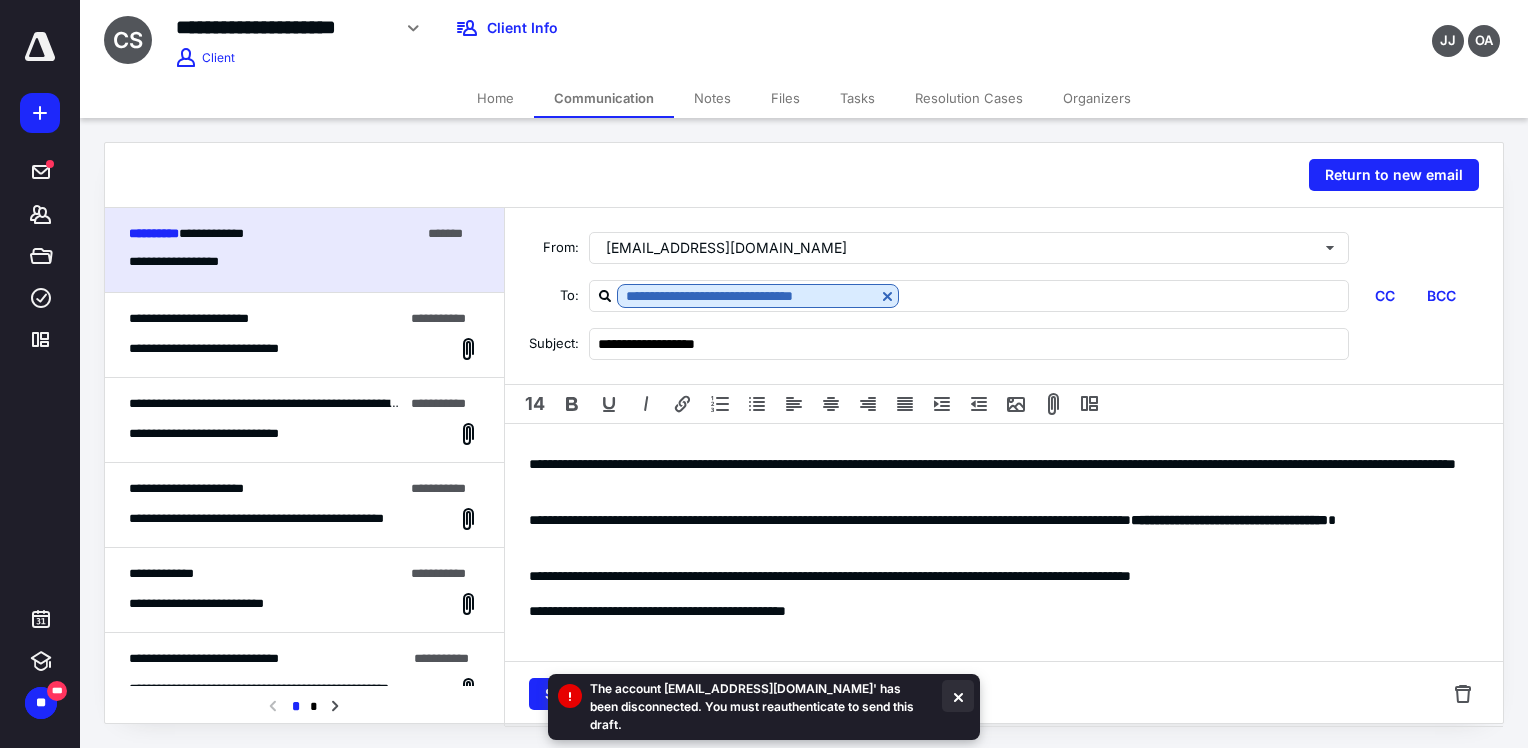 click at bounding box center (958, 696) 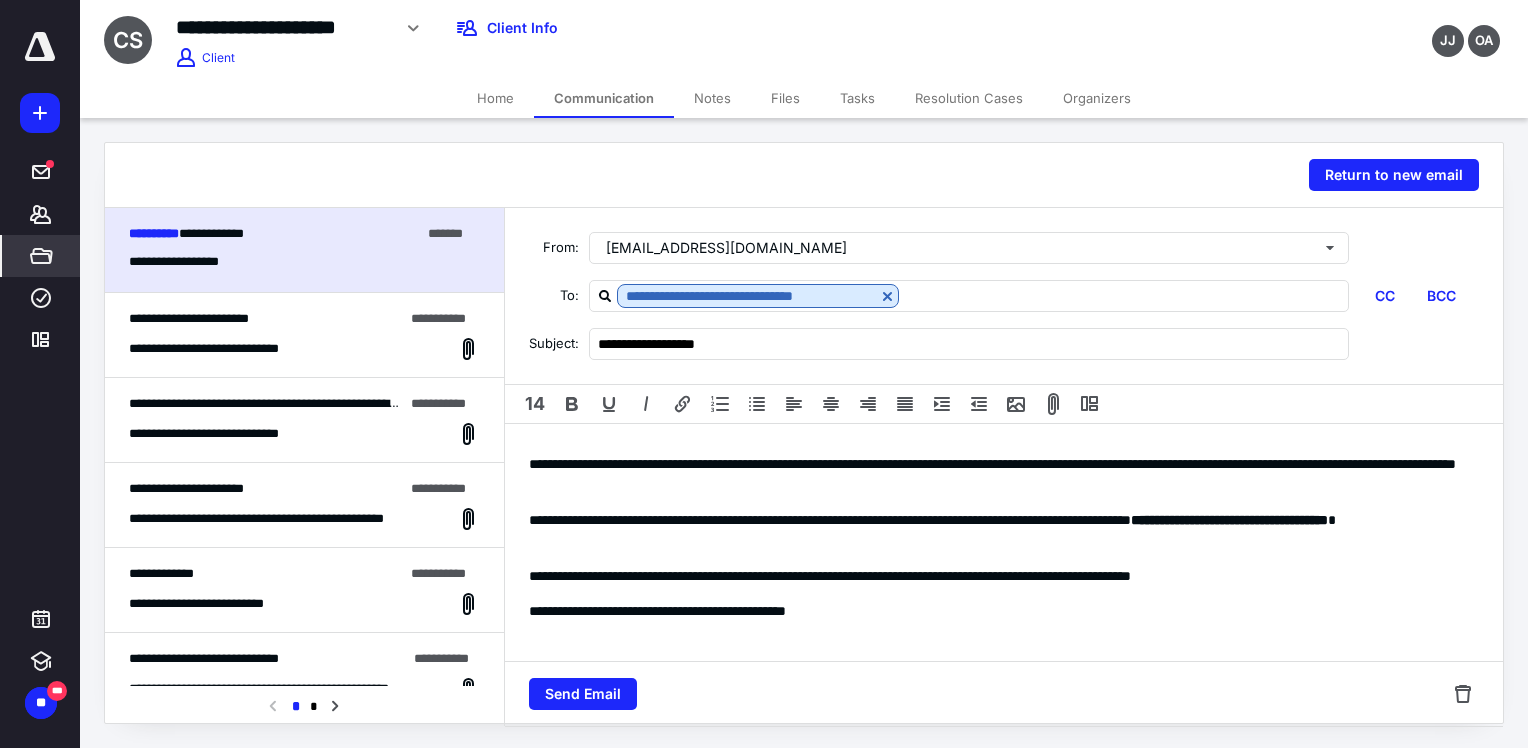 click on "*****" at bounding box center (41, 256) 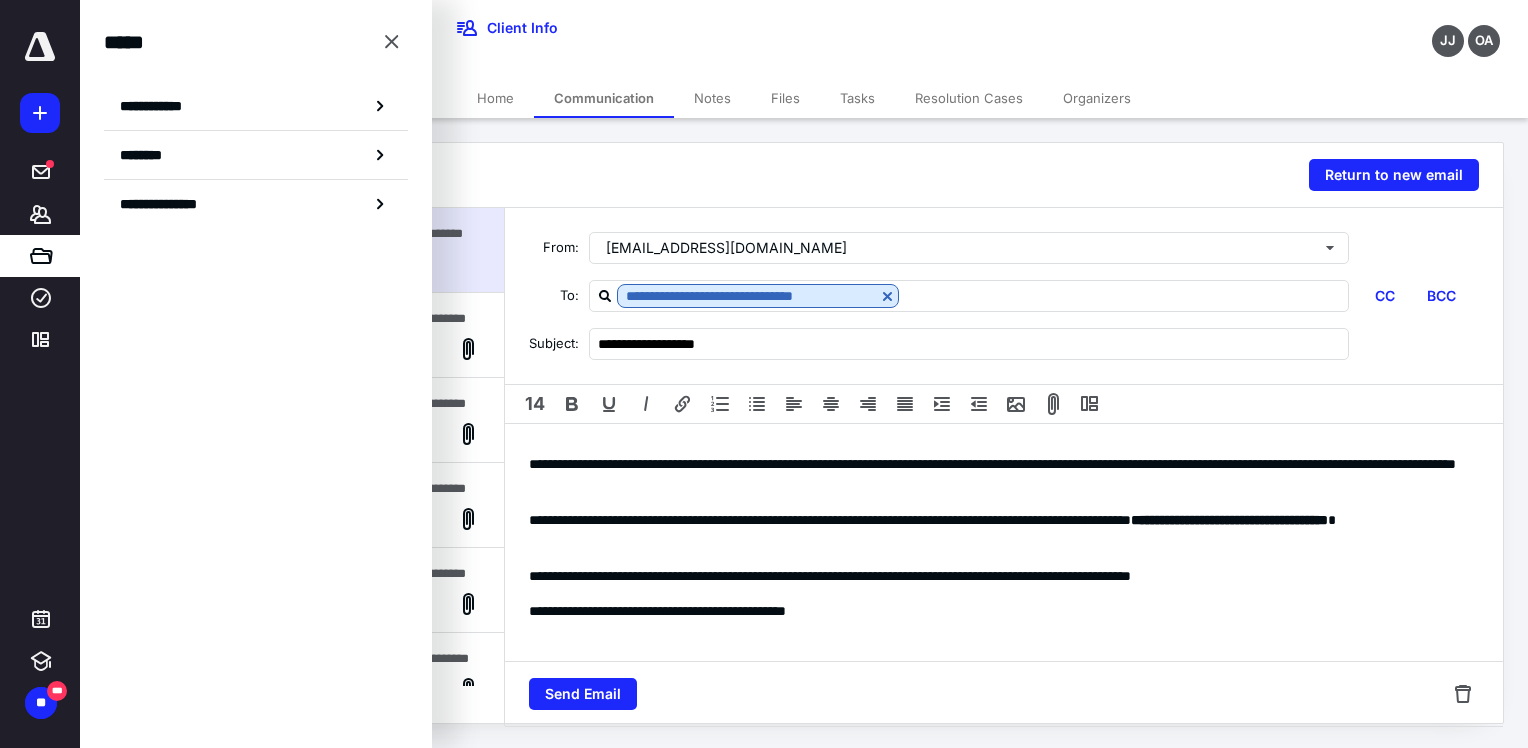 click at bounding box center [719, 175] 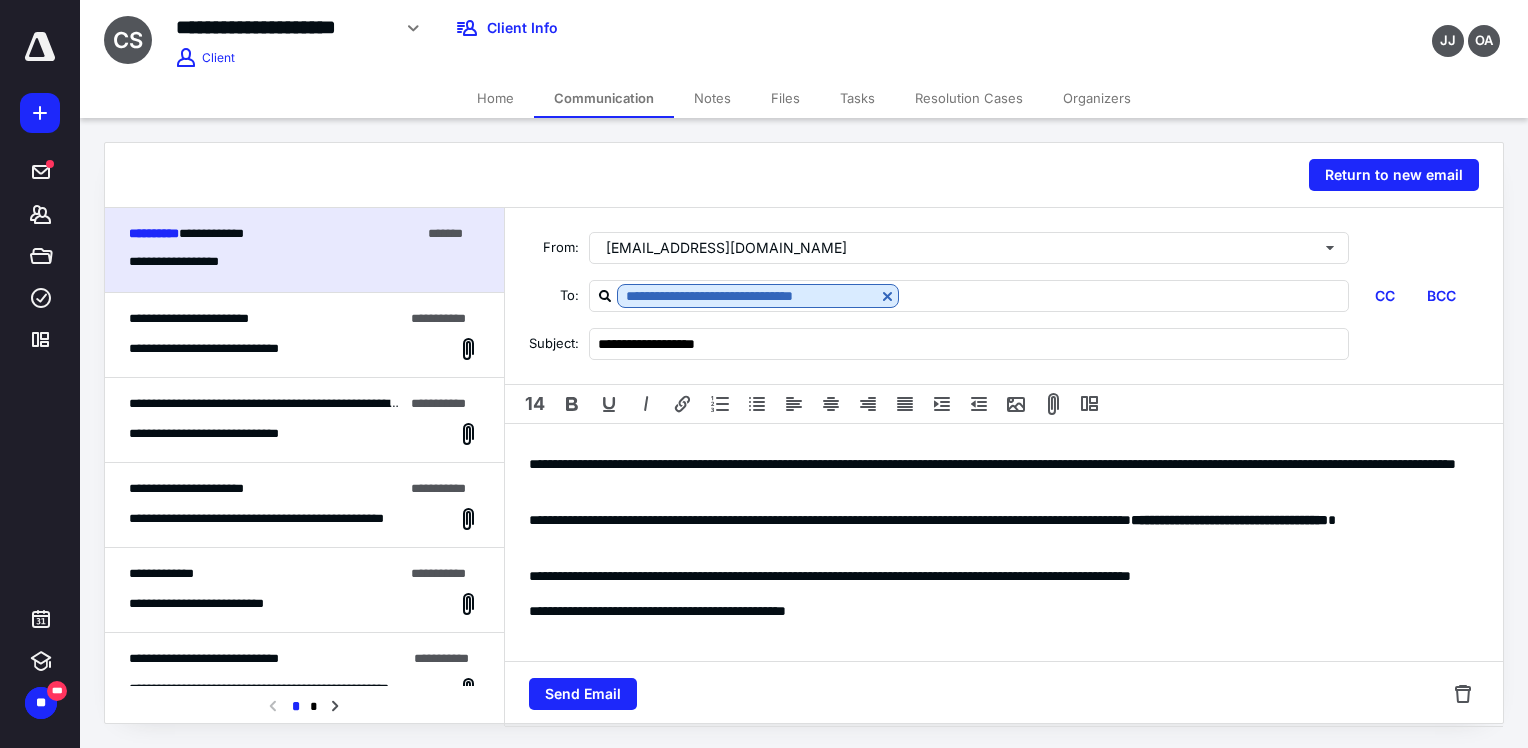 click on "Home" at bounding box center (495, 98) 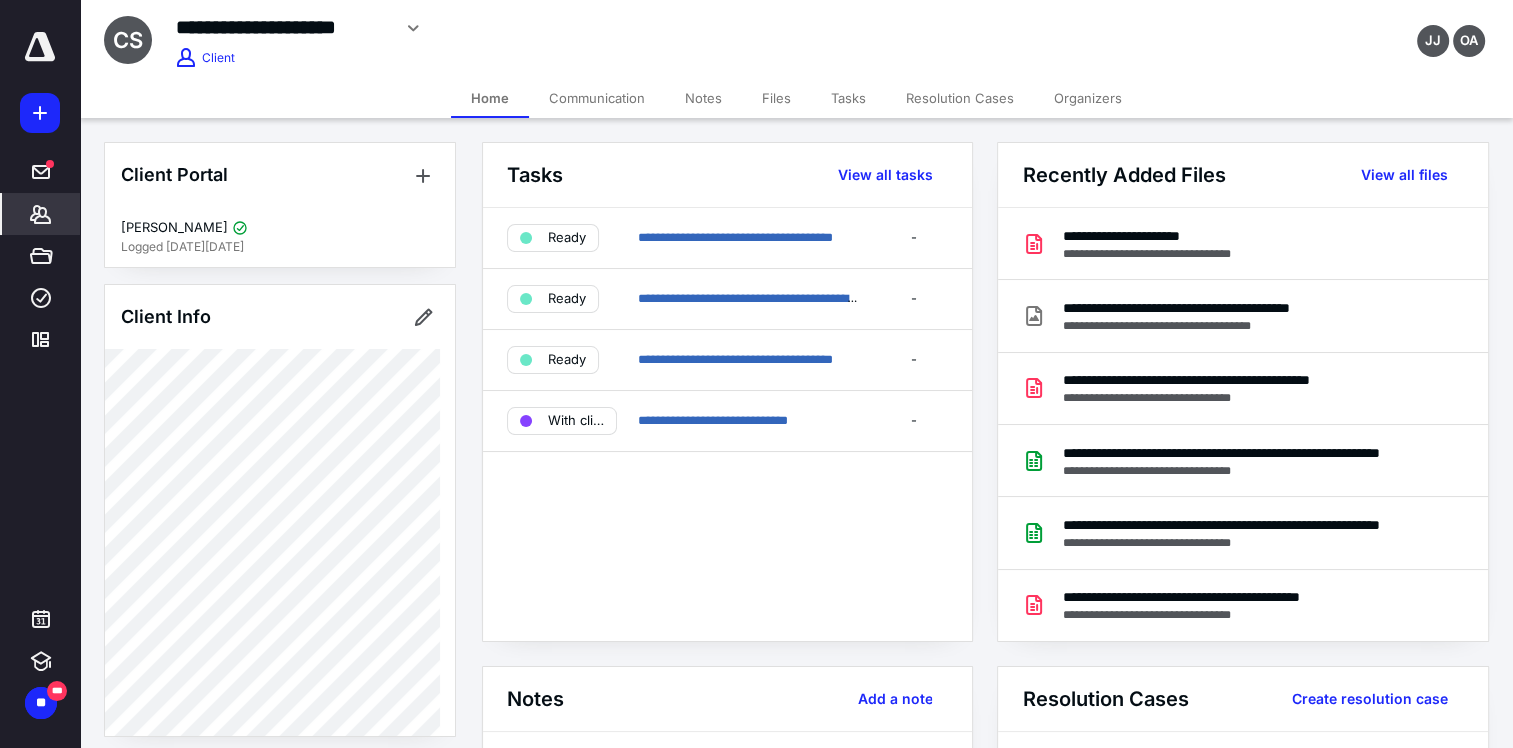 click on "Communication" at bounding box center (597, 98) 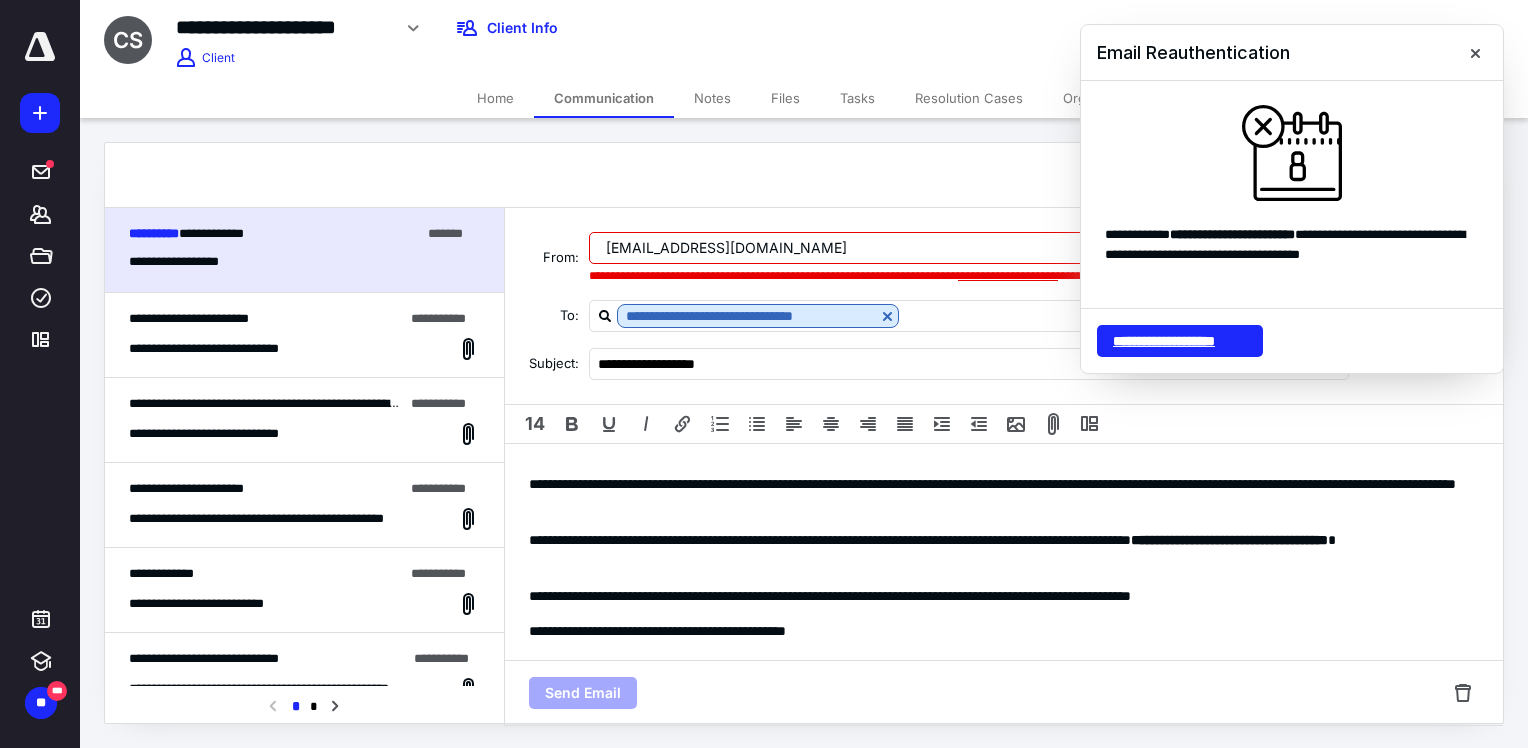 click on "**********" at bounding box center (1180, 341) 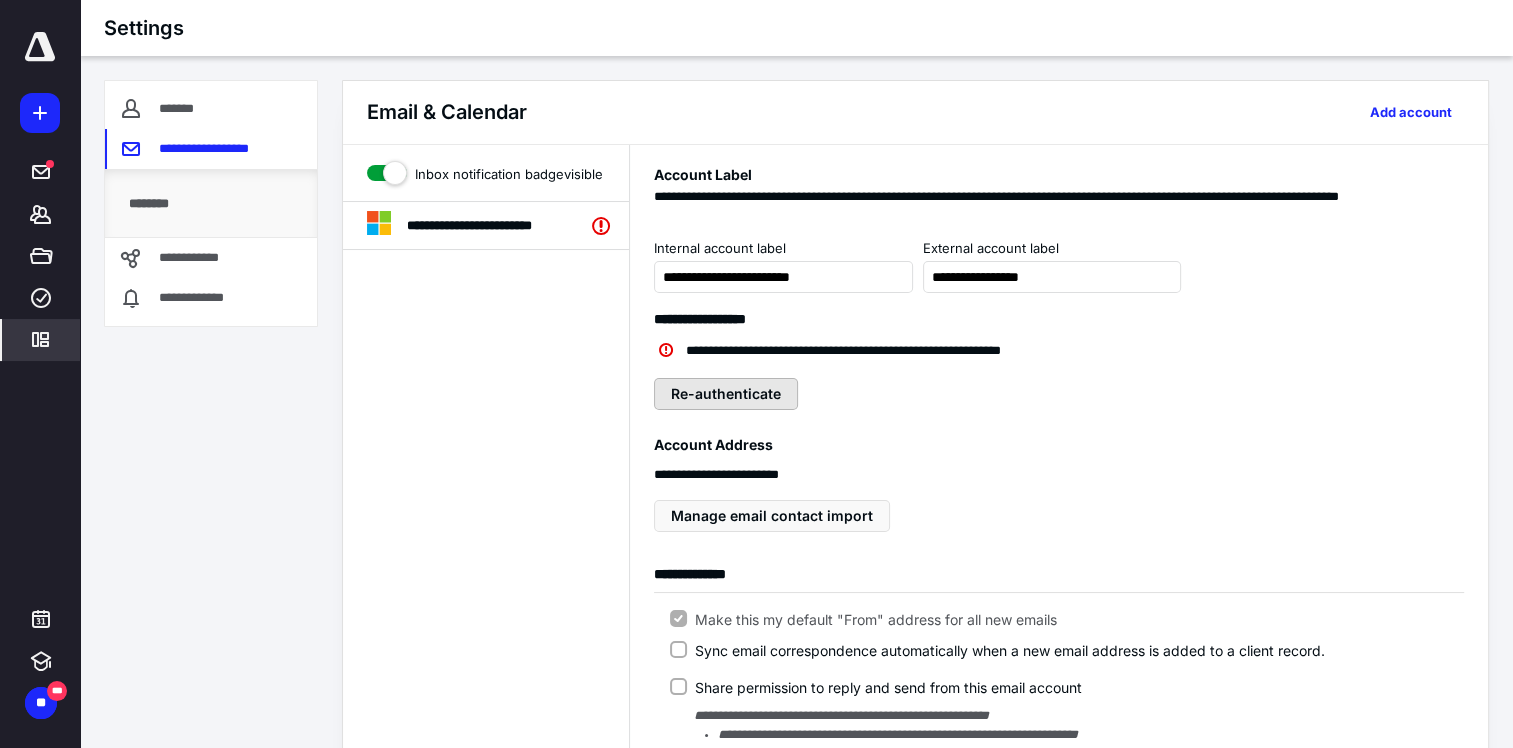 click on "Re-authenticate" at bounding box center (726, 394) 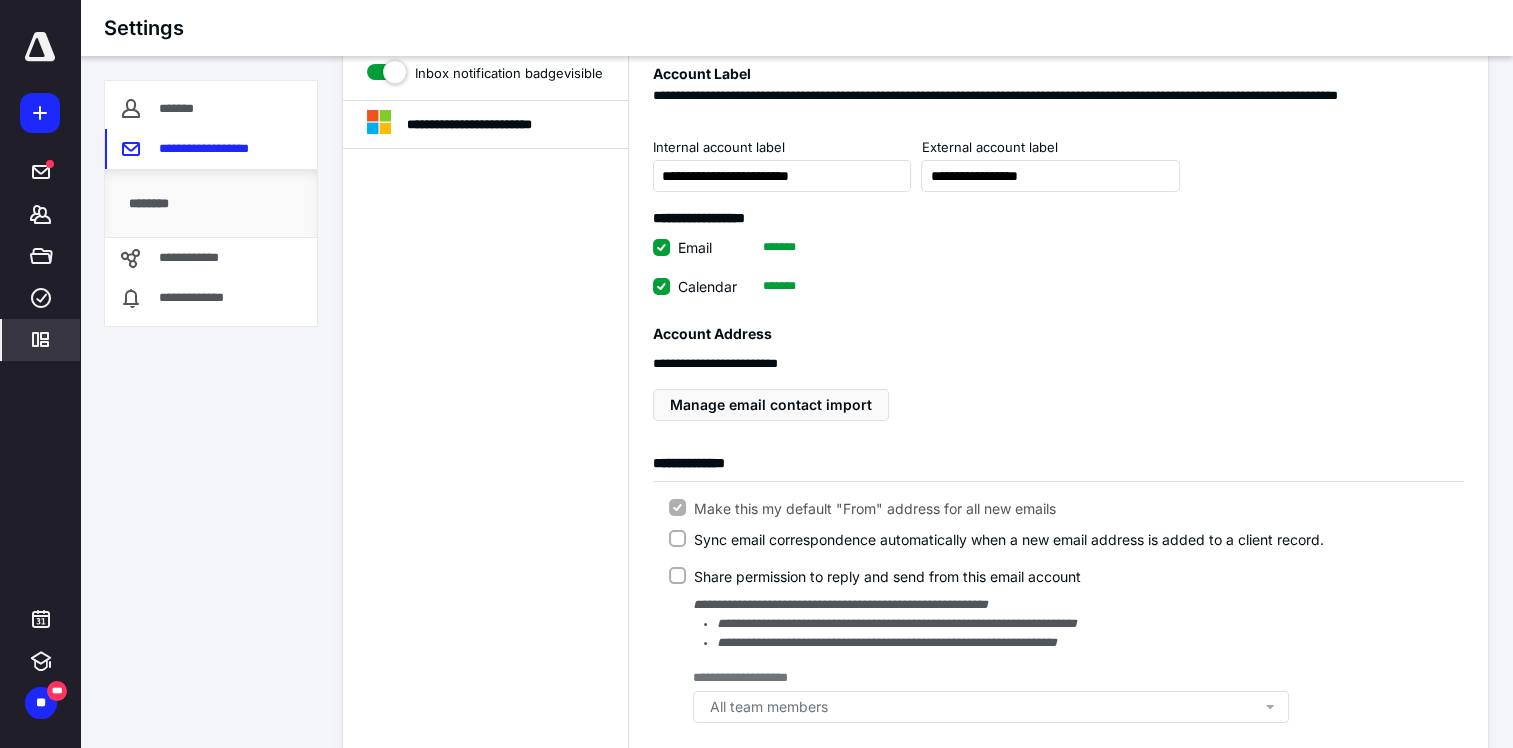 scroll, scrollTop: 100, scrollLeft: 0, axis: vertical 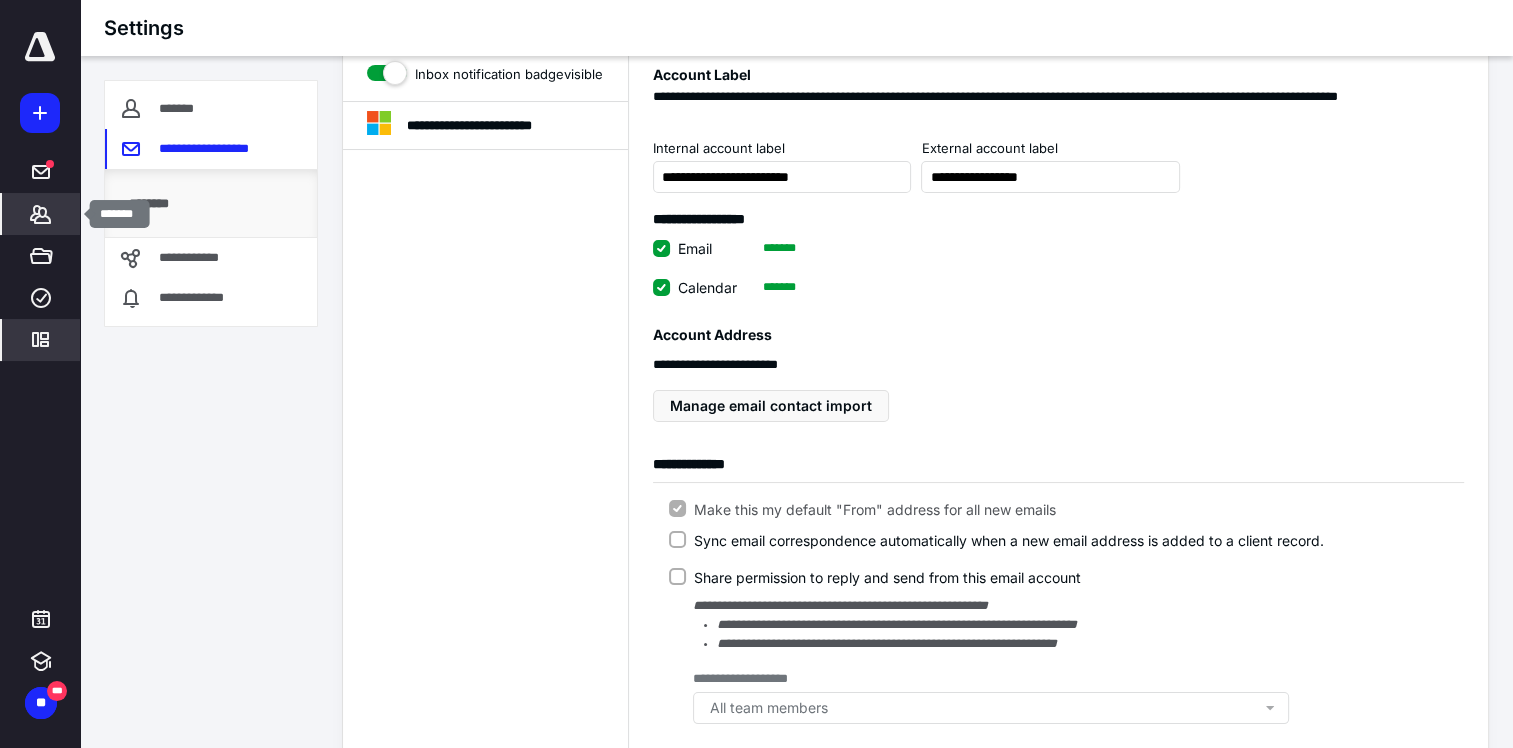 click 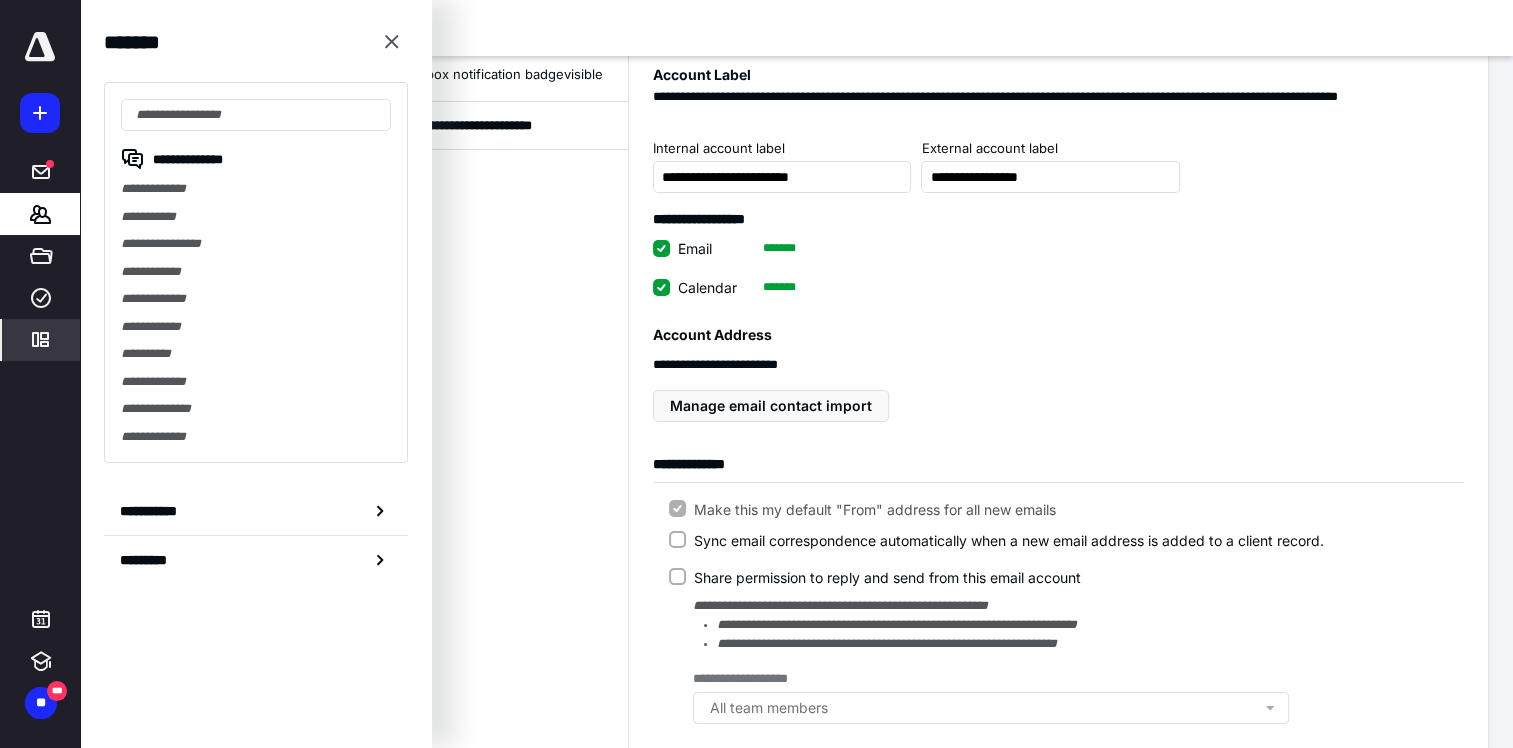 click on "**********" at bounding box center (486, 646) 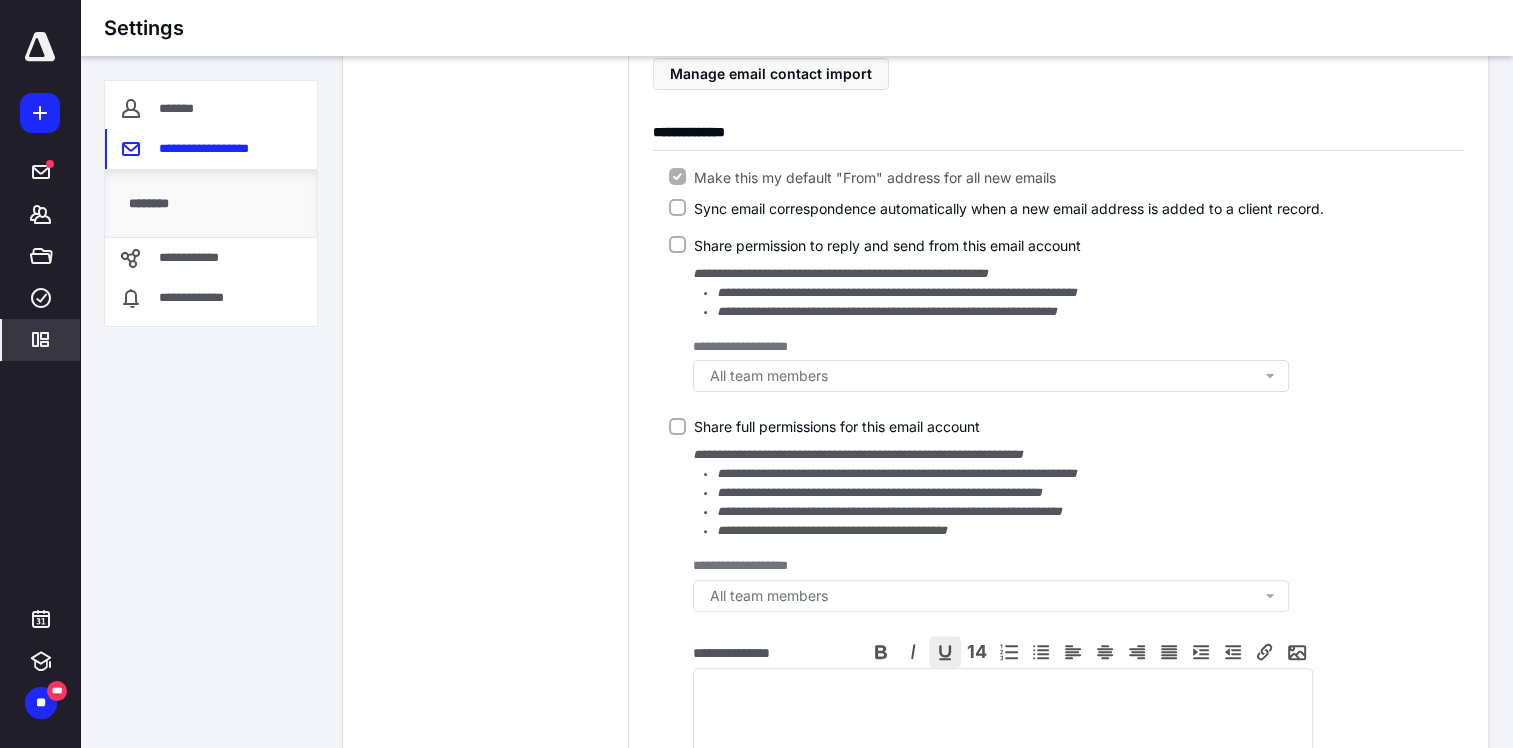 scroll, scrollTop: 620, scrollLeft: 0, axis: vertical 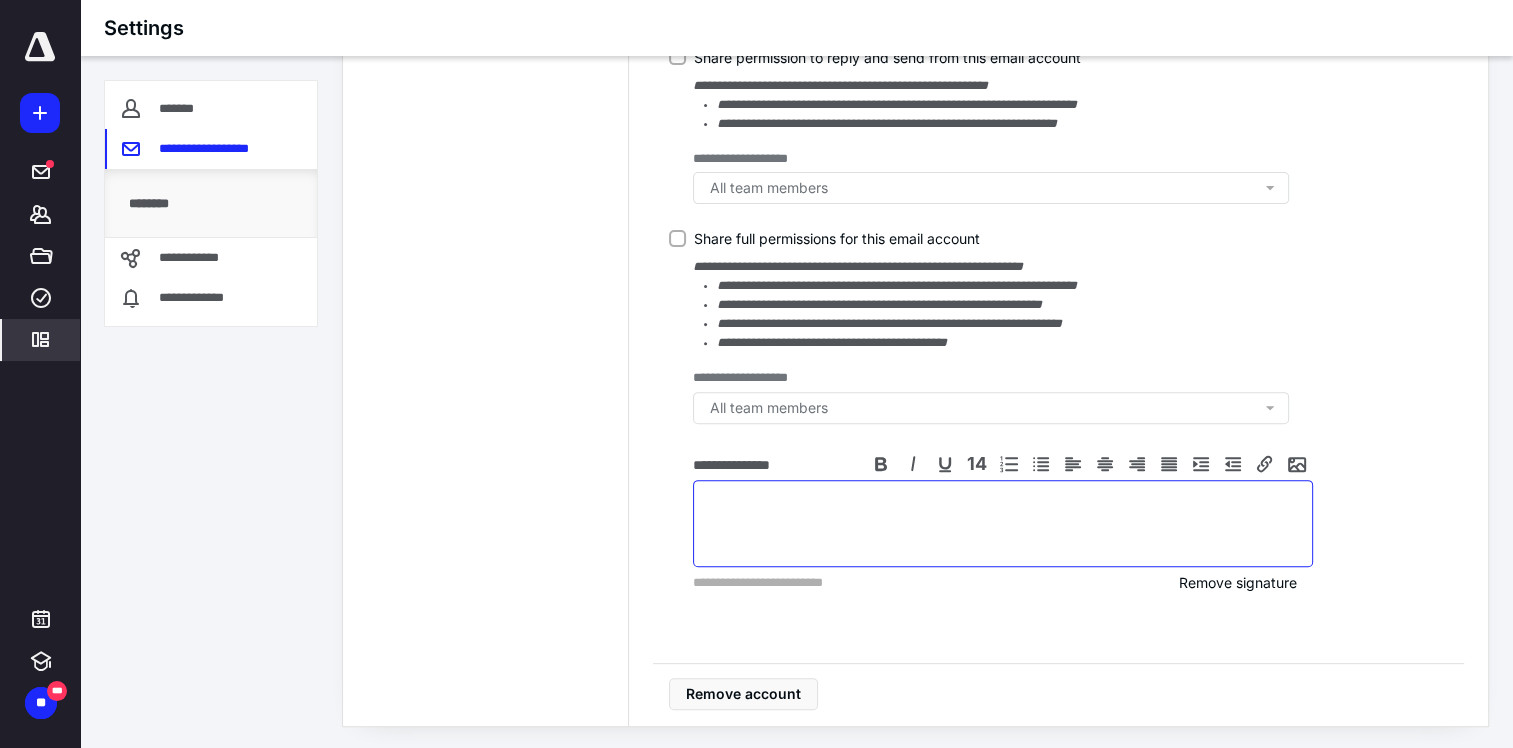 click at bounding box center (1003, 523) 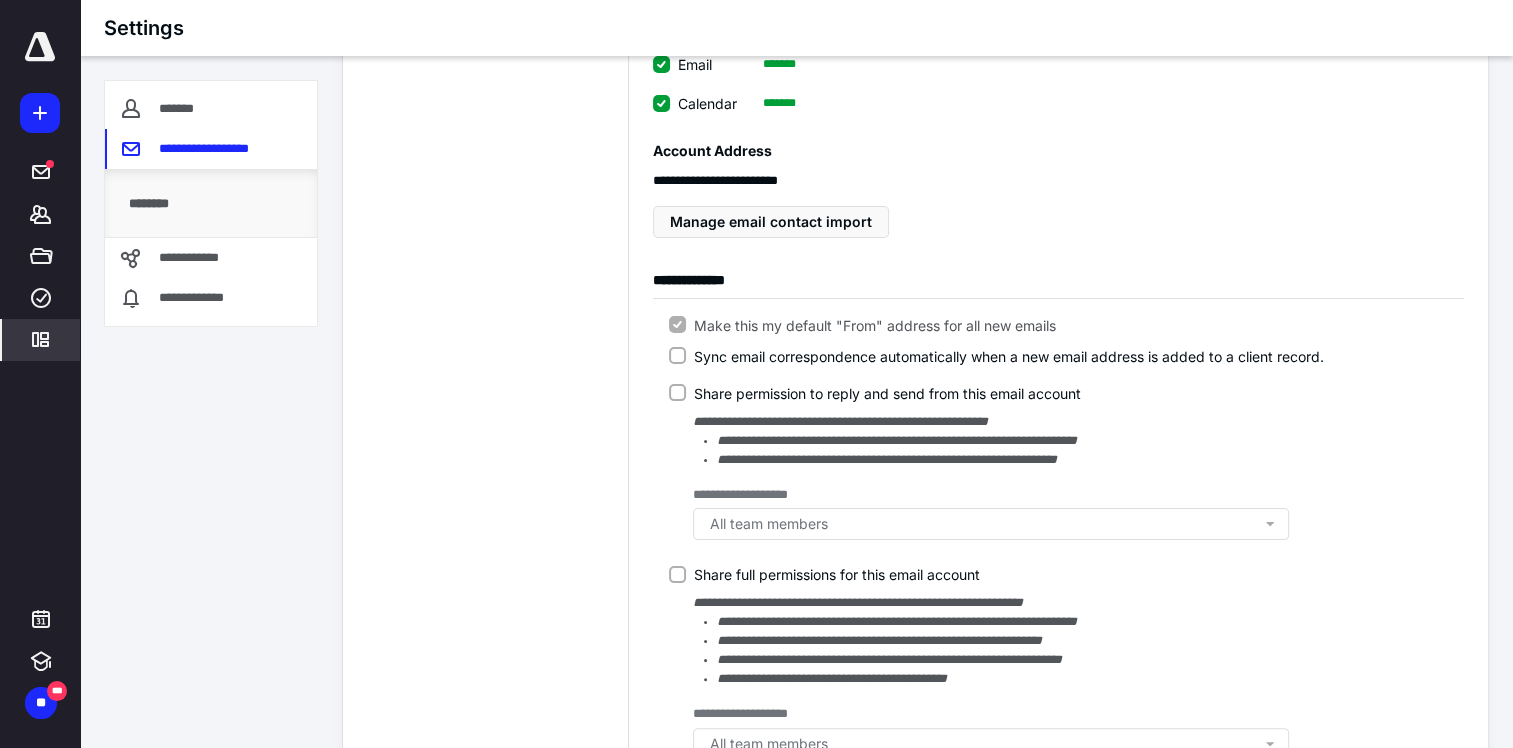 scroll, scrollTop: 620, scrollLeft: 0, axis: vertical 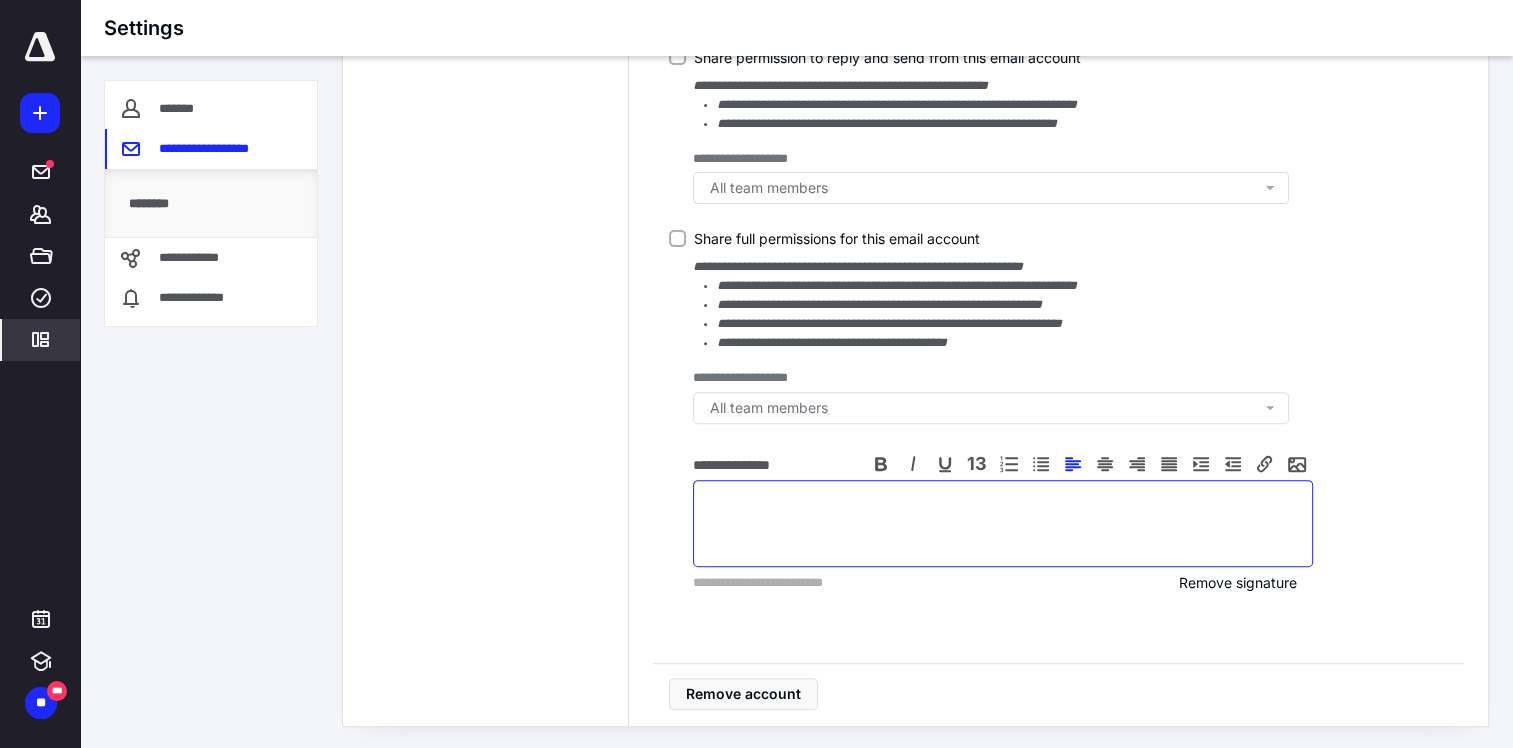 type 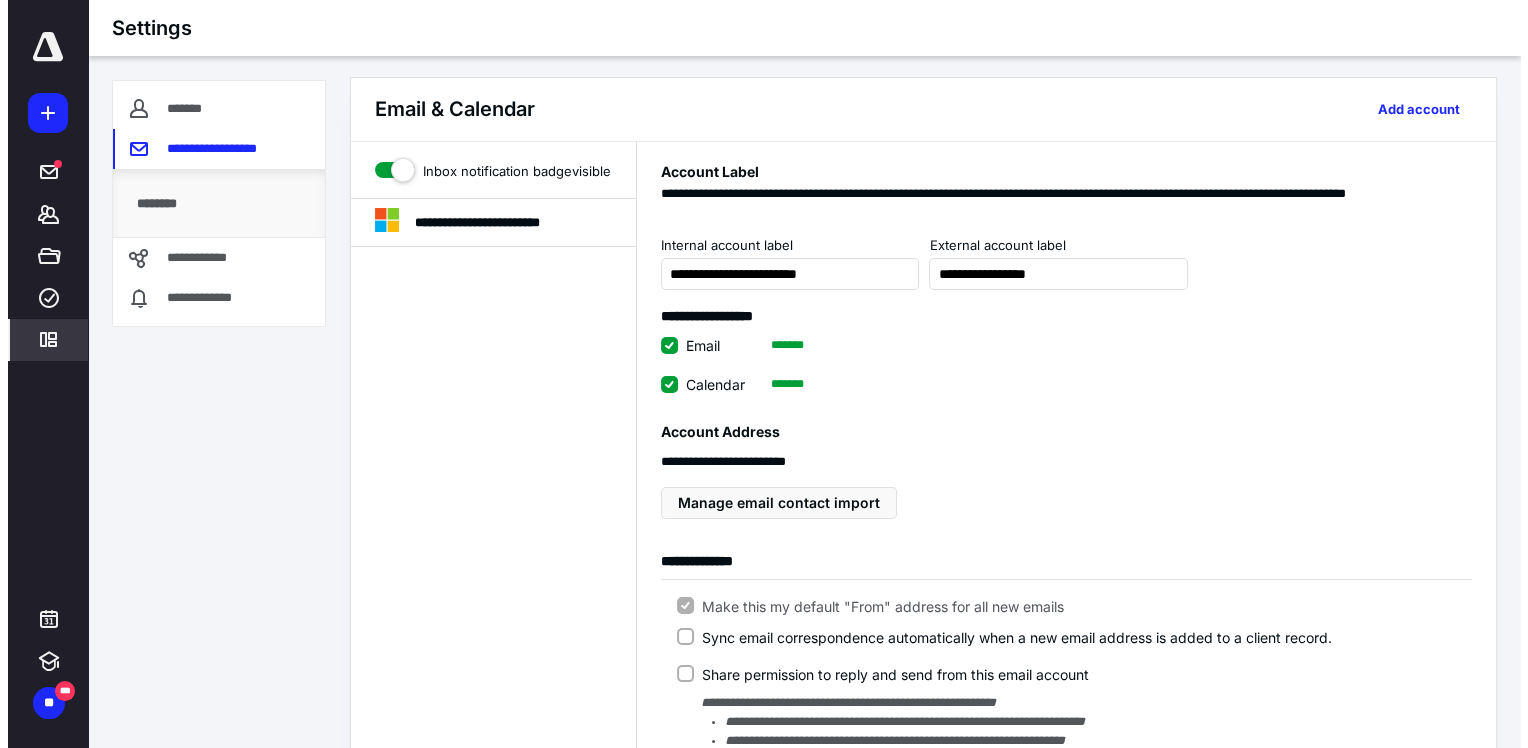 scroll, scrollTop: 0, scrollLeft: 0, axis: both 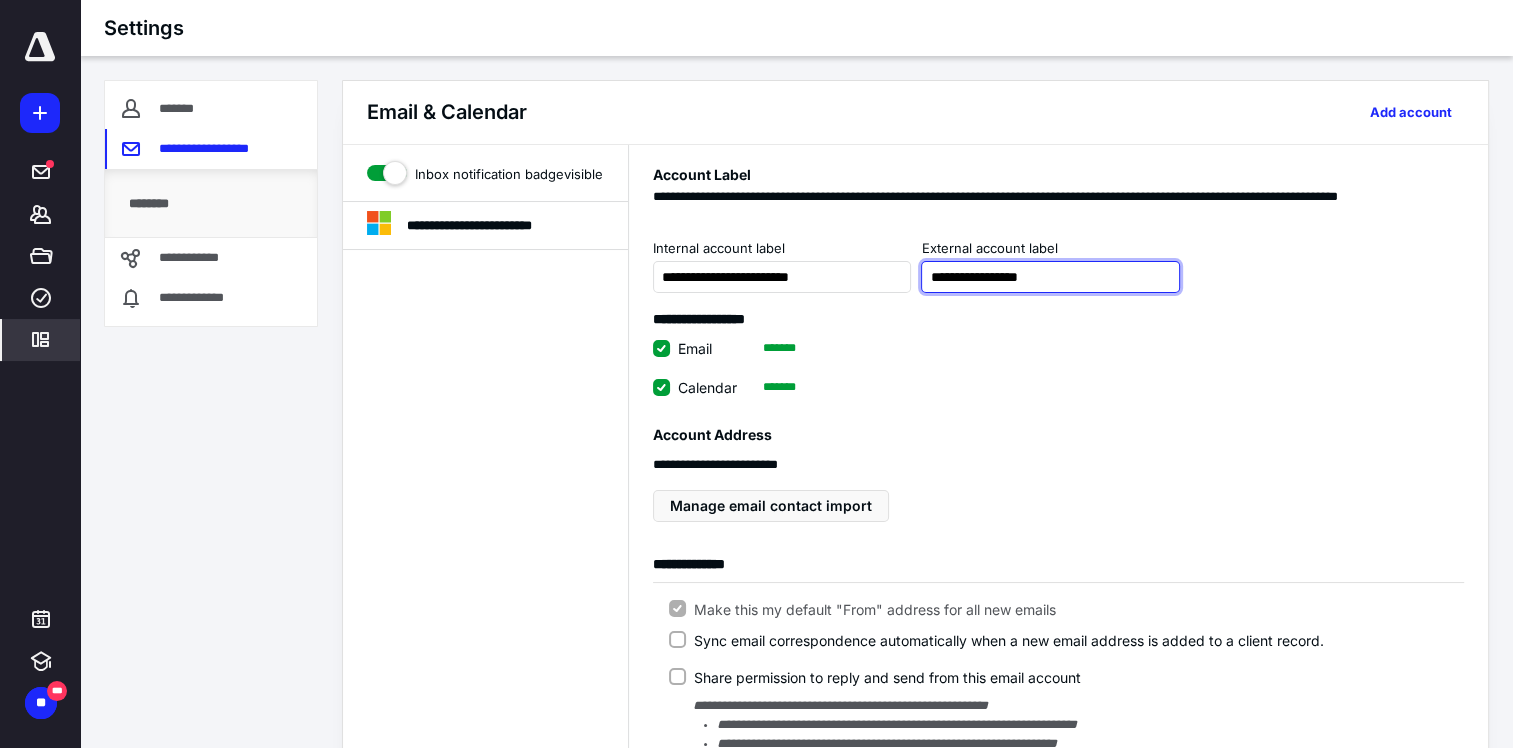 click on "**********" at bounding box center (1050, 277) 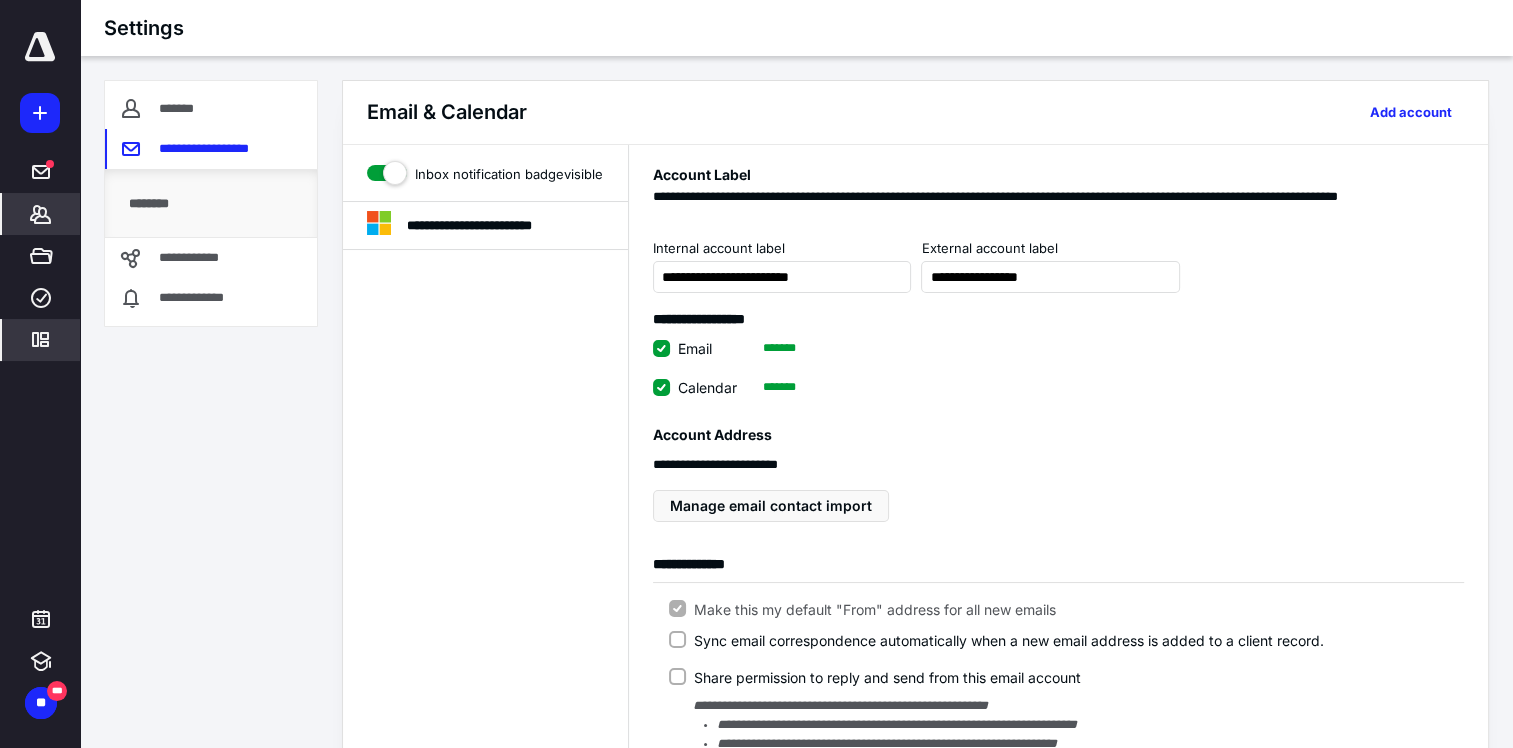 click 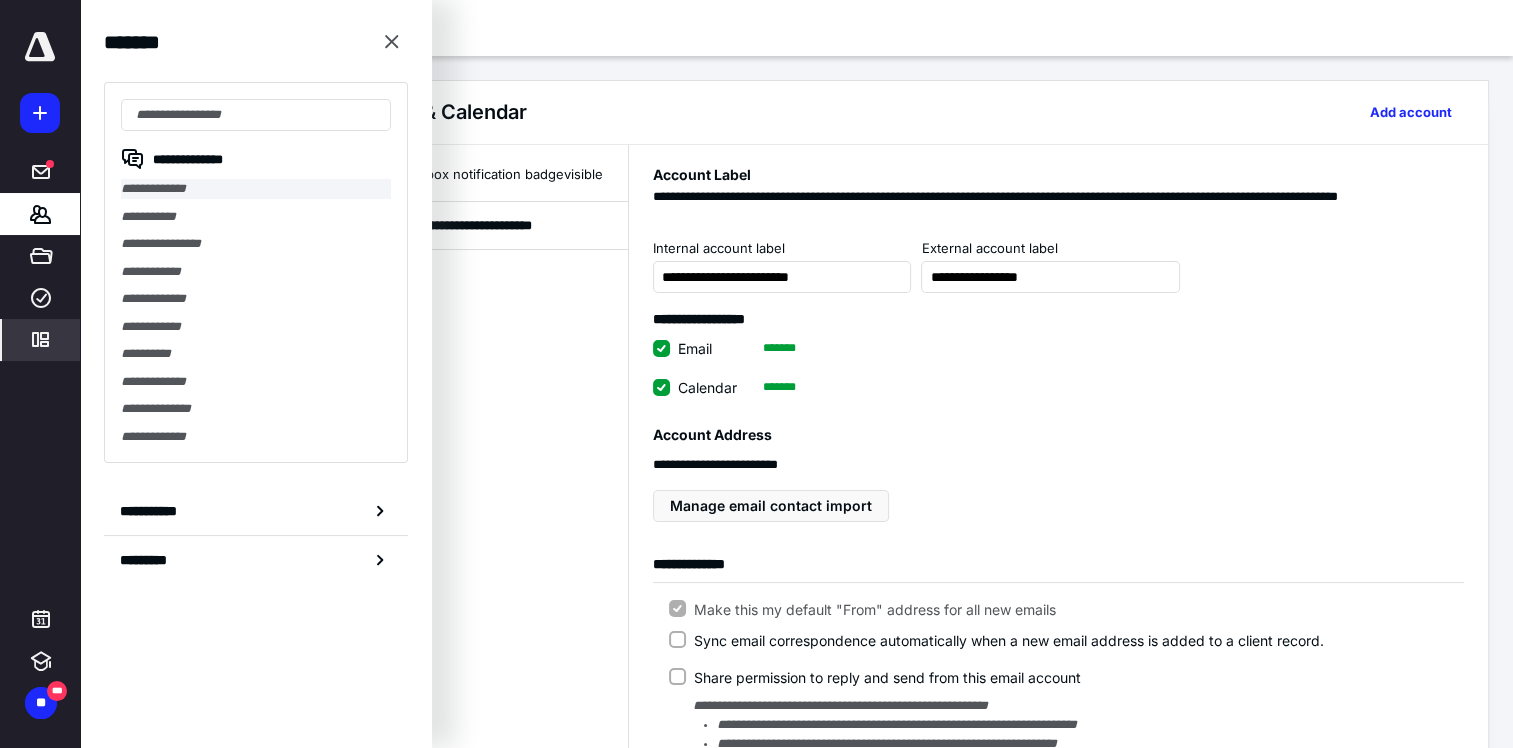 click on "**********" at bounding box center [256, 189] 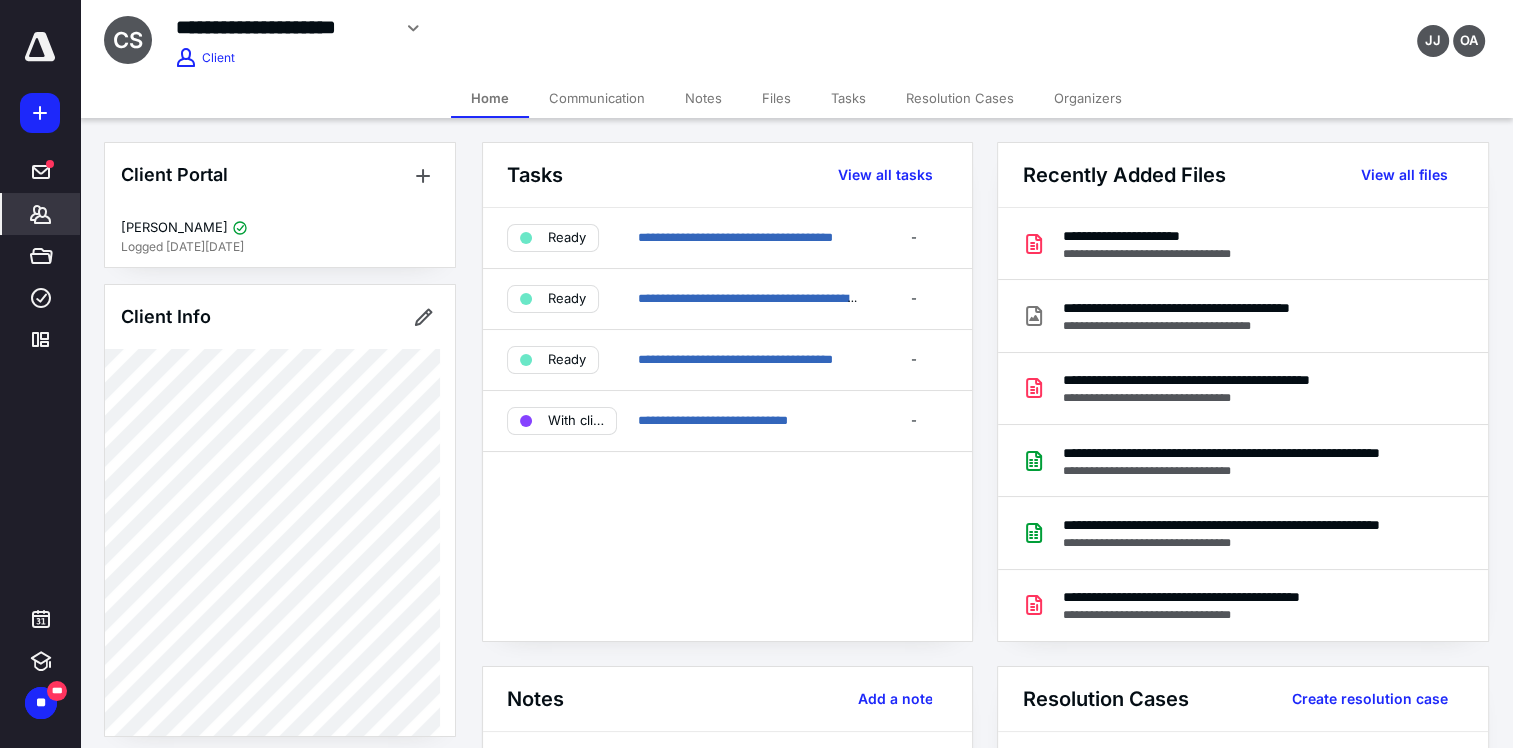 click on "Communication" at bounding box center (597, 98) 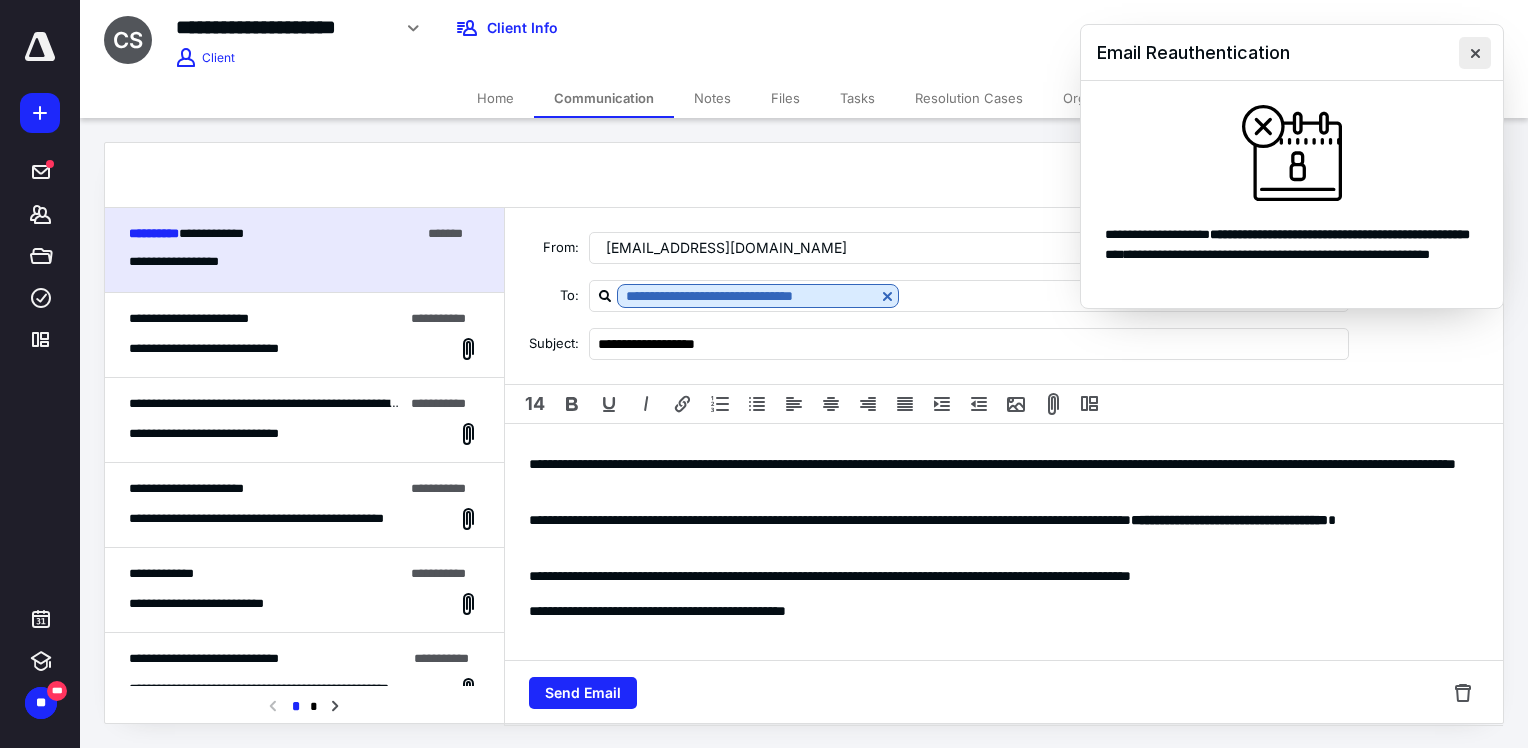 click at bounding box center (1475, 53) 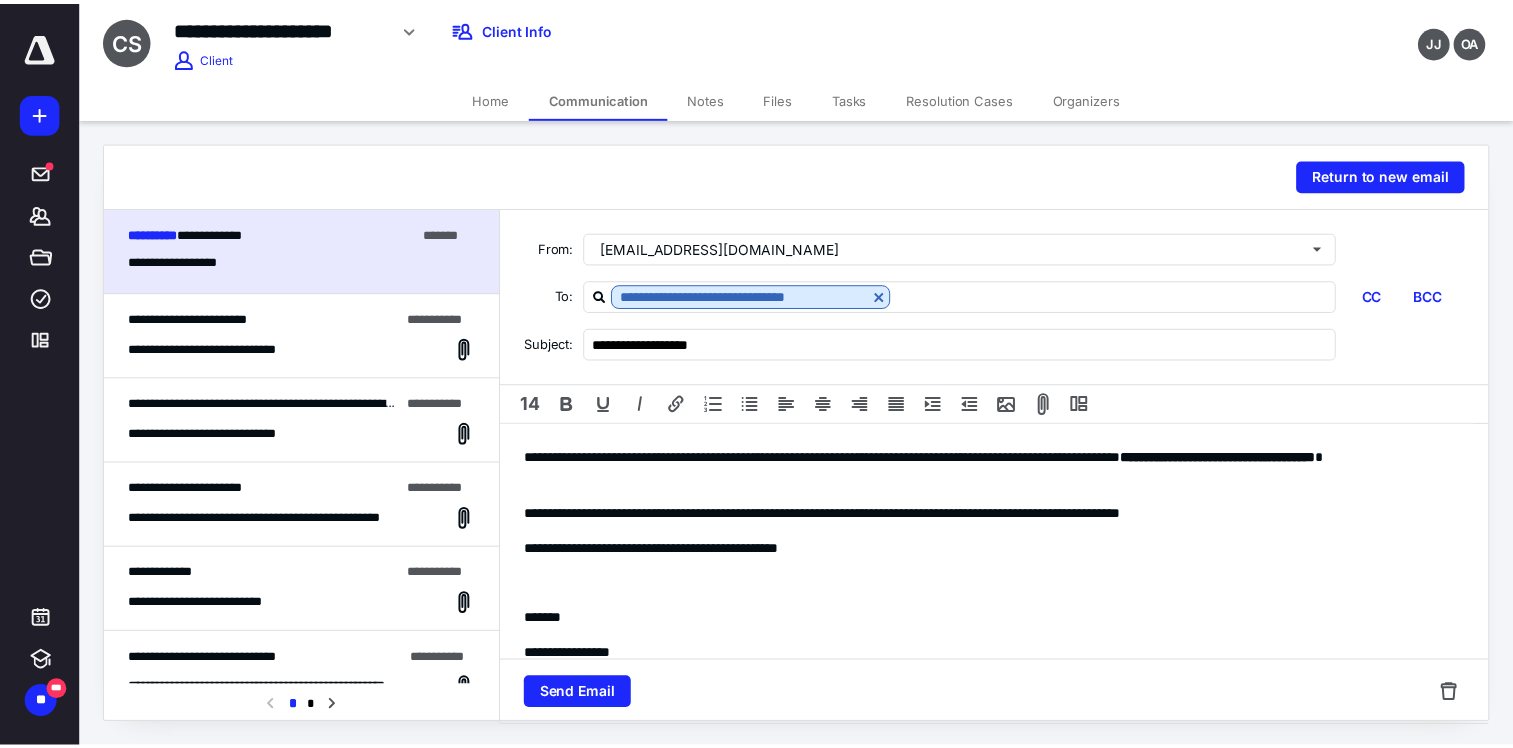 scroll, scrollTop: 96, scrollLeft: 0, axis: vertical 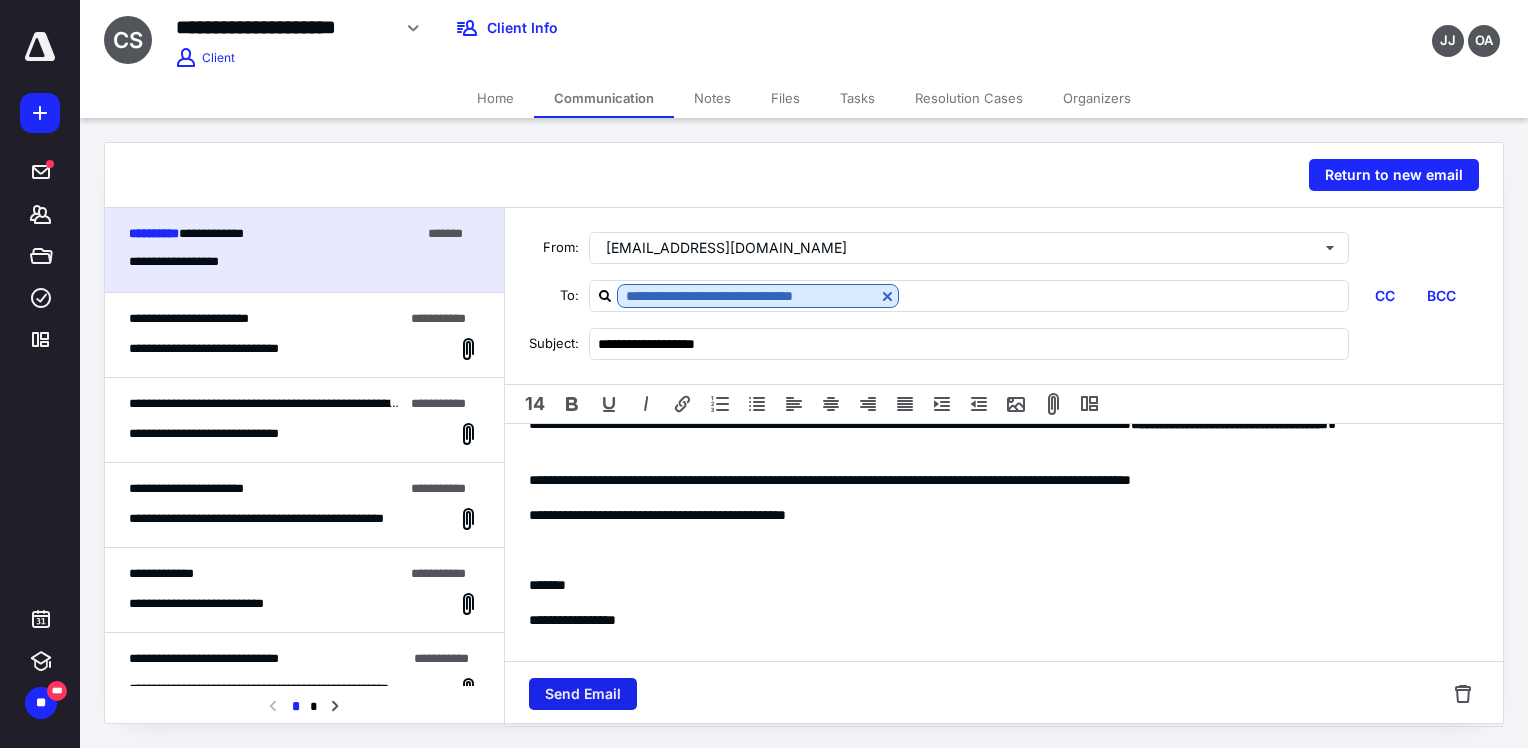 click on "Send Email" at bounding box center (583, 694) 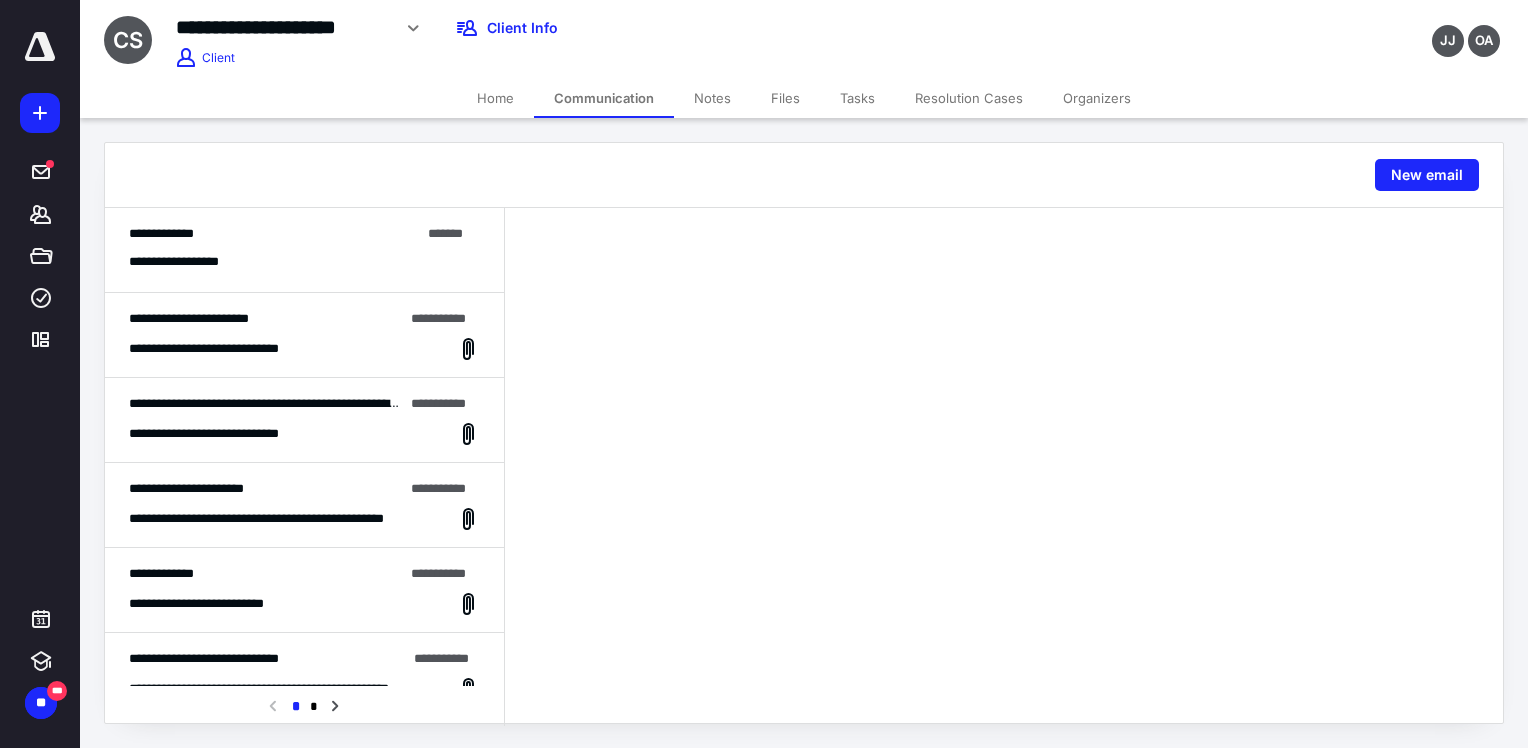 click on "Home" at bounding box center (495, 98) 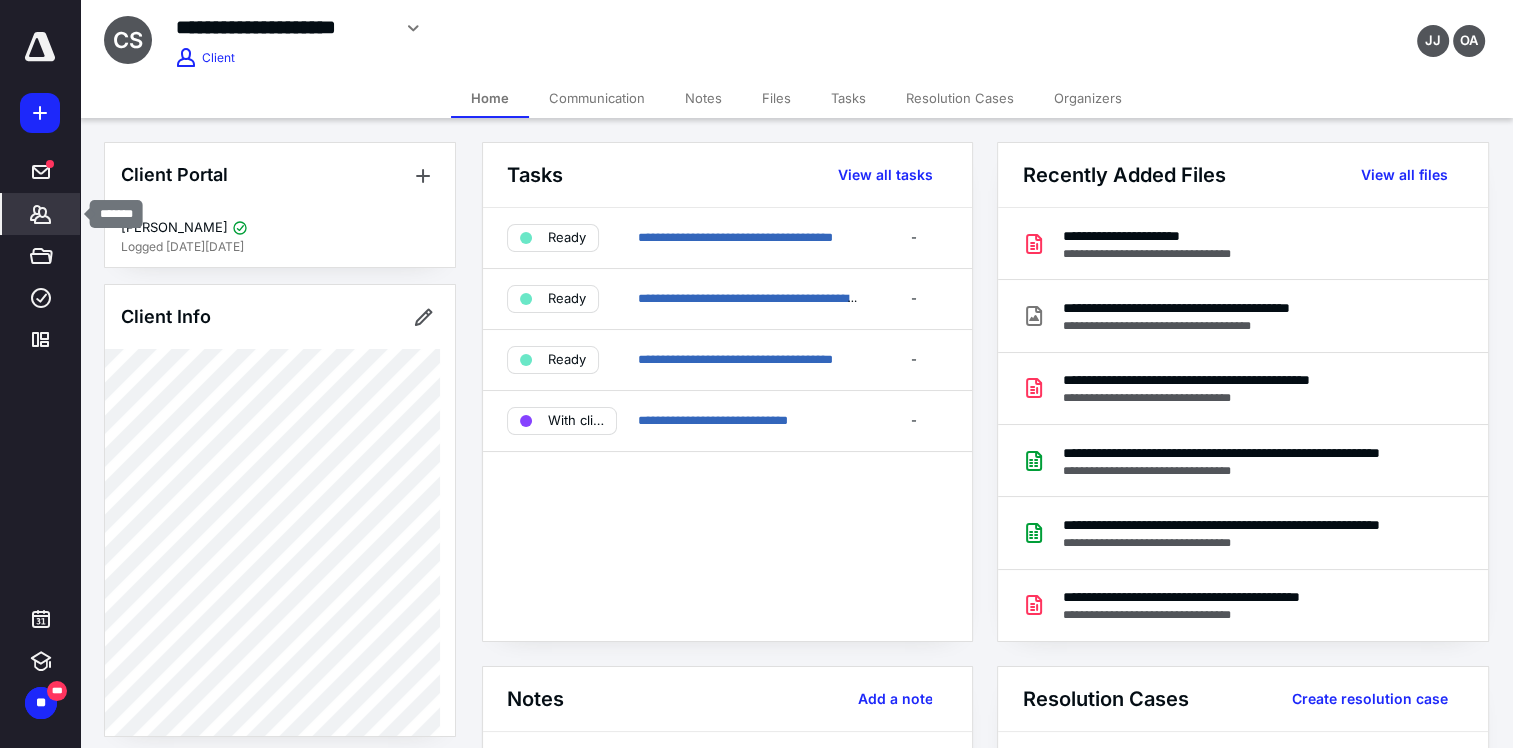 click 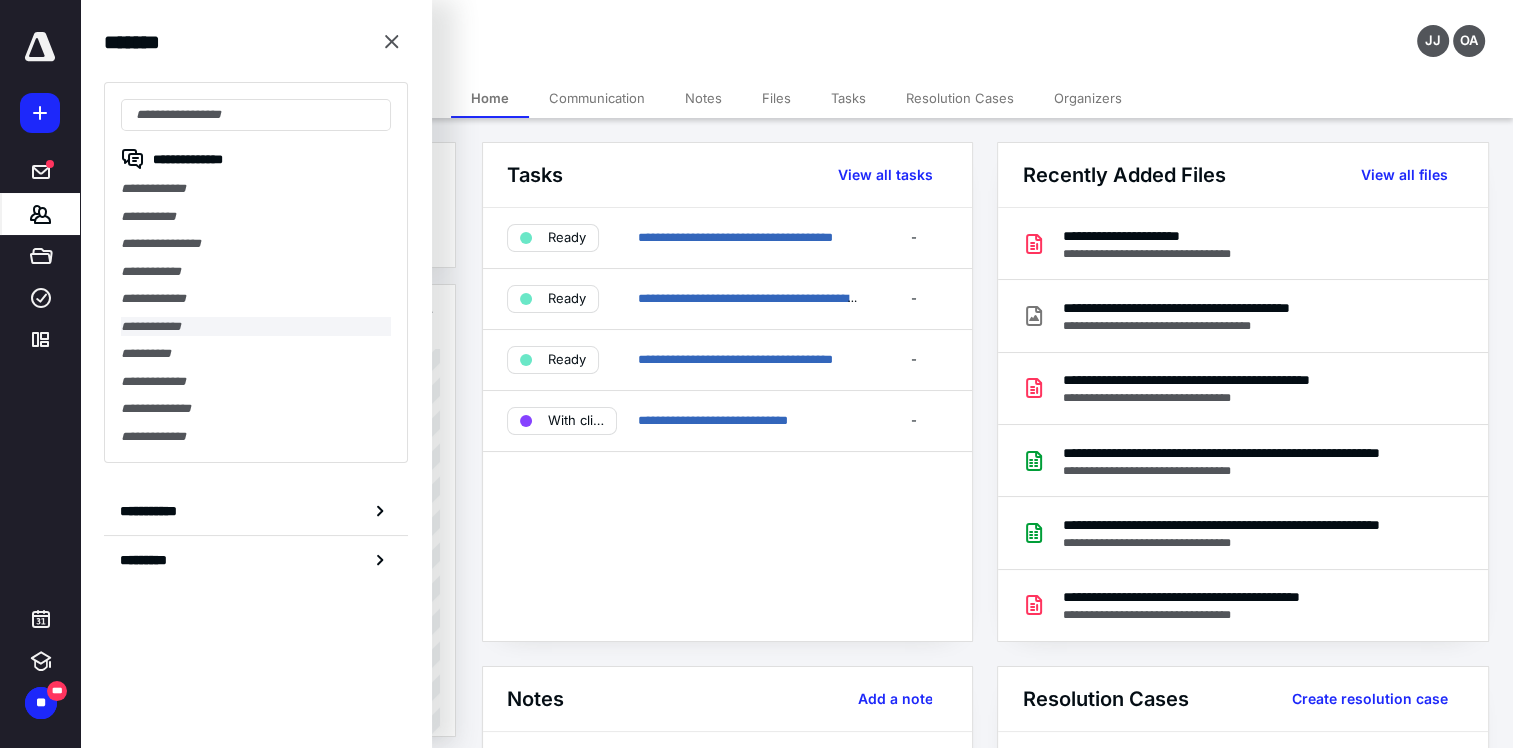 click on "**********" at bounding box center (256, 327) 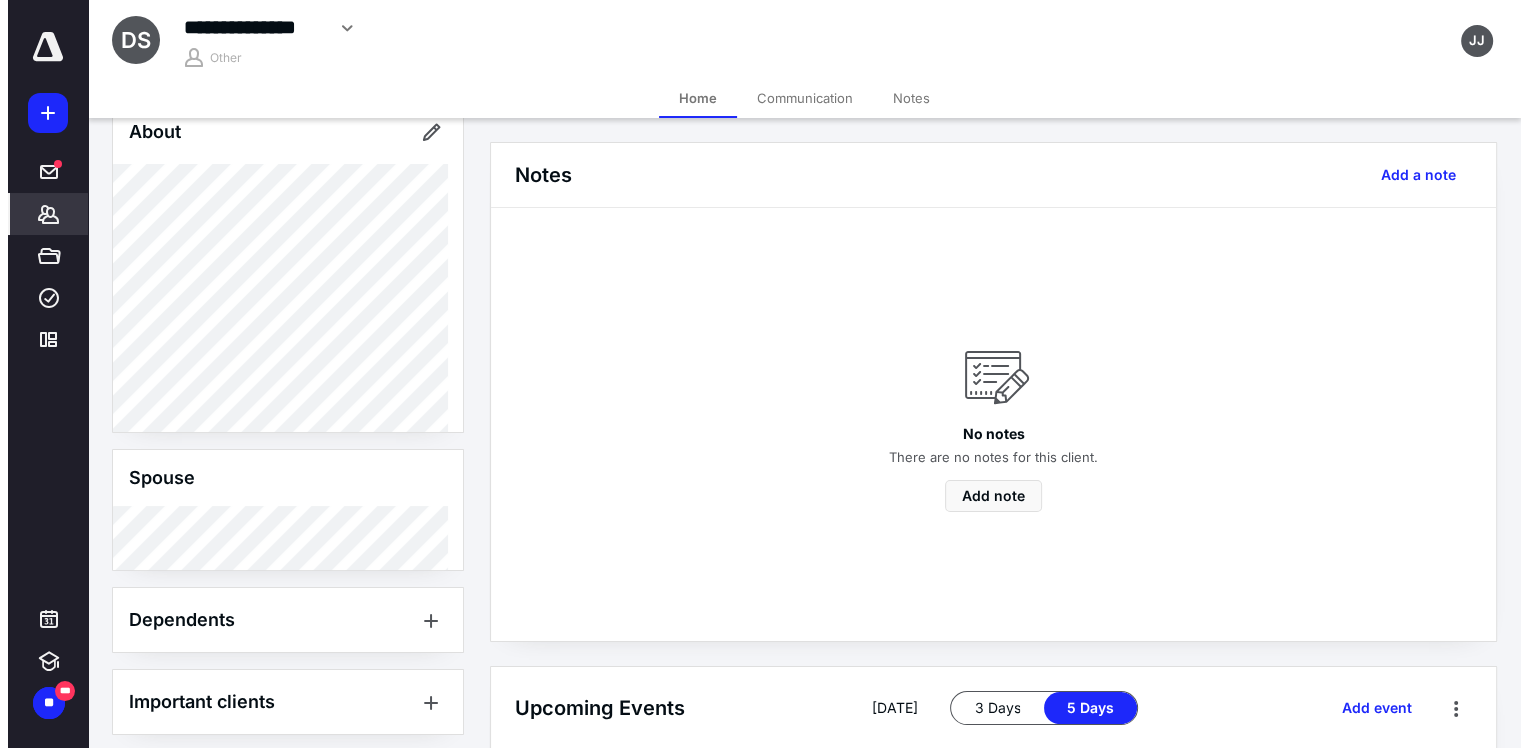 scroll, scrollTop: 357, scrollLeft: 0, axis: vertical 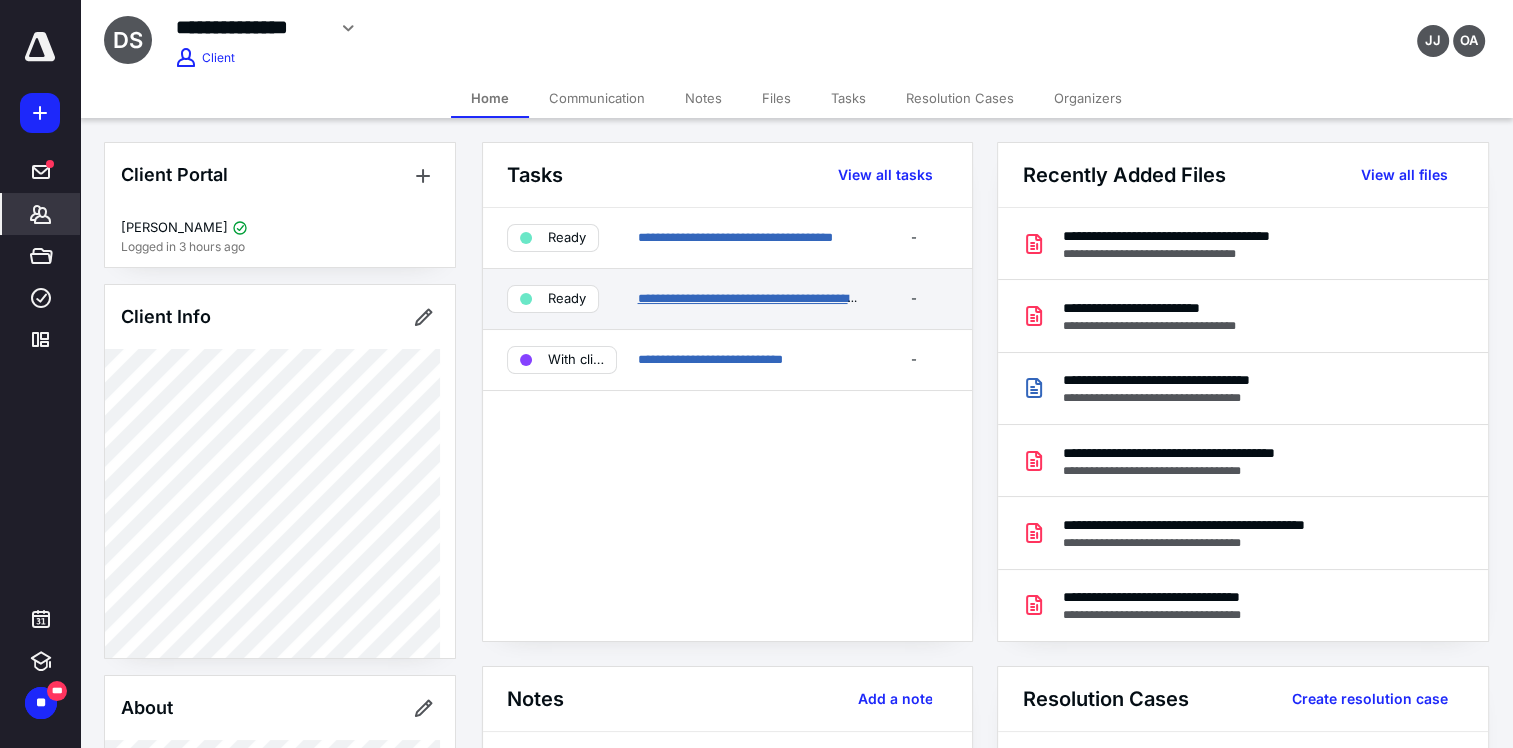 click on "**********" at bounding box center [752, 298] 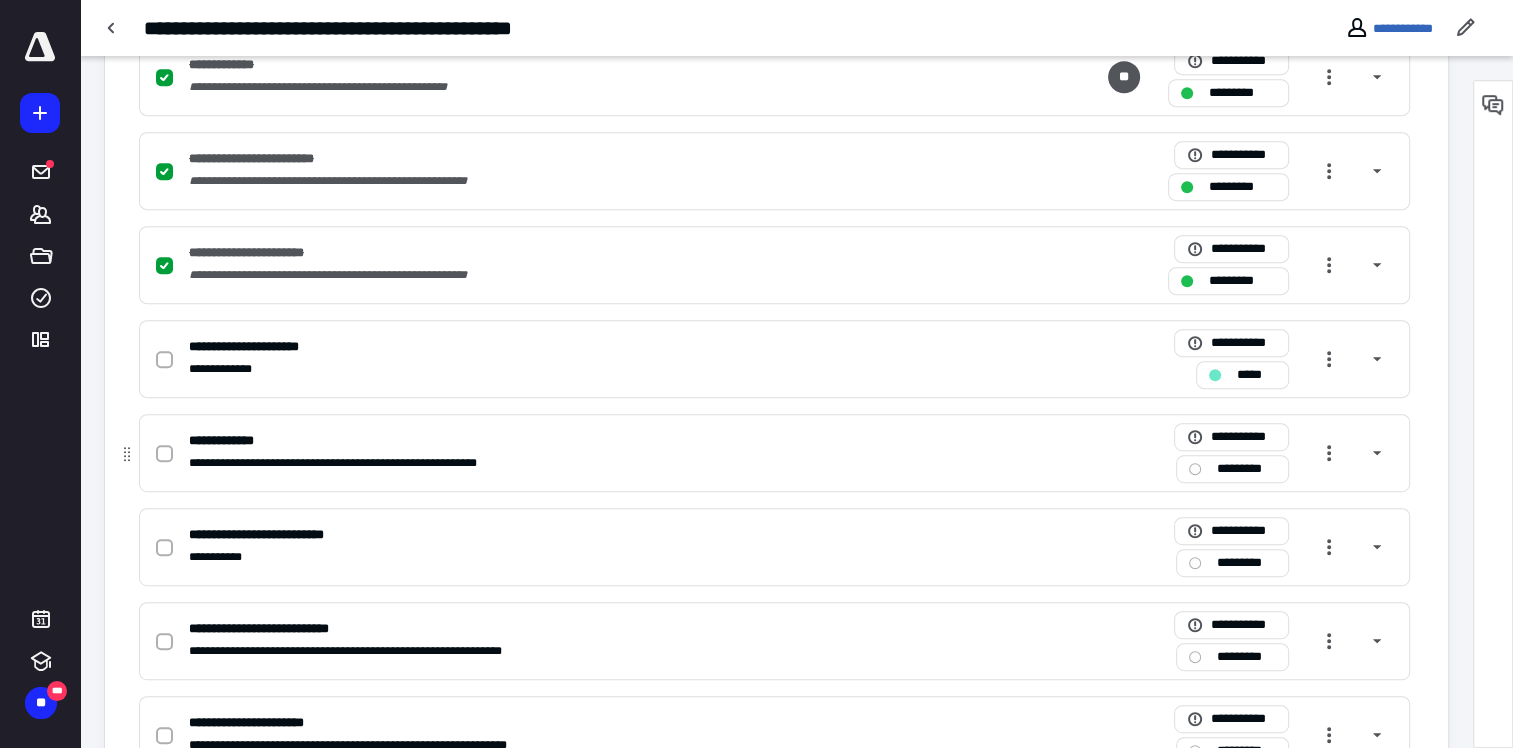 scroll, scrollTop: 1000, scrollLeft: 0, axis: vertical 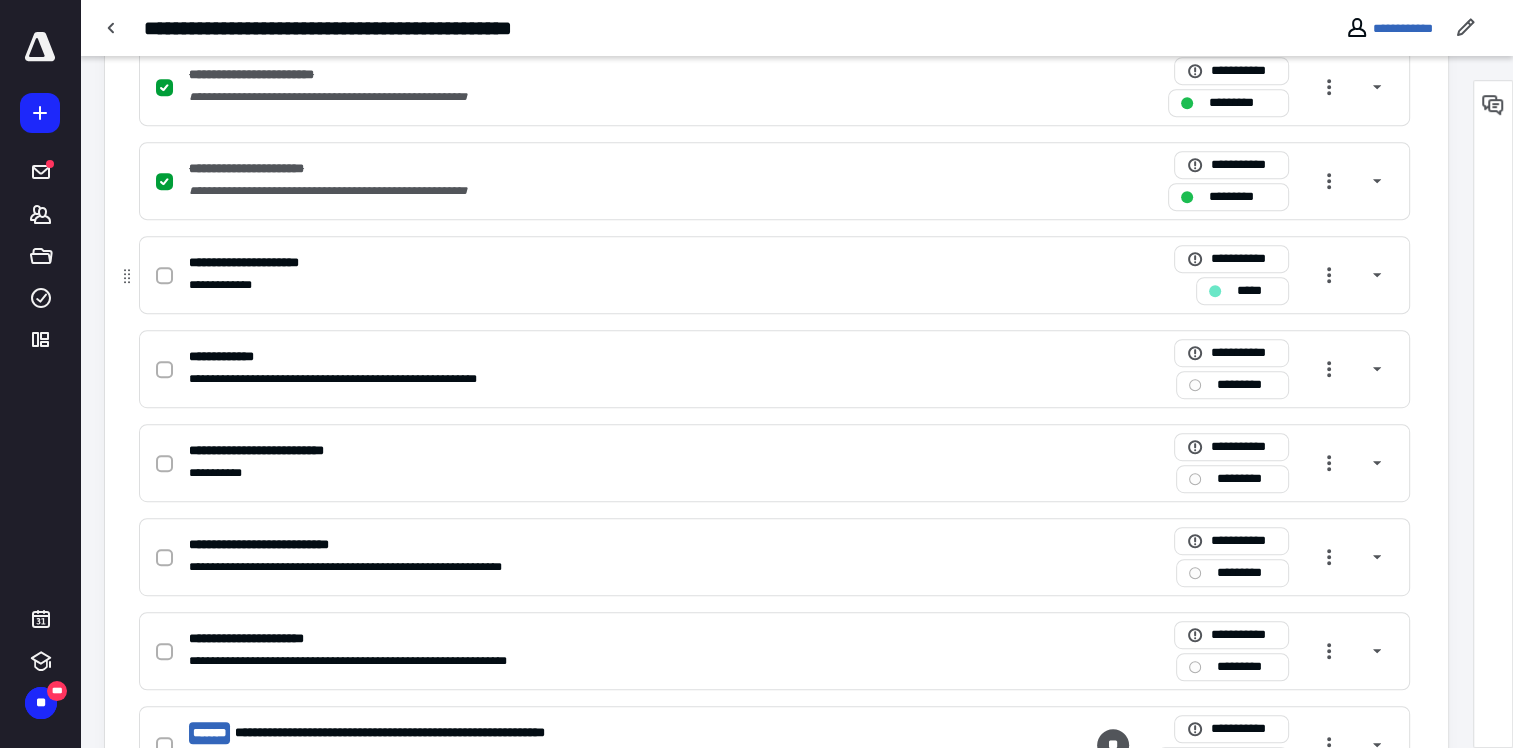 click at bounding box center (168, 275) 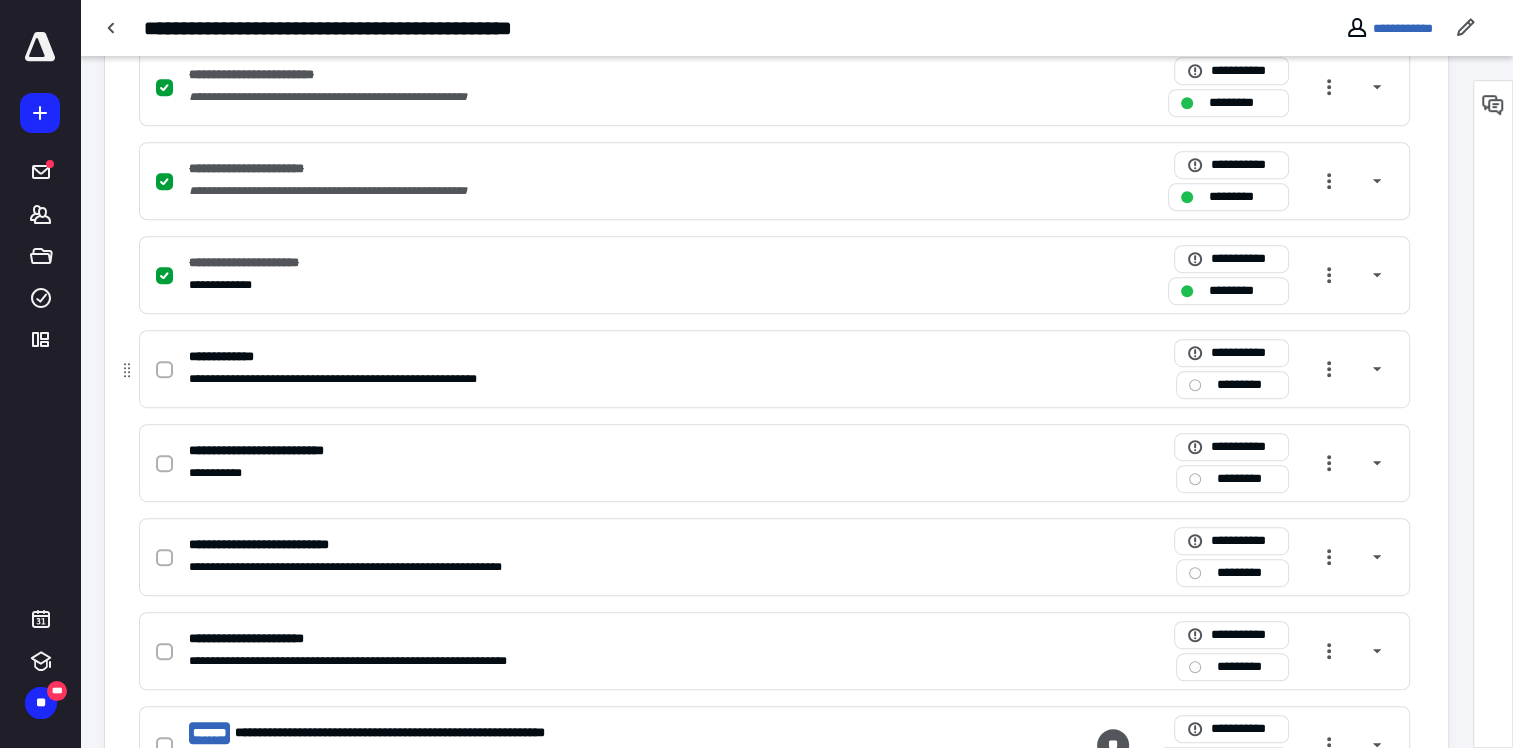 click at bounding box center [164, 370] 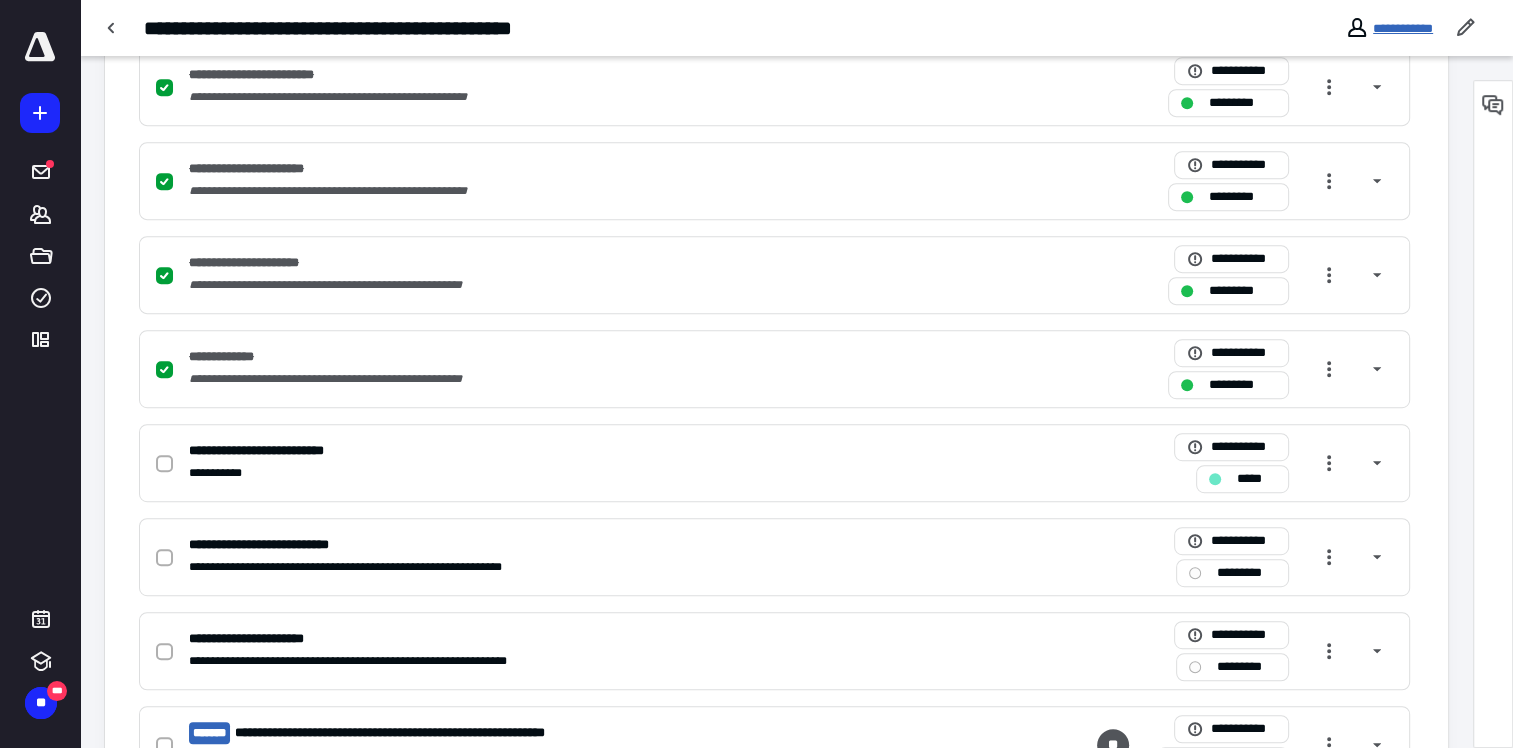 click on "**********" at bounding box center [1403, 28] 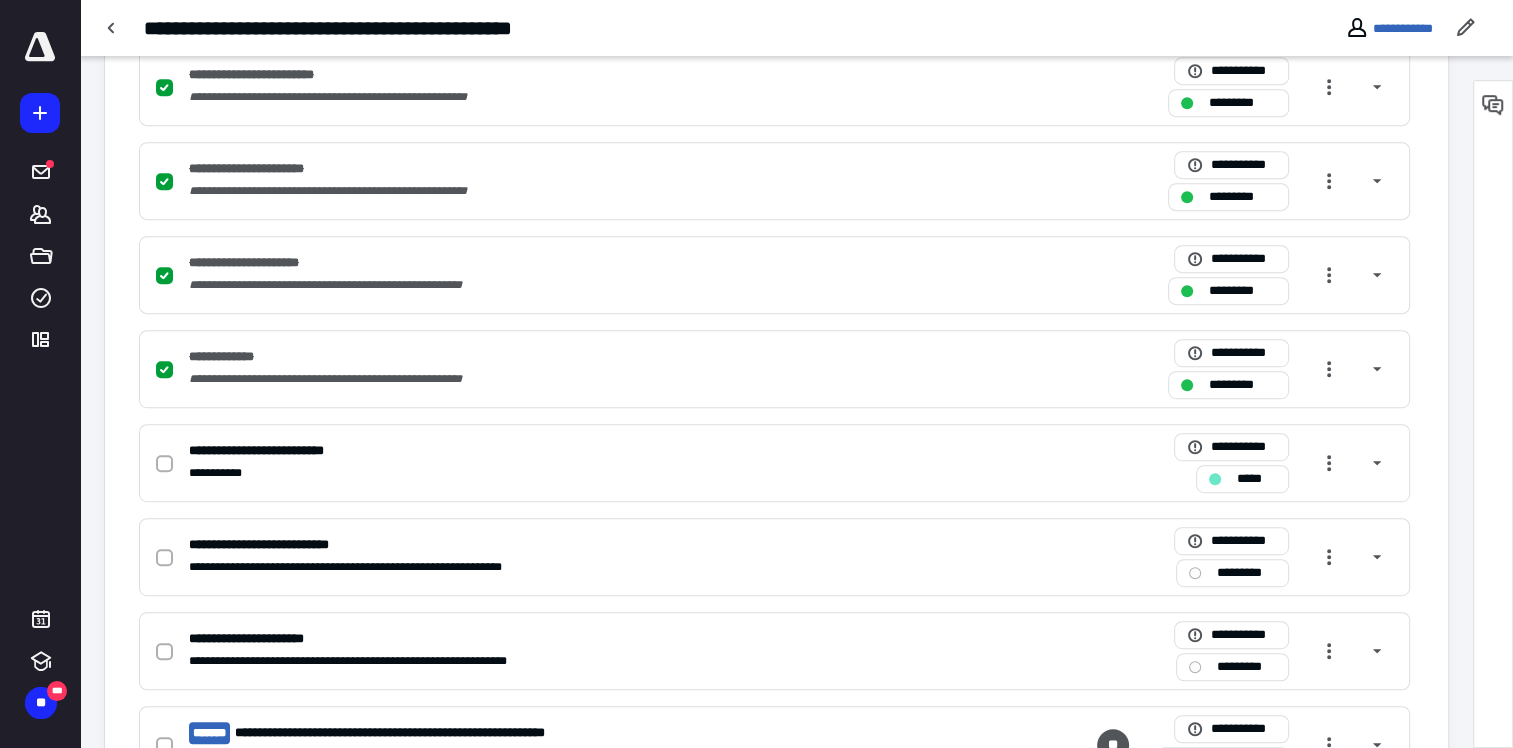 scroll, scrollTop: 0, scrollLeft: 0, axis: both 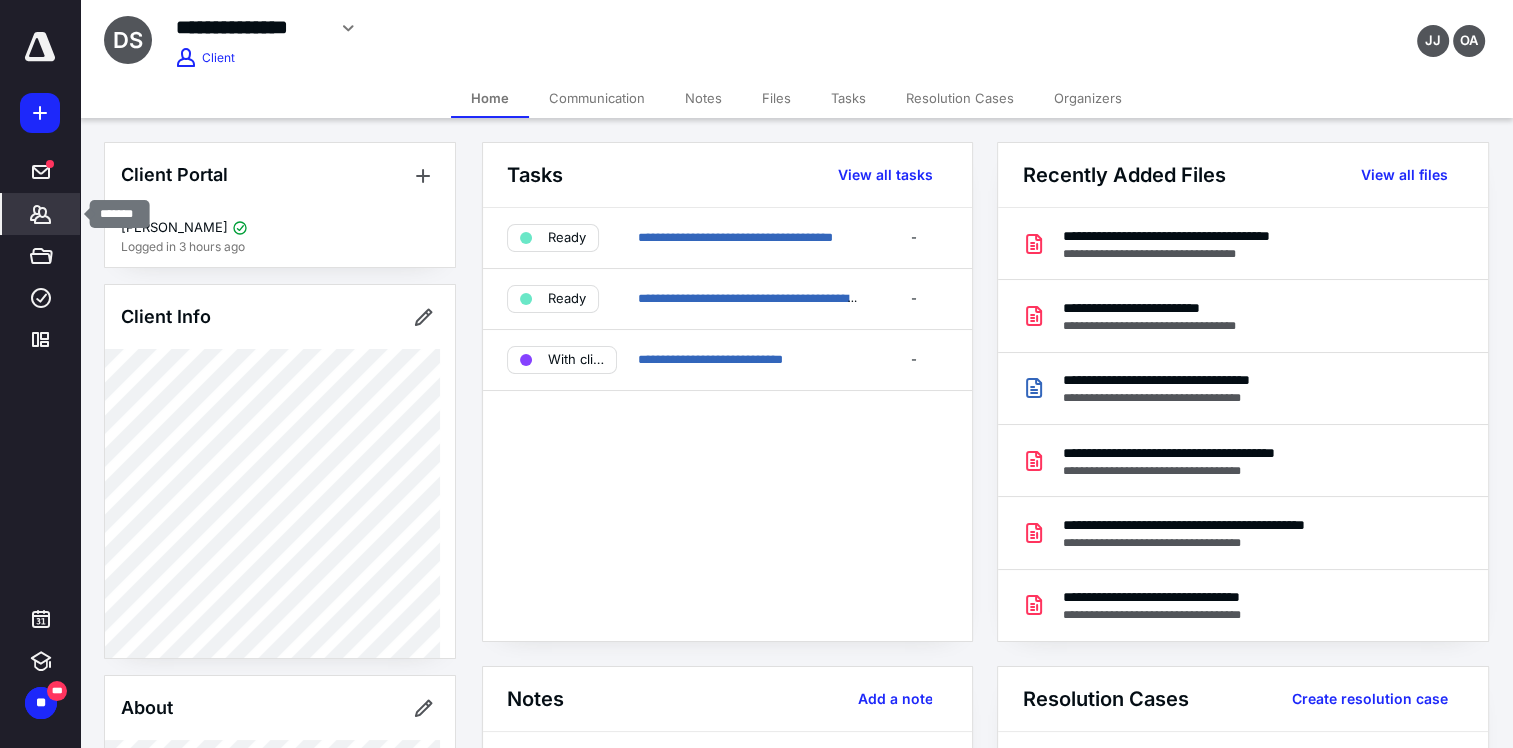 click on "*******" at bounding box center [41, 214] 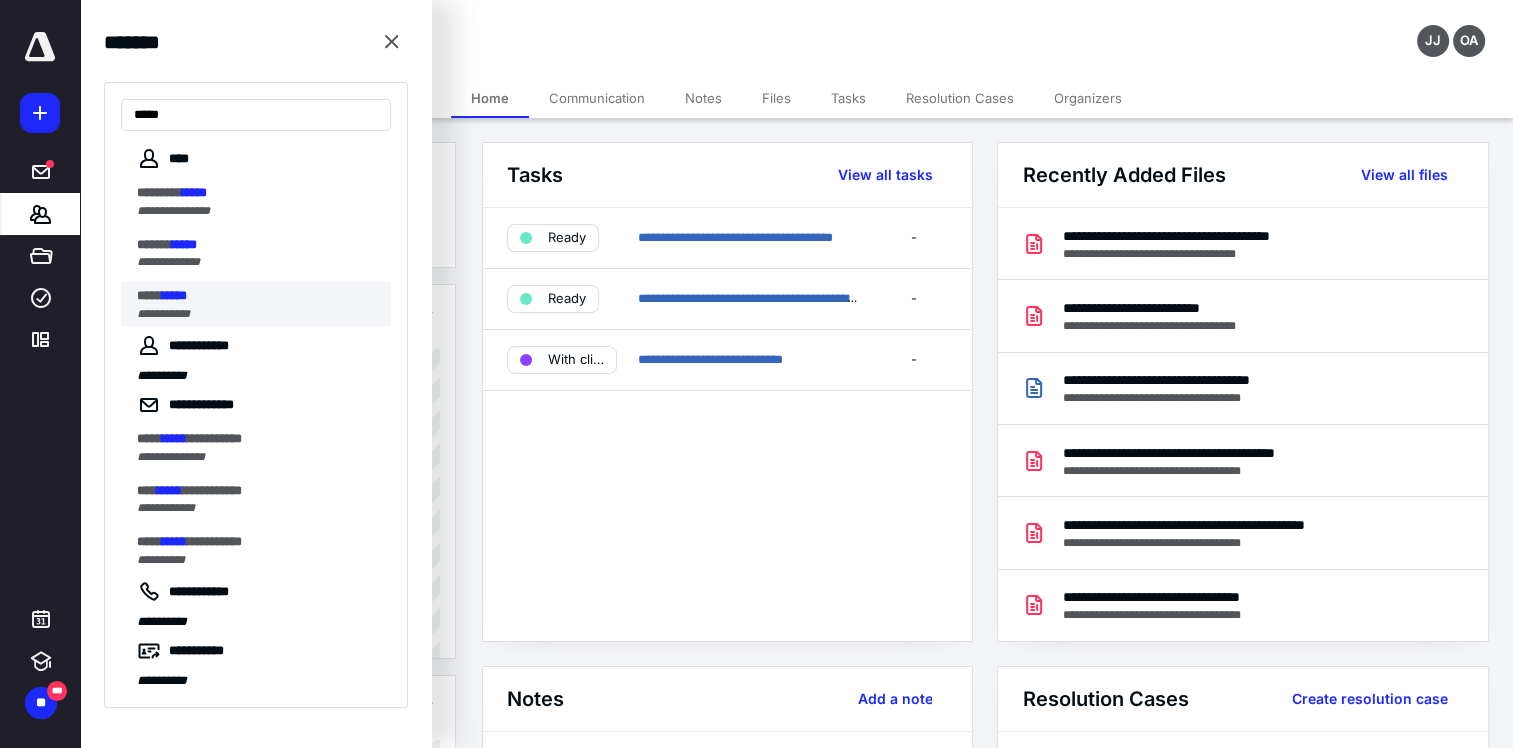 type on "*****" 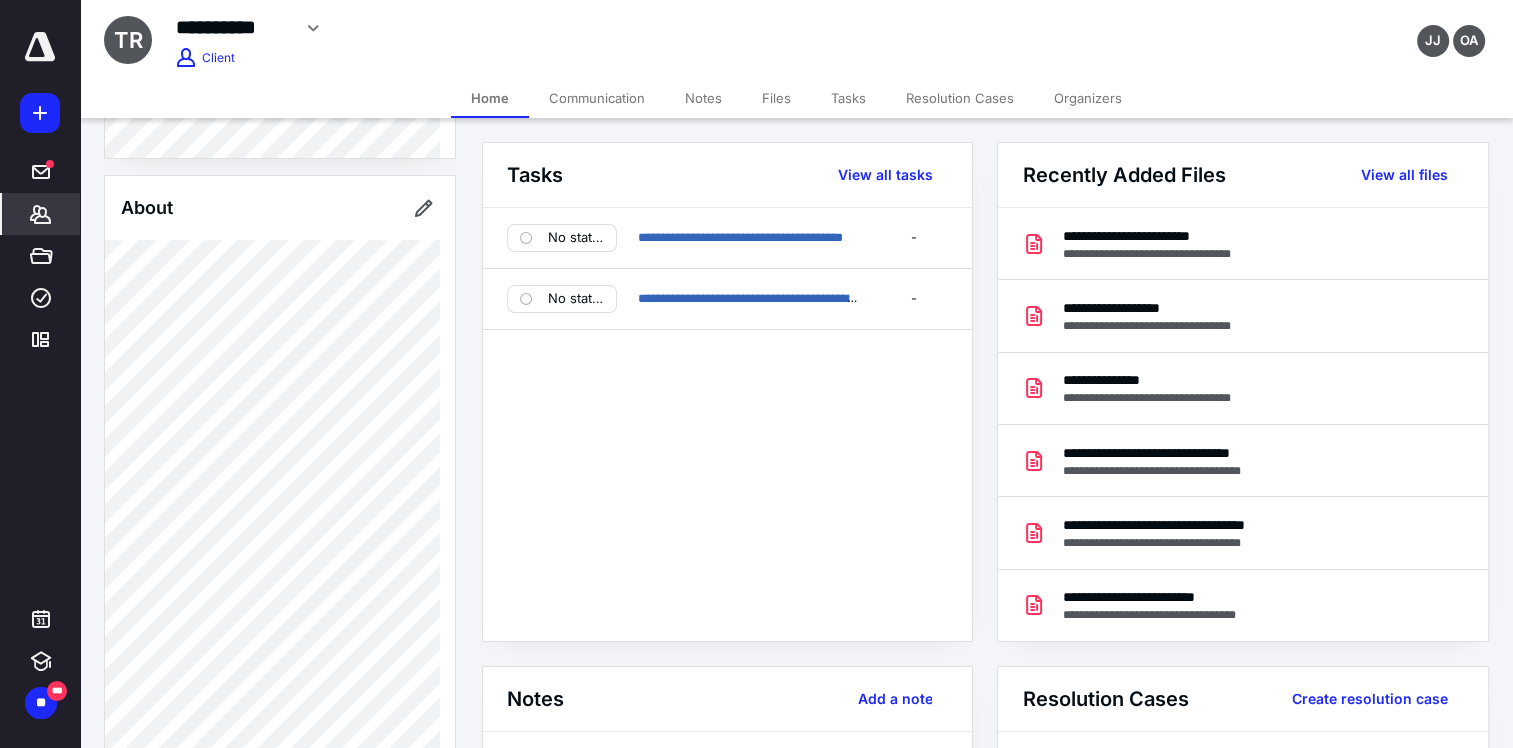 scroll, scrollTop: 700, scrollLeft: 0, axis: vertical 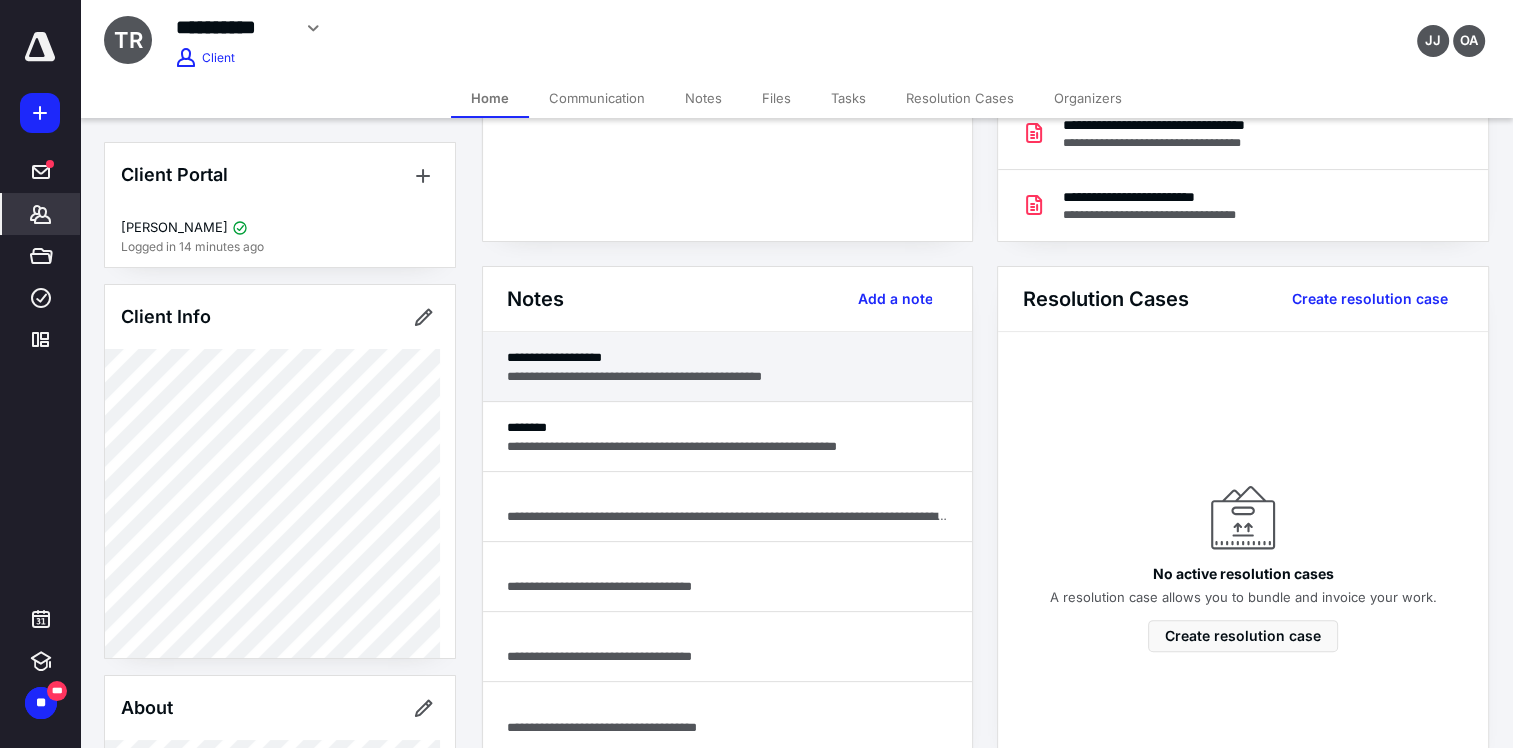 click on "**********" at bounding box center (728, 357) 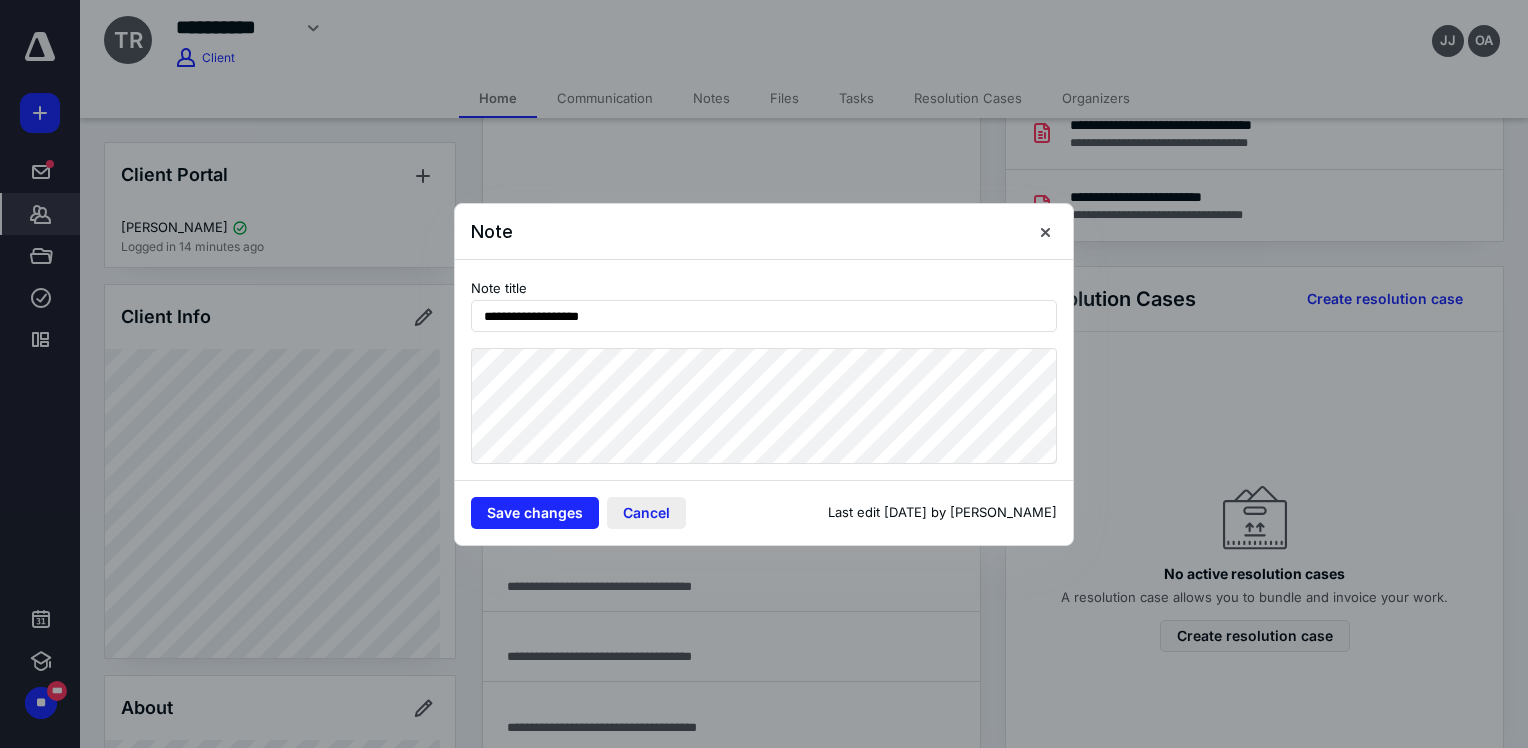 click on "Cancel" at bounding box center [646, 513] 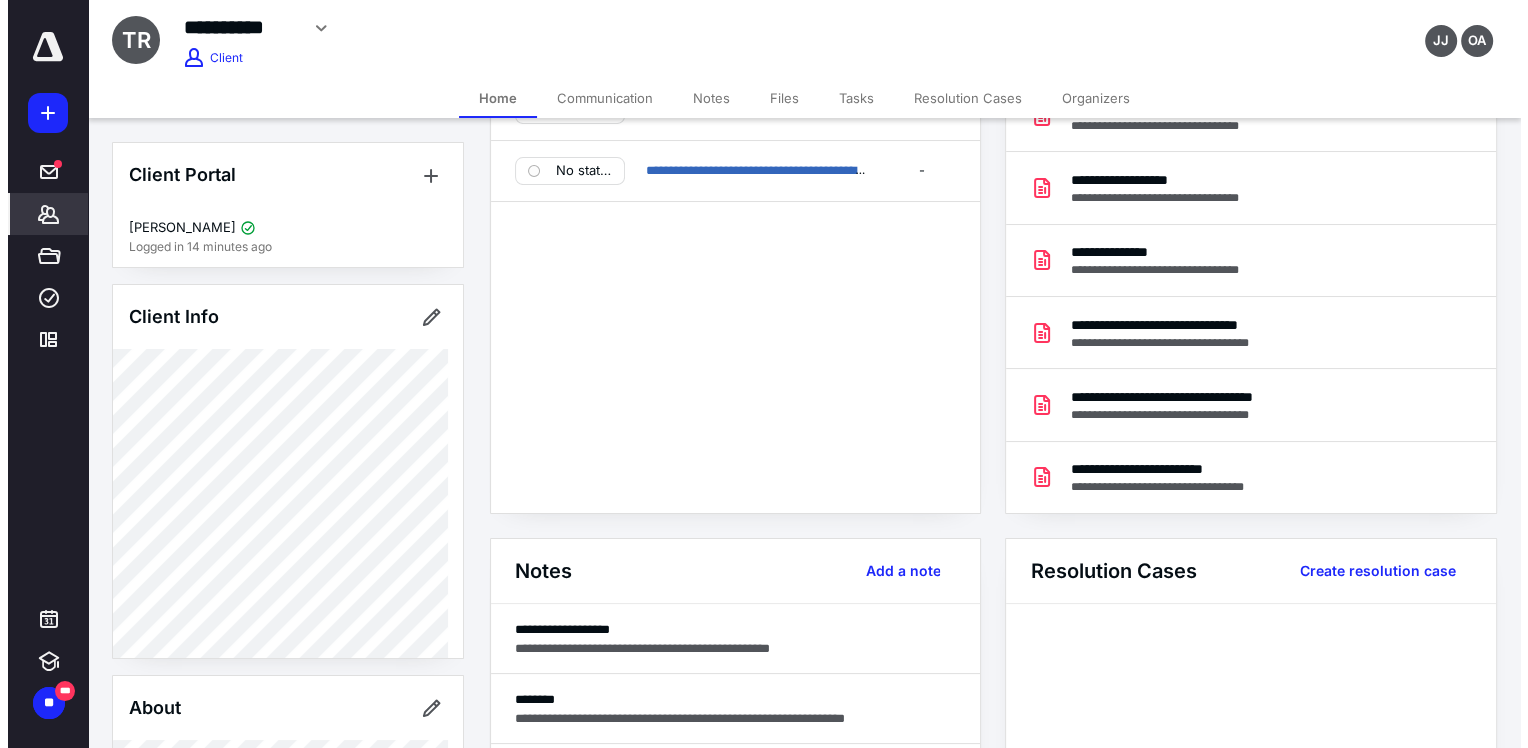 scroll, scrollTop: 0, scrollLeft: 0, axis: both 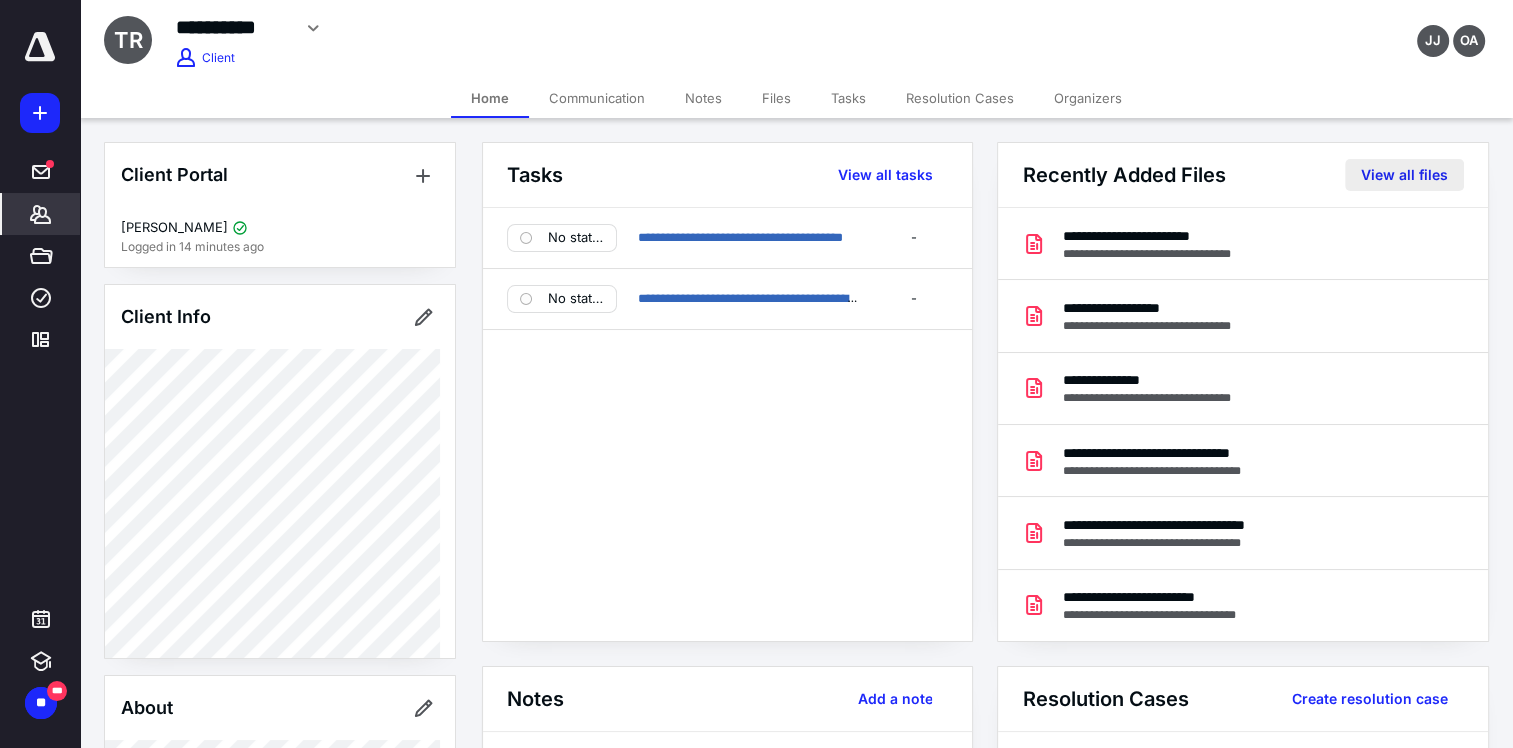 click on "View all files" at bounding box center (1404, 175) 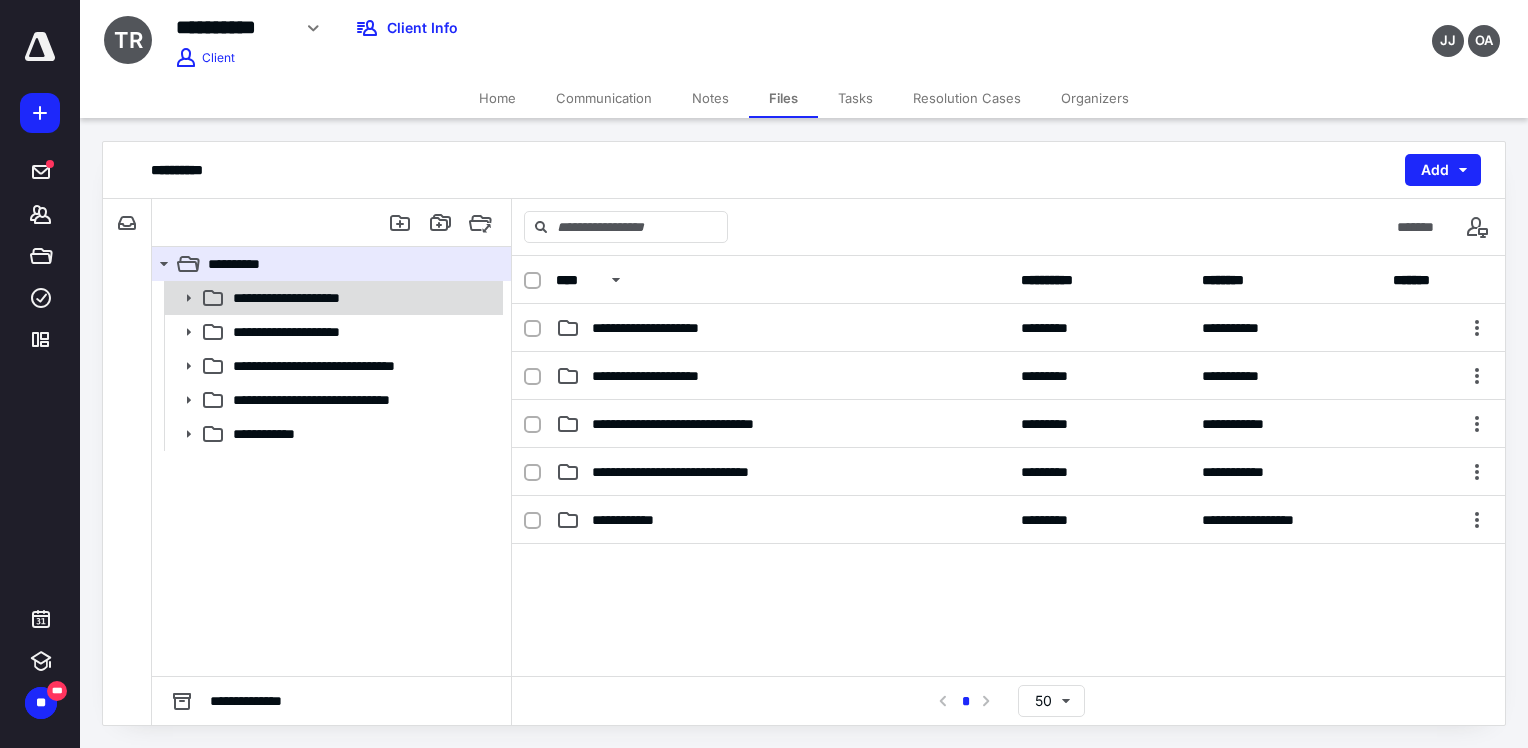 click 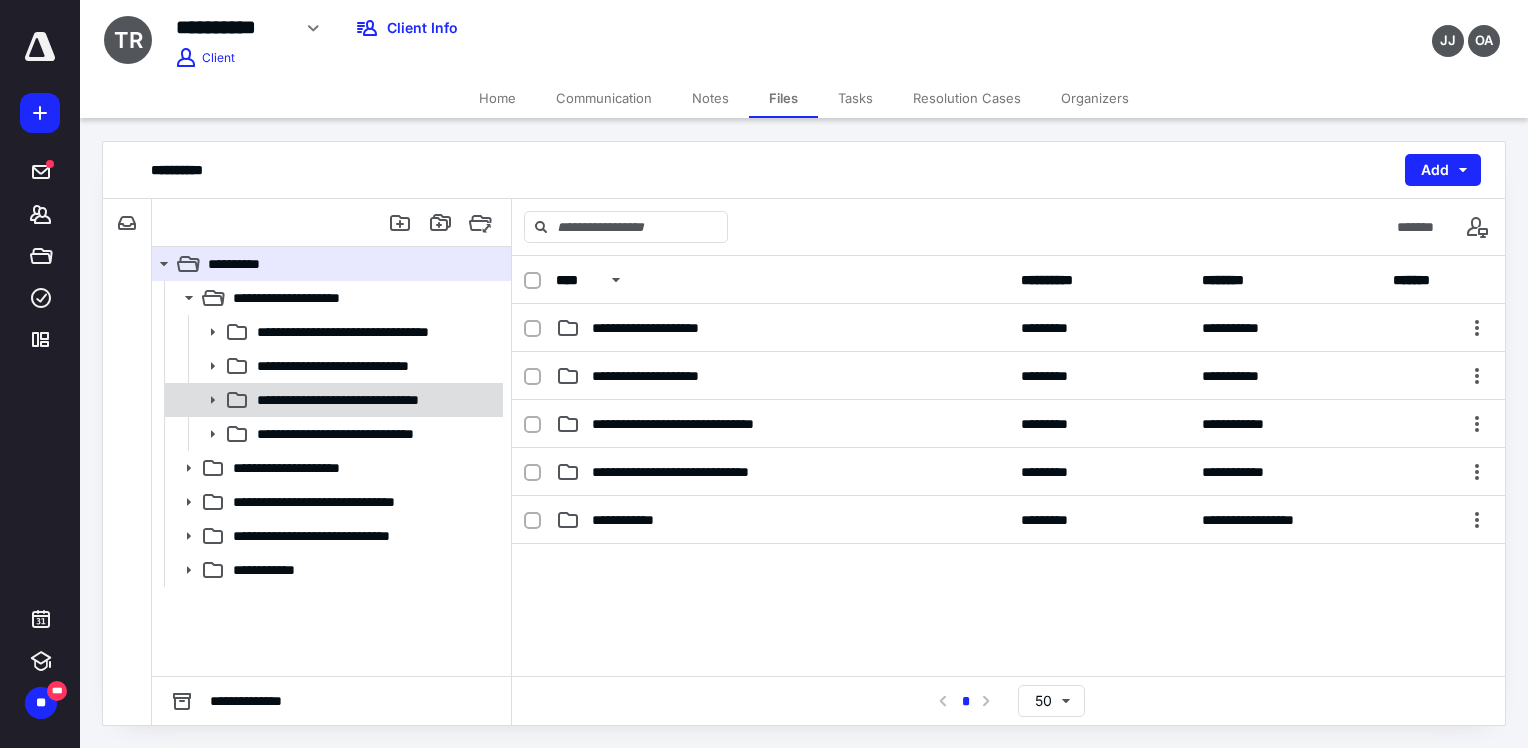 click at bounding box center (206, 400) 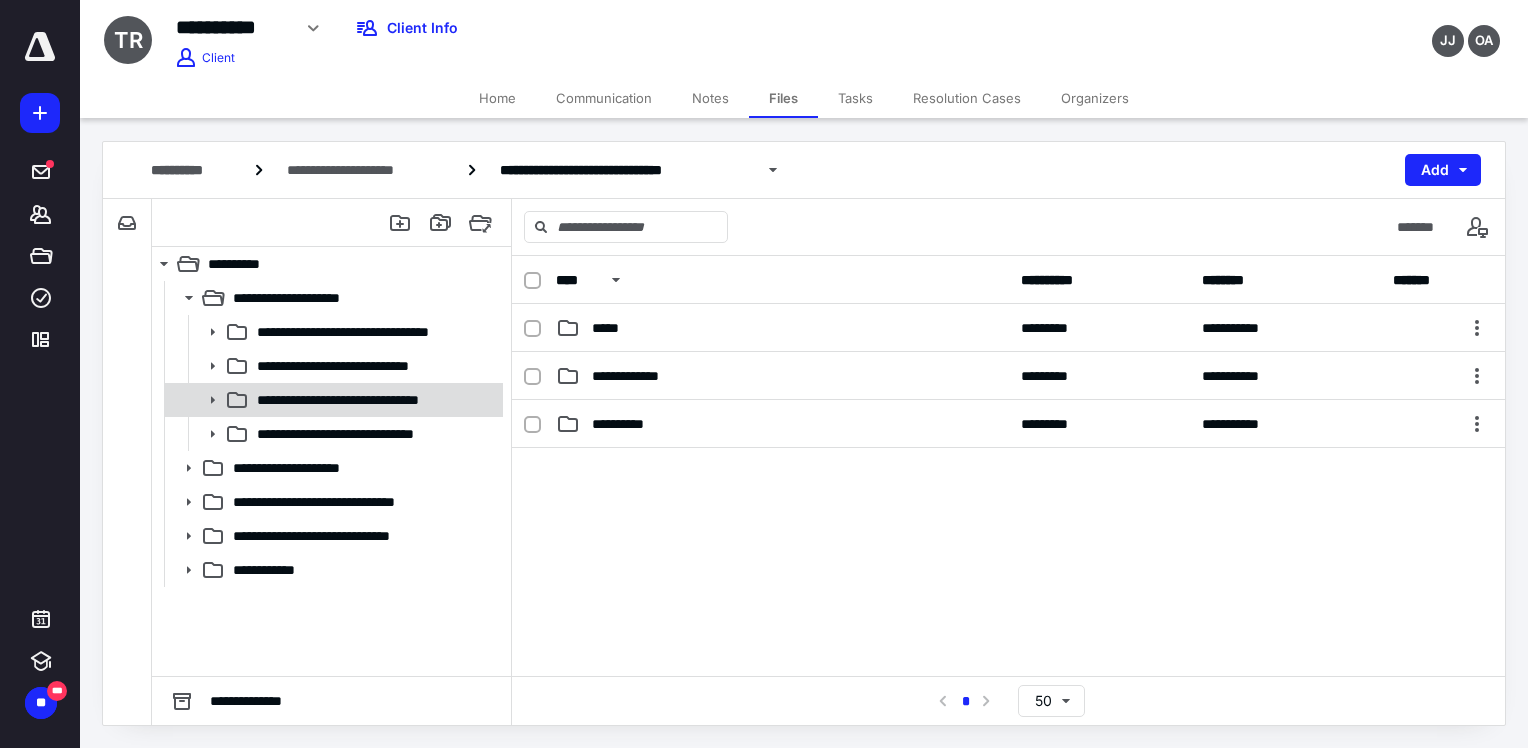 click 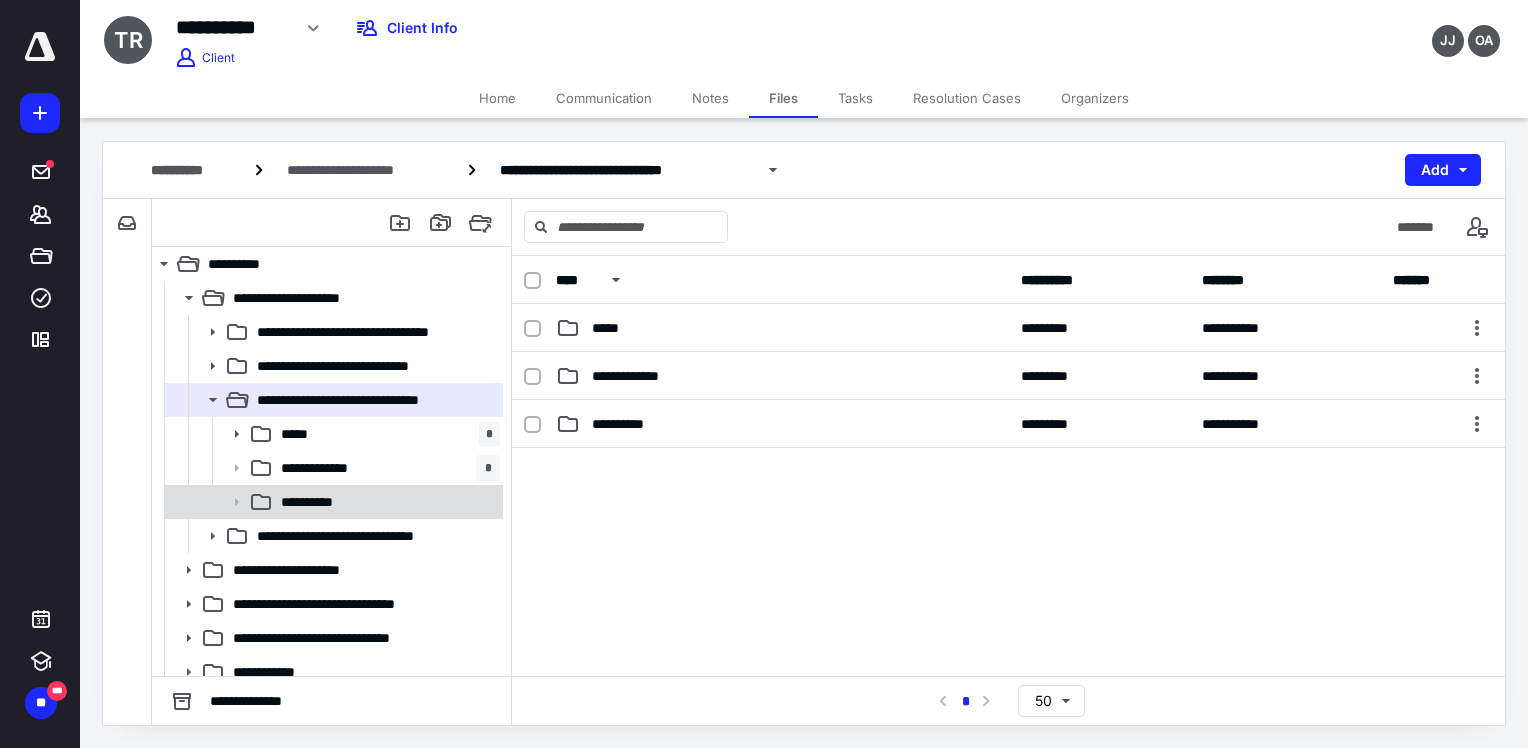 click on "**********" at bounding box center (316, 502) 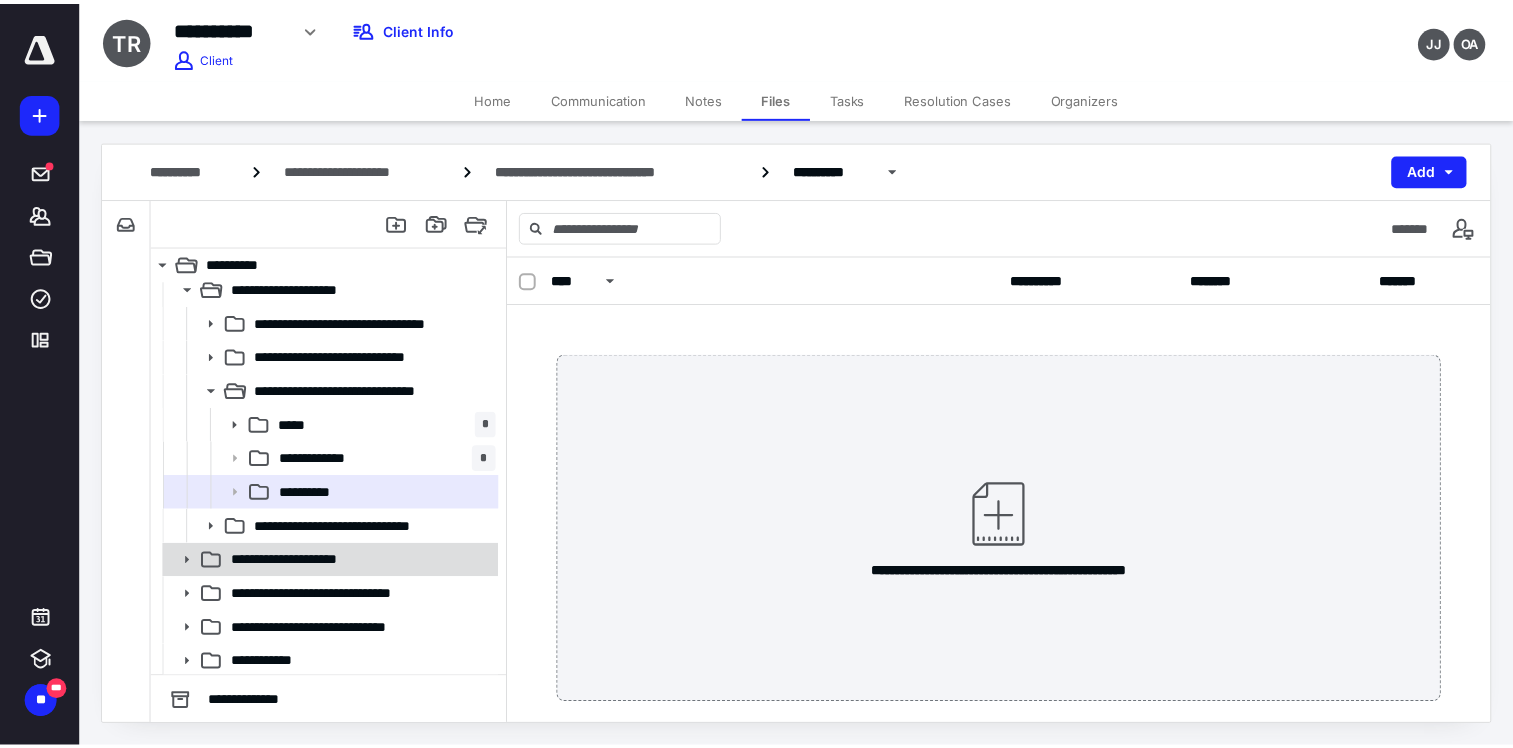 scroll, scrollTop: 12, scrollLeft: 0, axis: vertical 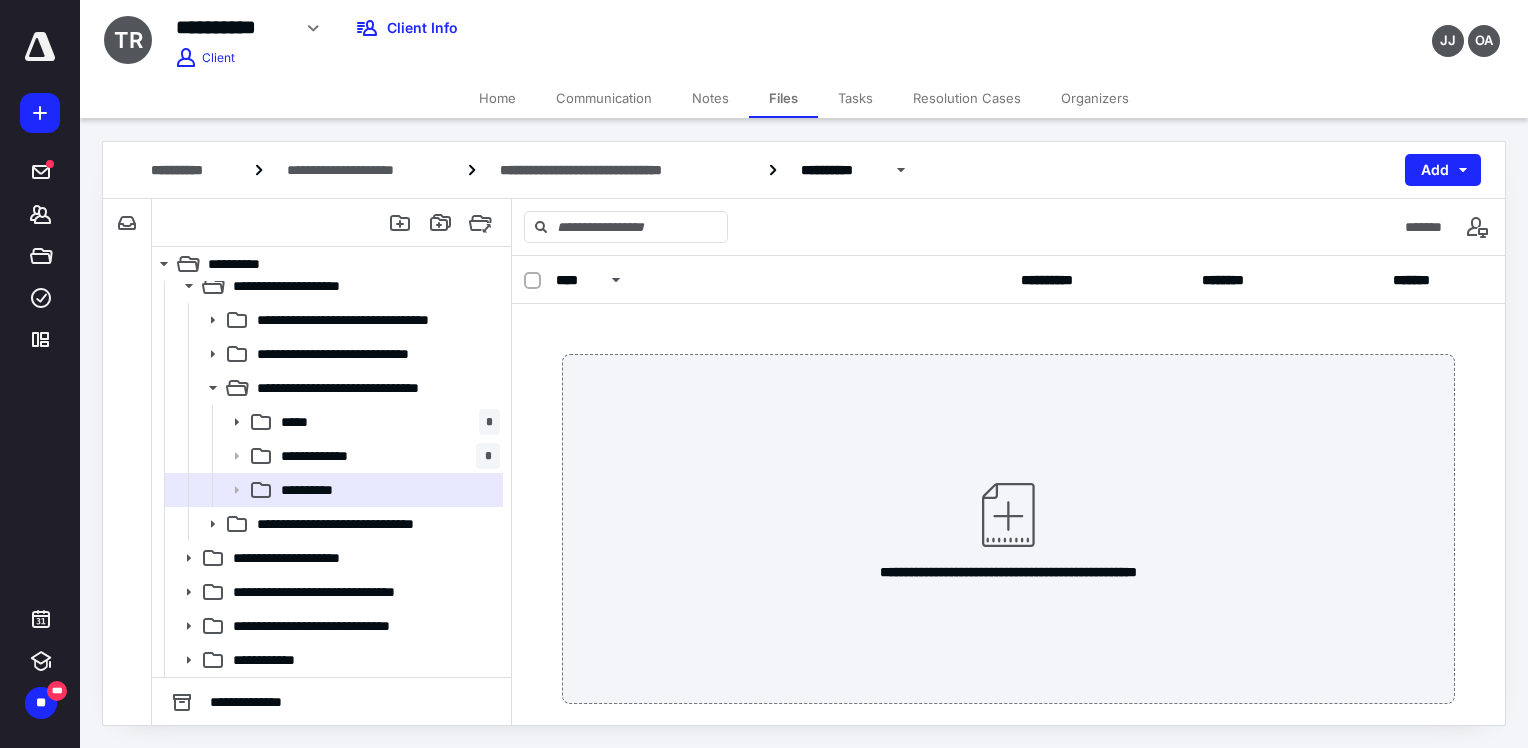 click on "Home" at bounding box center [497, 98] 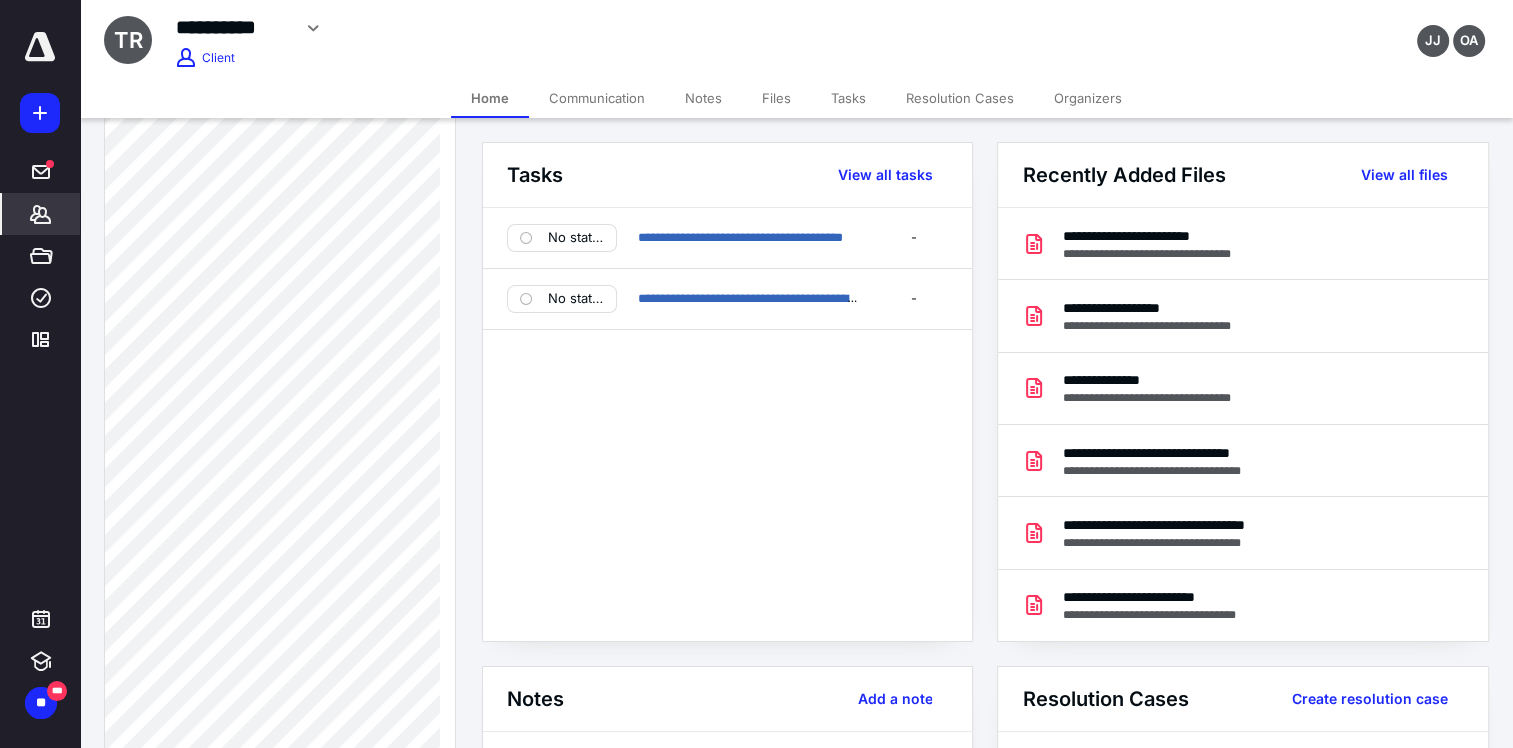 scroll, scrollTop: 800, scrollLeft: 0, axis: vertical 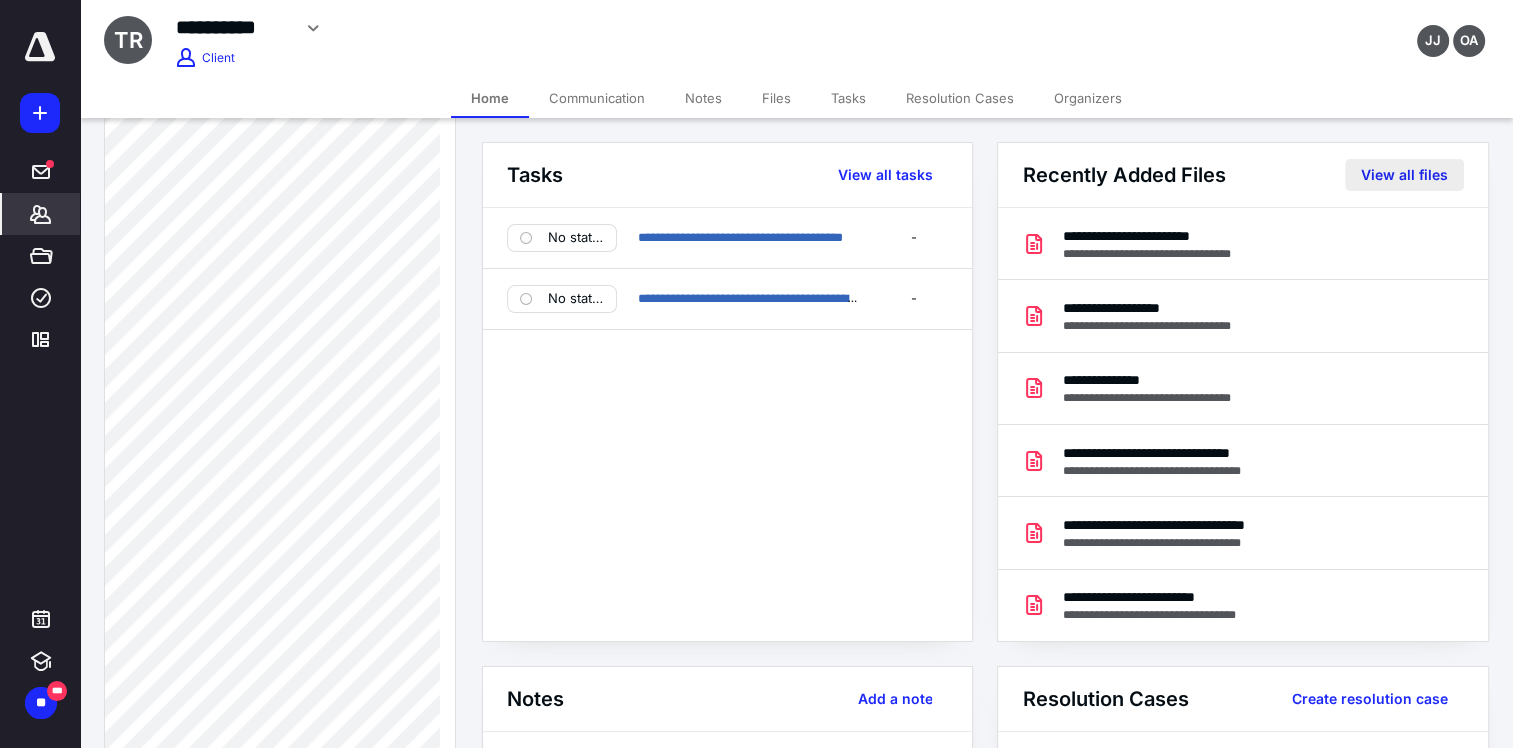 click on "View all files" at bounding box center [1404, 175] 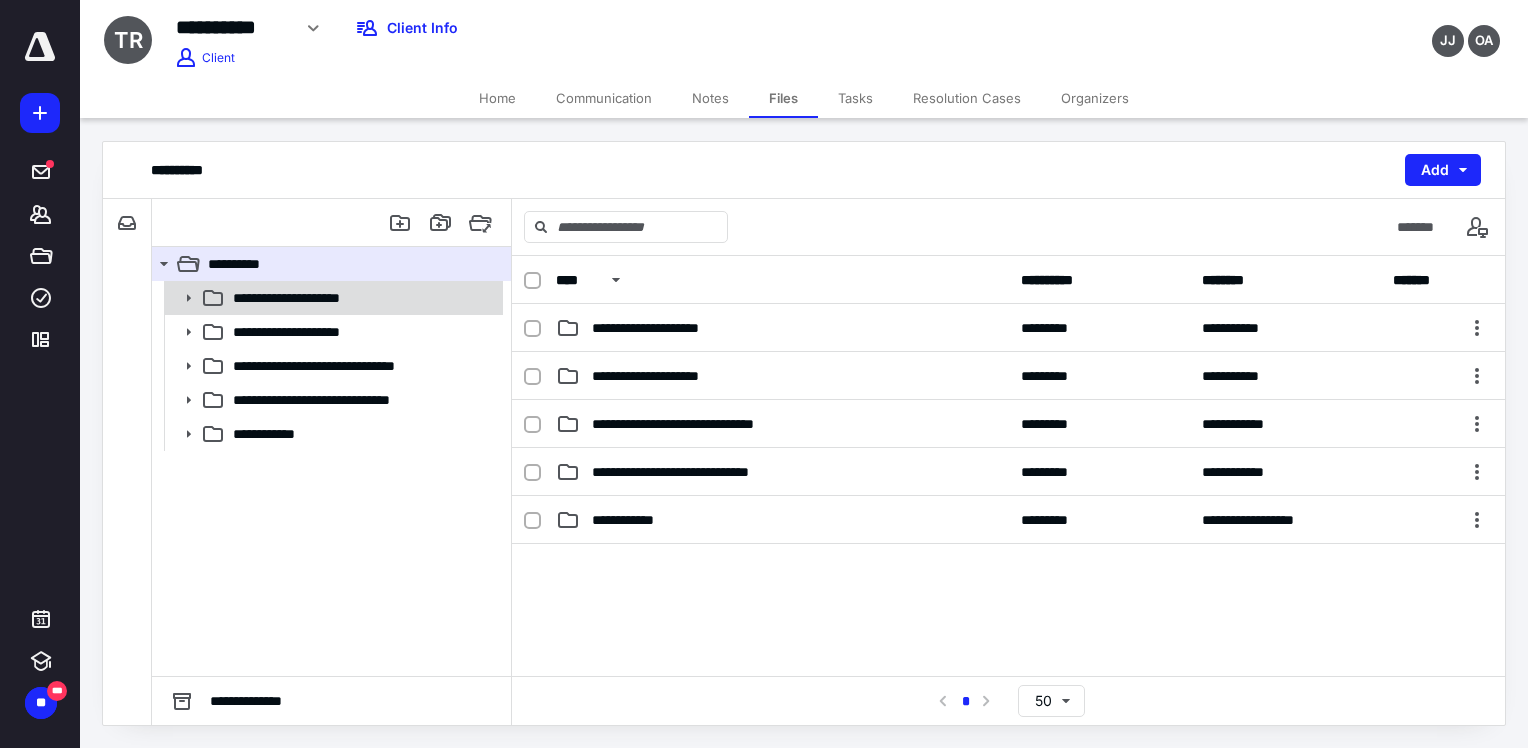 click 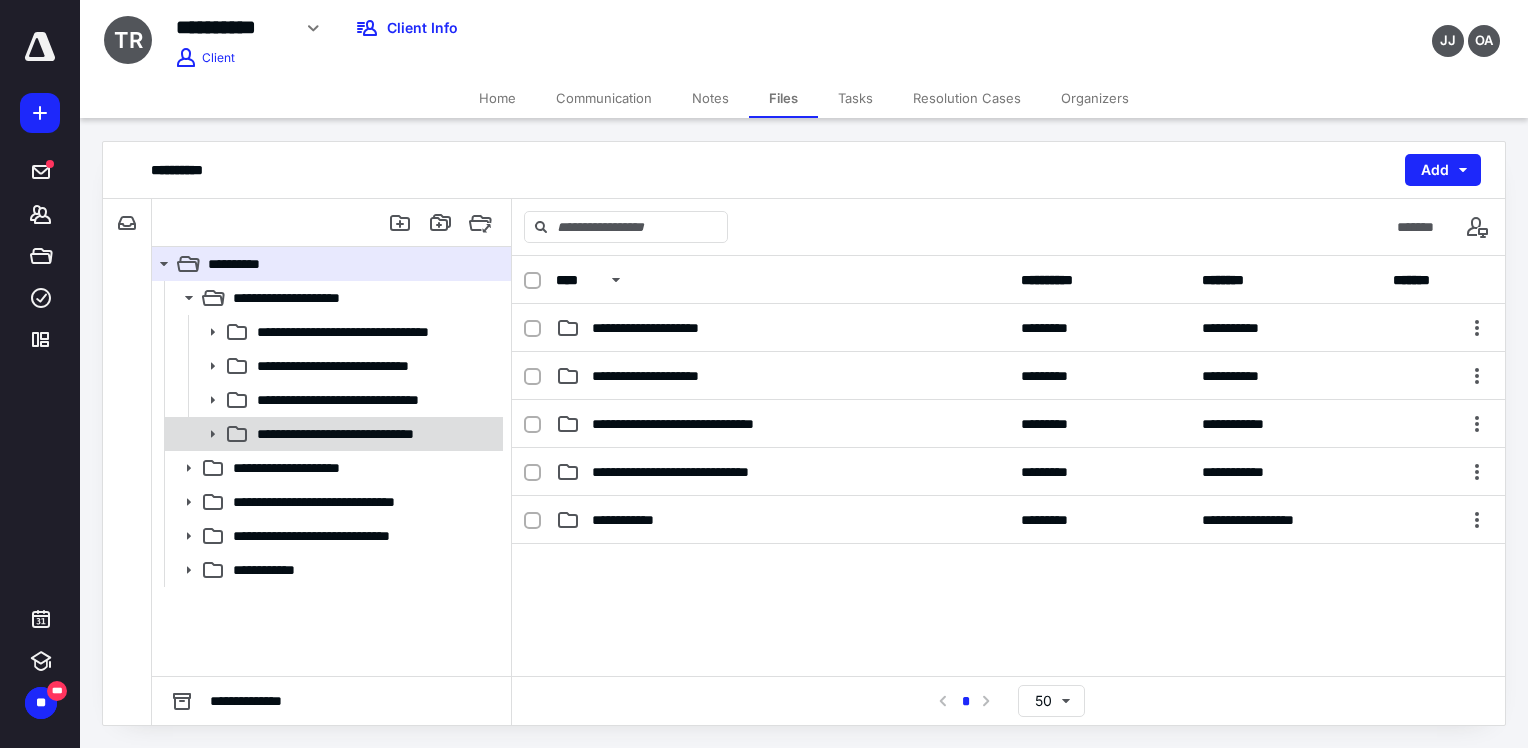 click 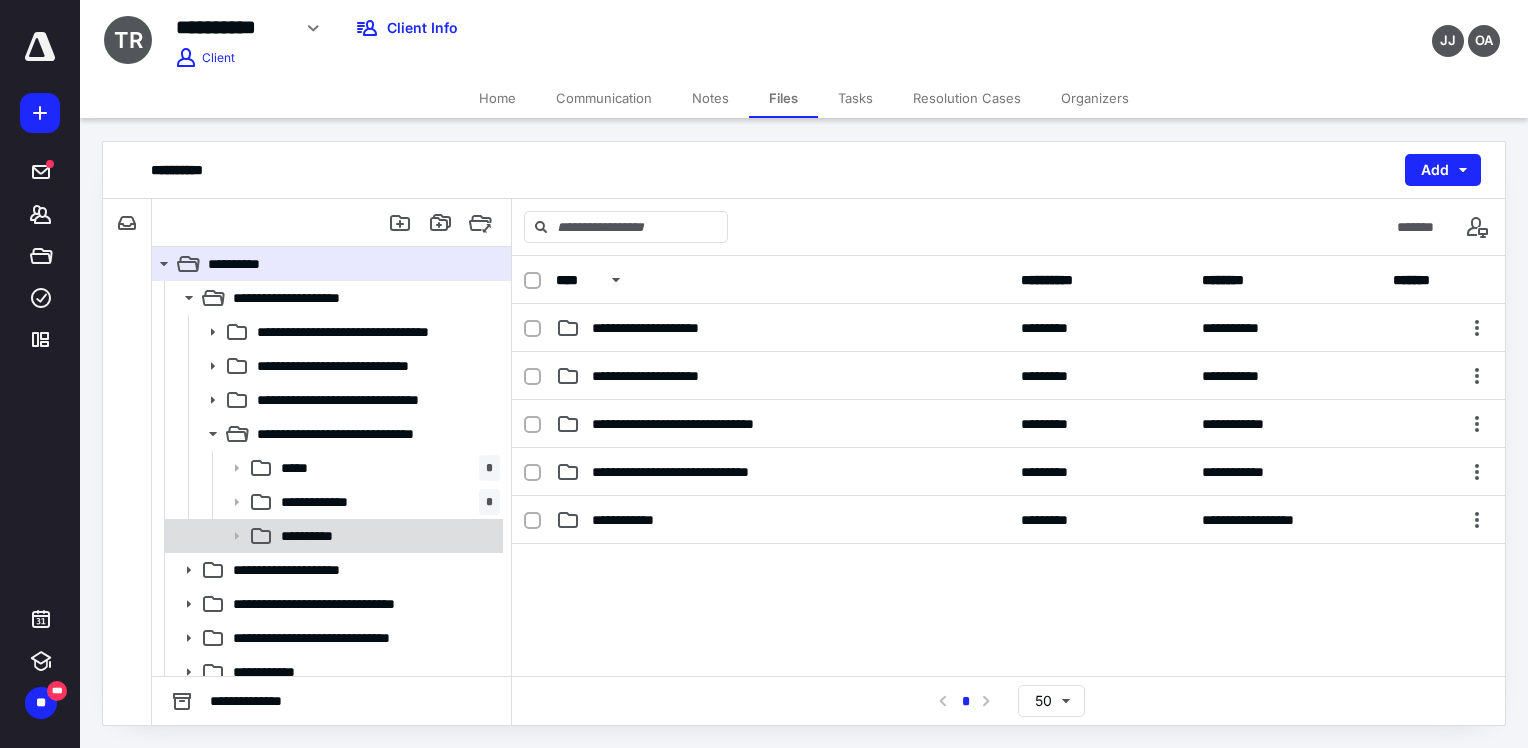 click on "**********" at bounding box center [316, 536] 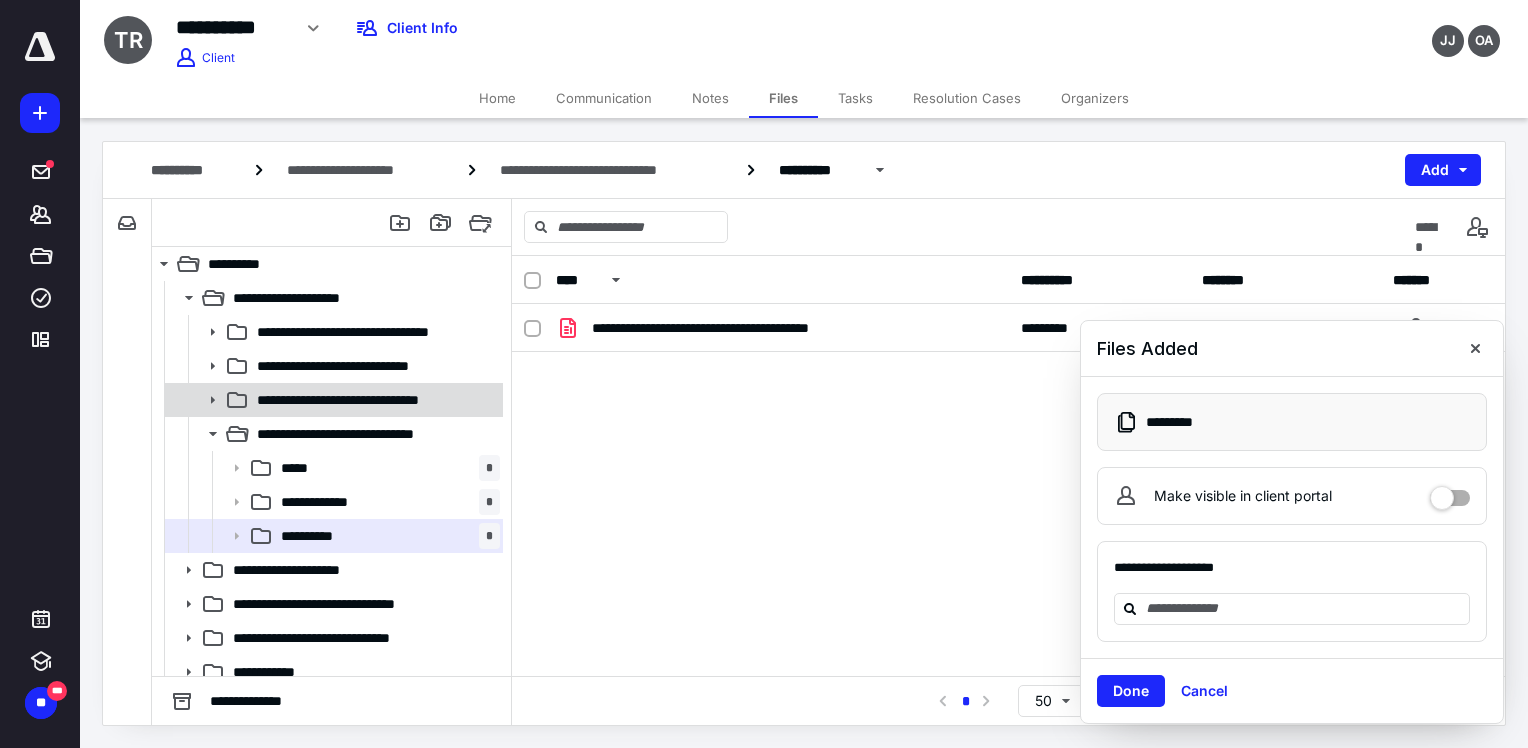 click 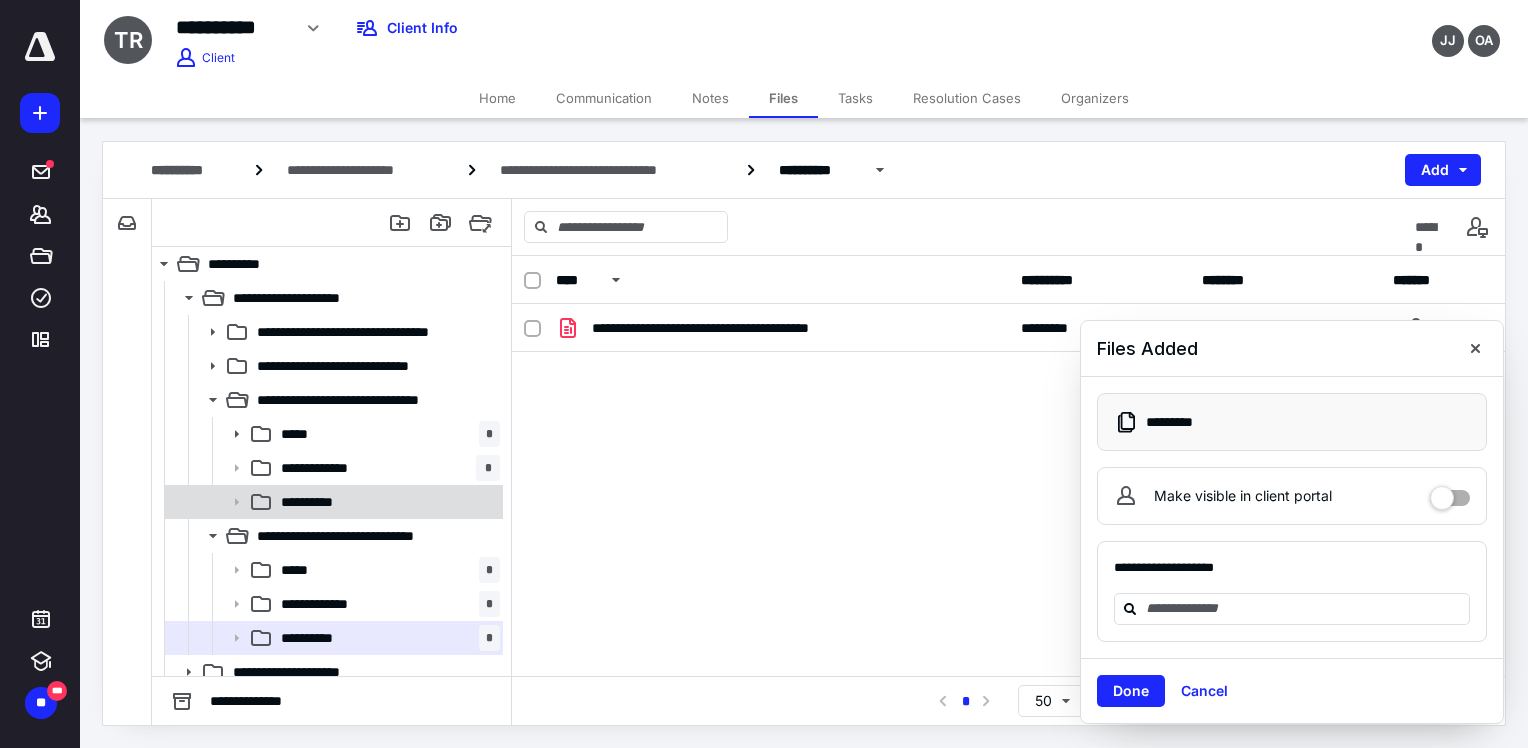 click on "**********" at bounding box center [332, 502] 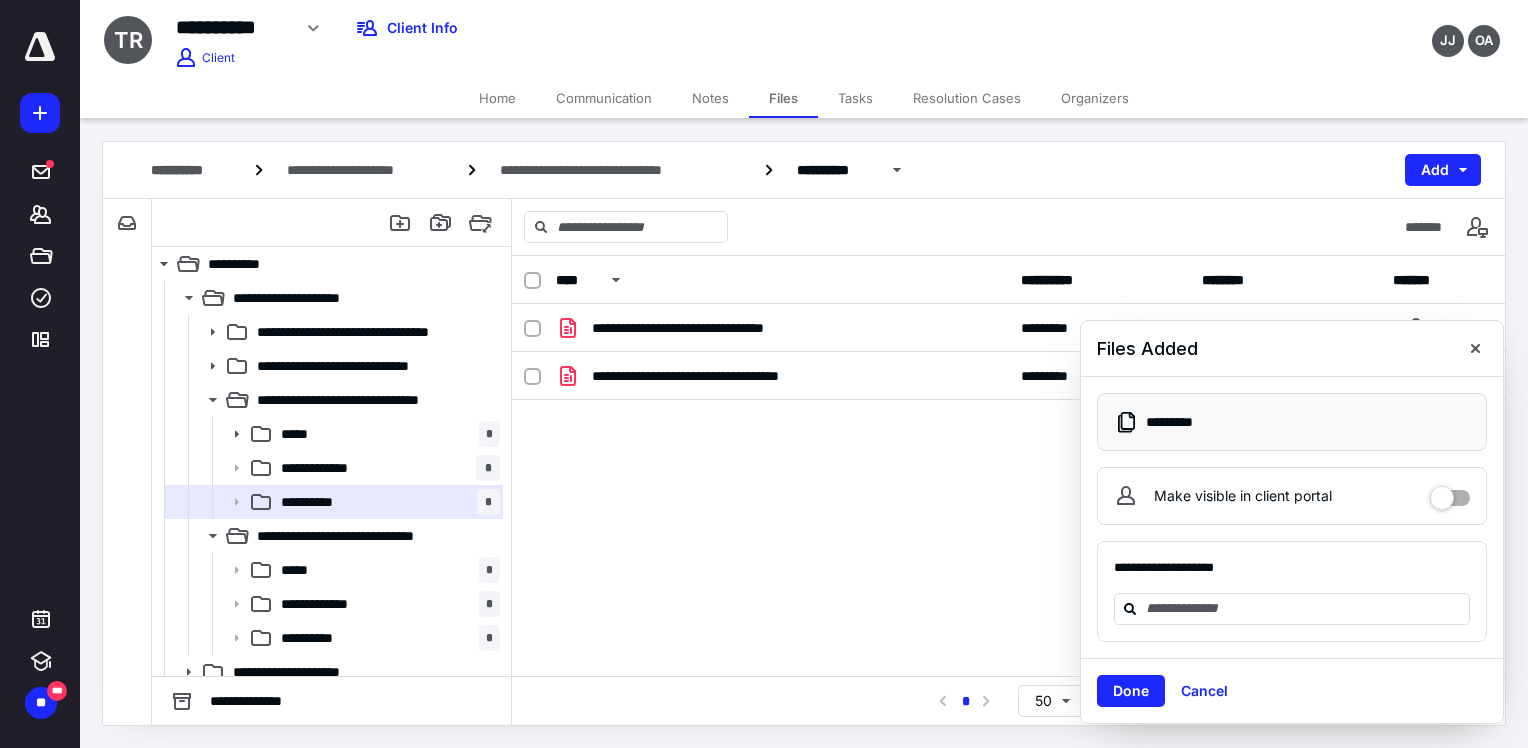click at bounding box center [1450, 496] 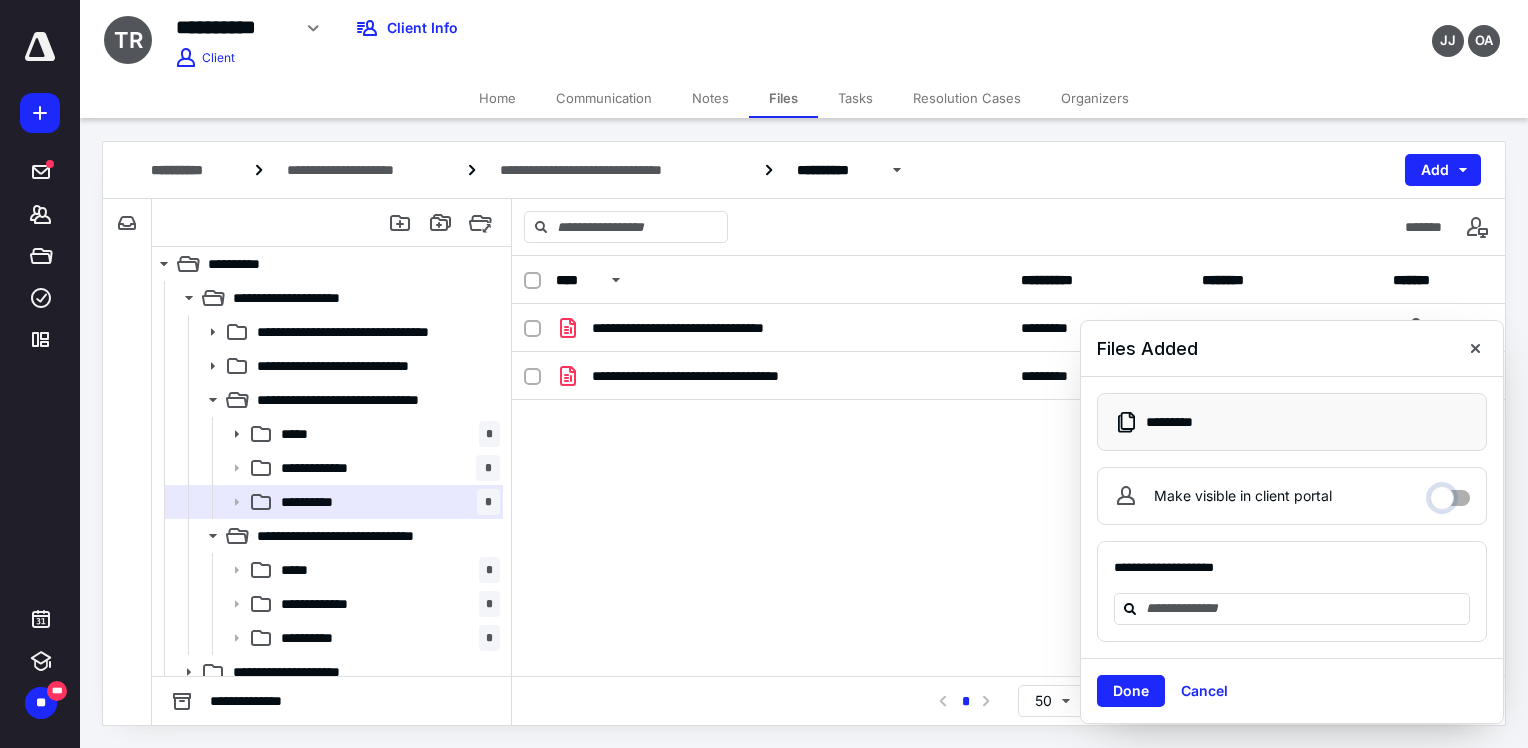 click on "Make visible in client portal" at bounding box center (1450, 493) 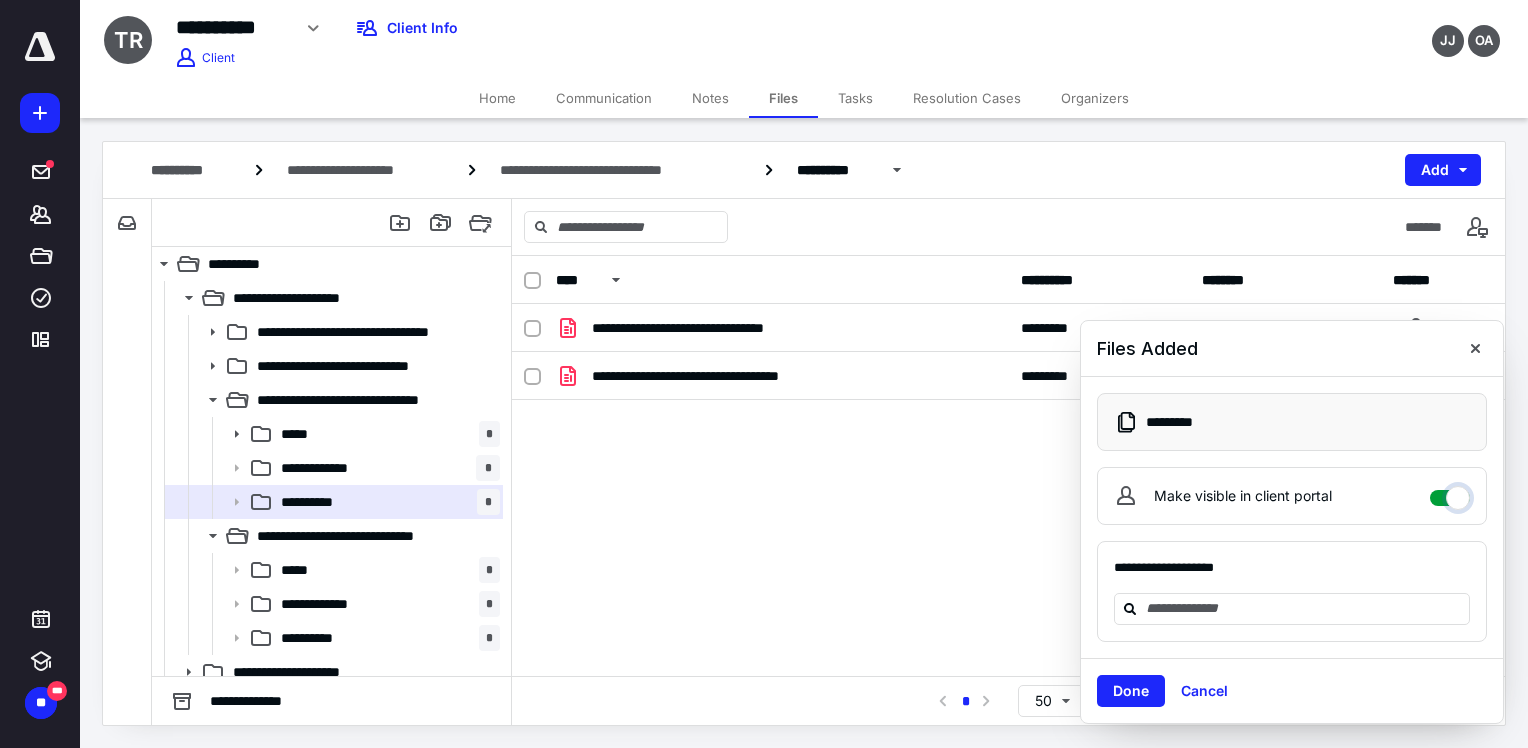 checkbox on "****" 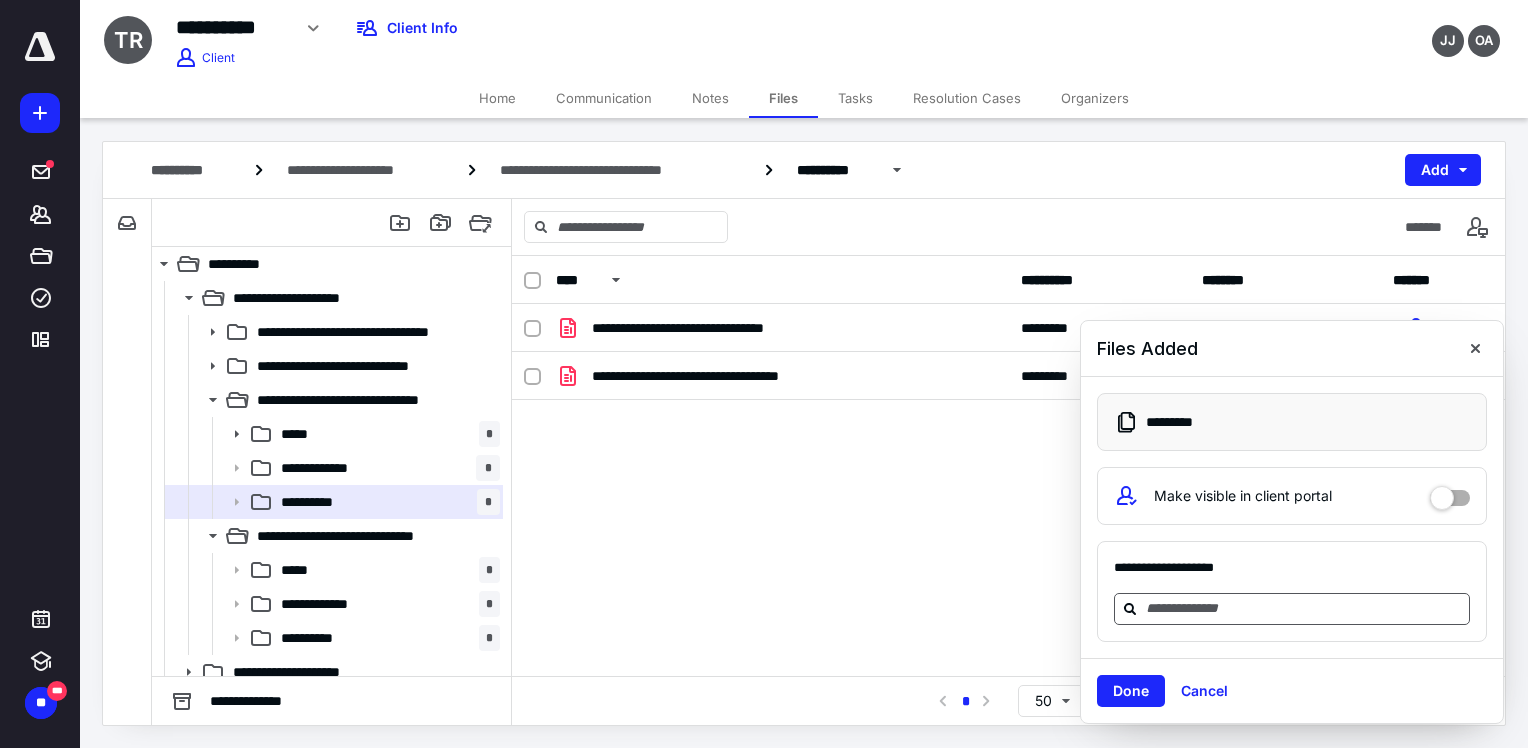 click at bounding box center (1292, 609) 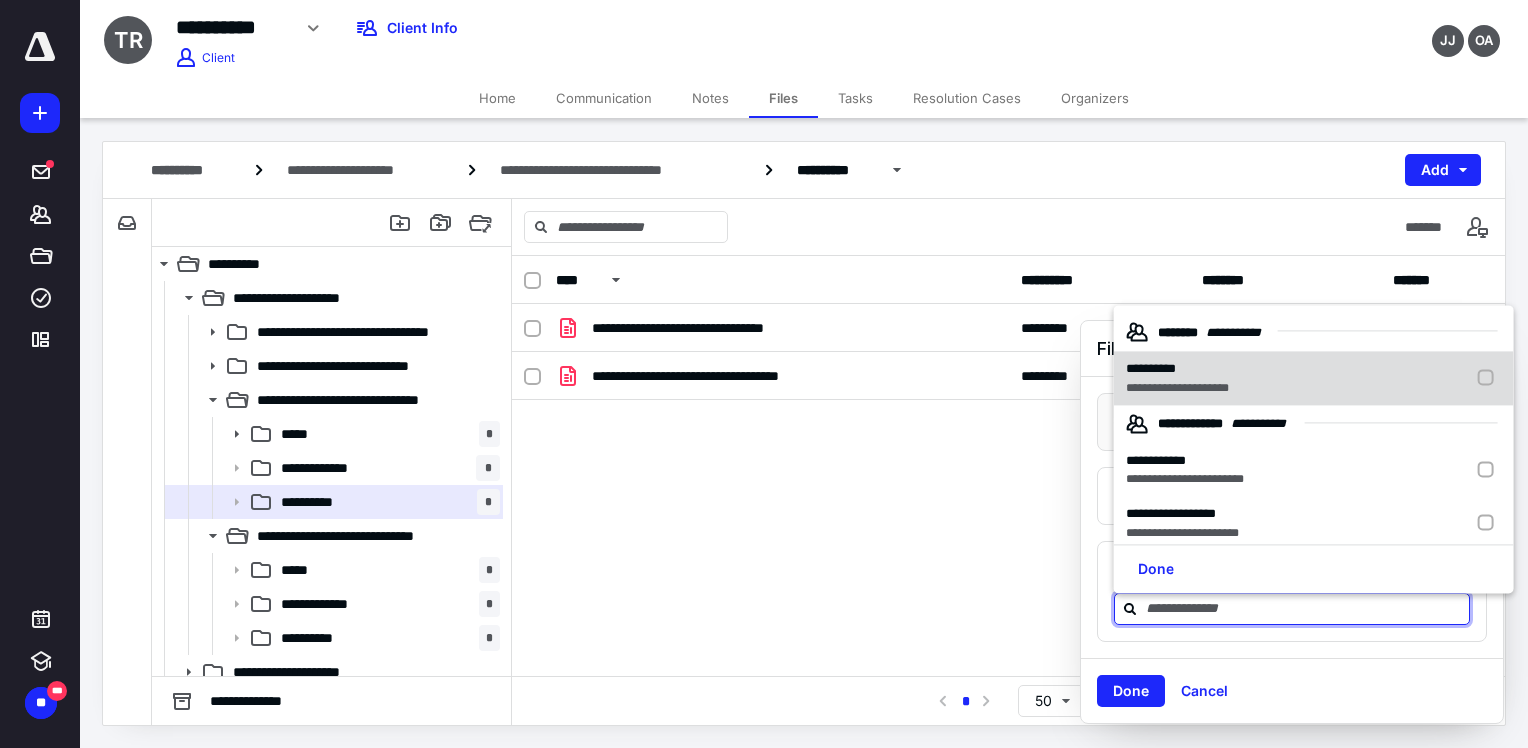 click on "**********" at bounding box center (1177, 388) 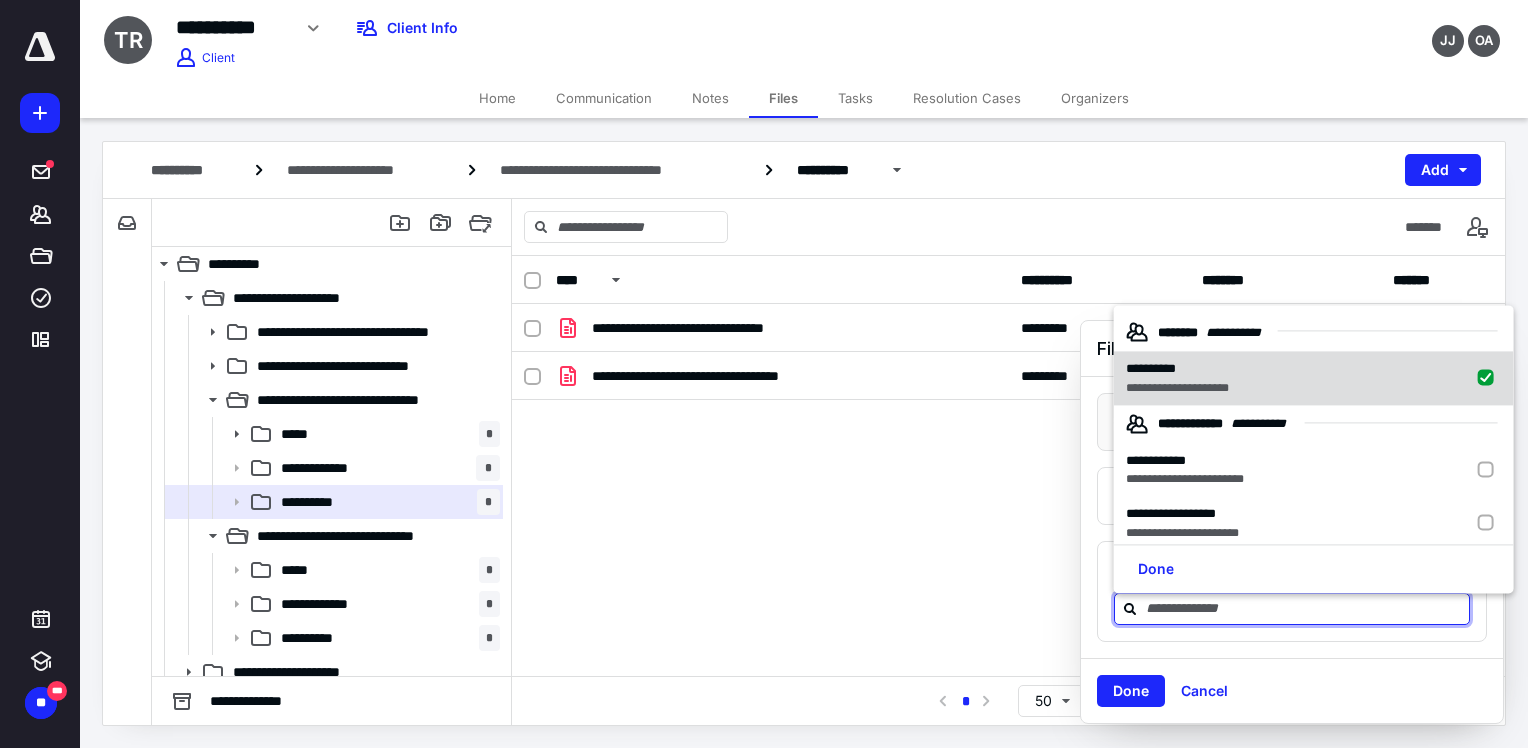 checkbox on "true" 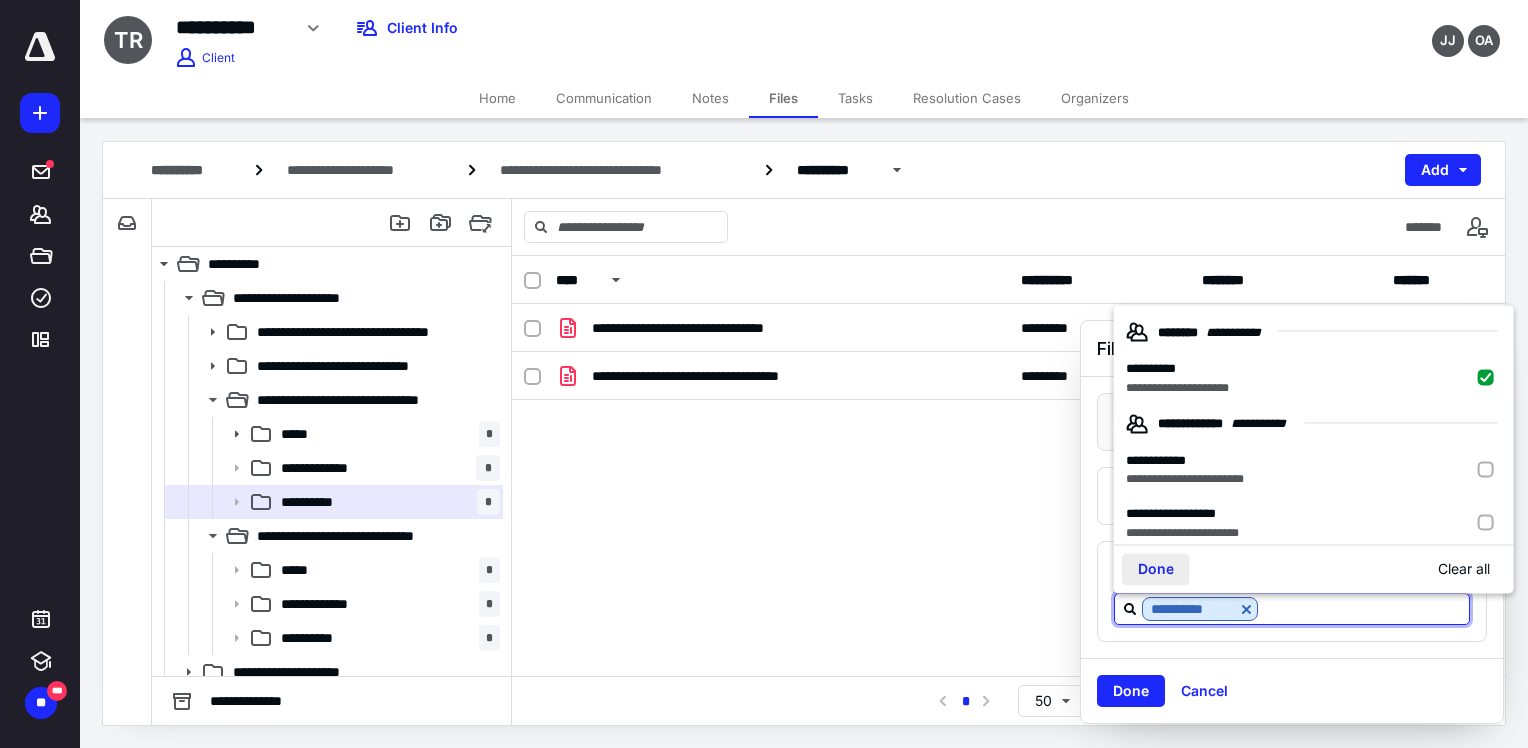 click on "Done" at bounding box center (1156, 569) 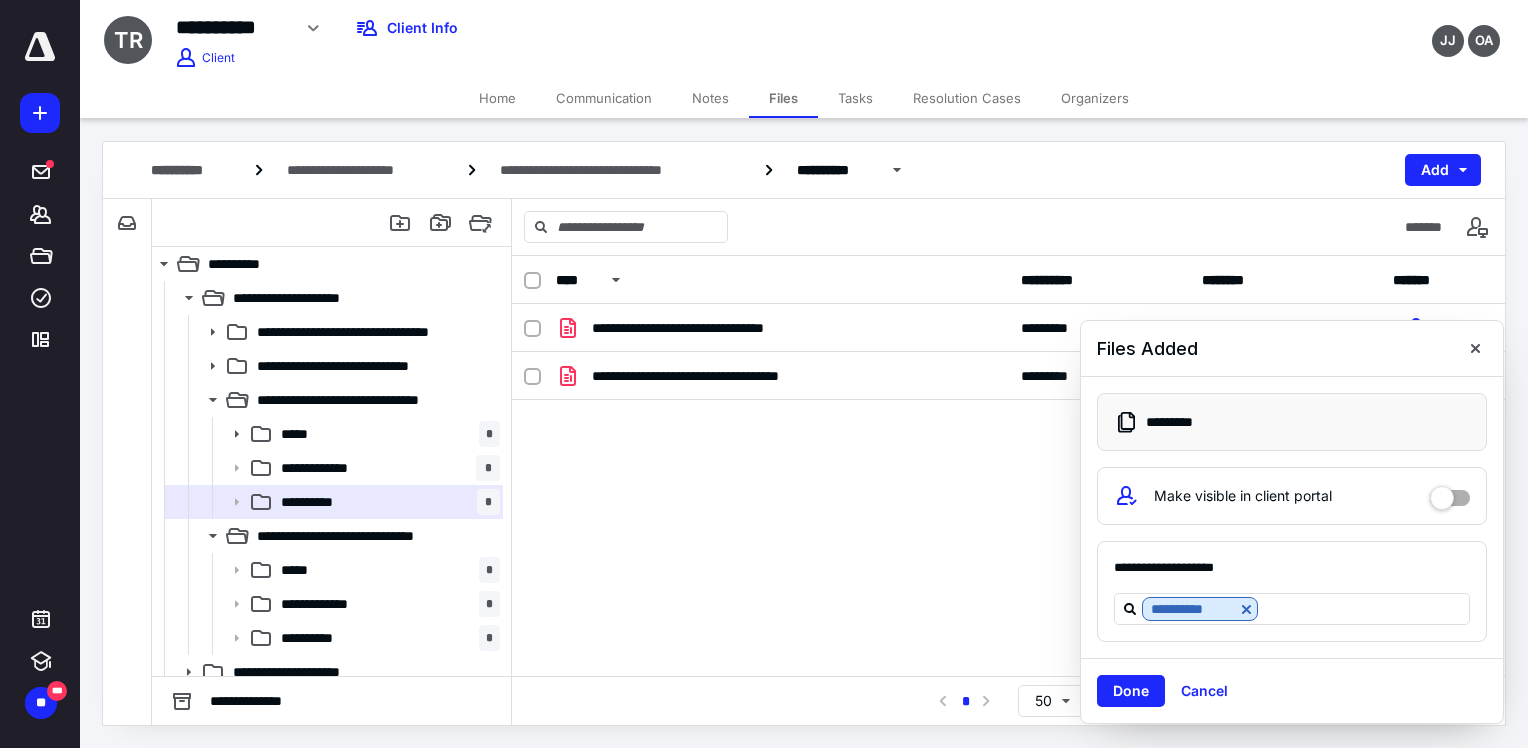 click on "Done" at bounding box center [1131, 691] 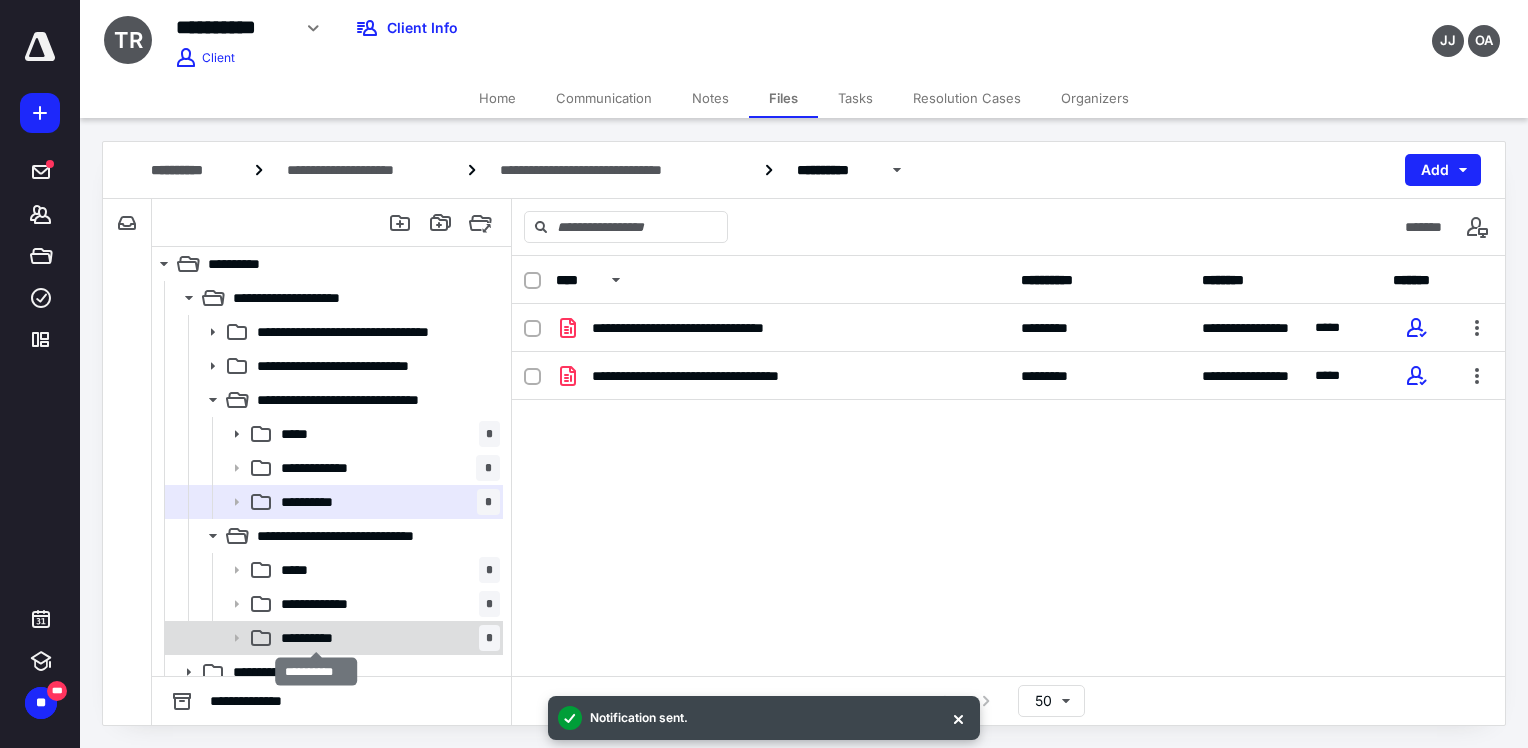 click on "**********" at bounding box center [316, 638] 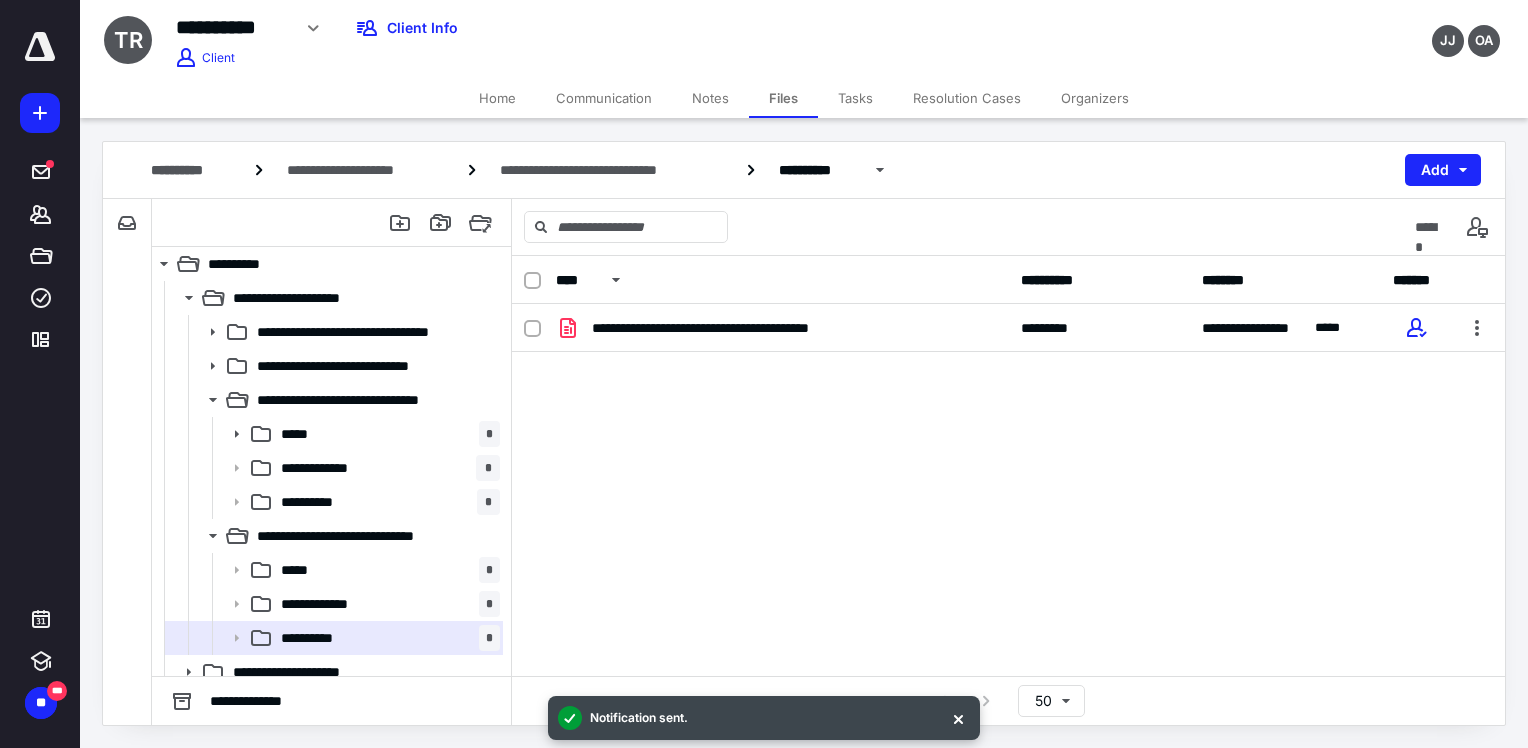 click on "Home" at bounding box center [497, 98] 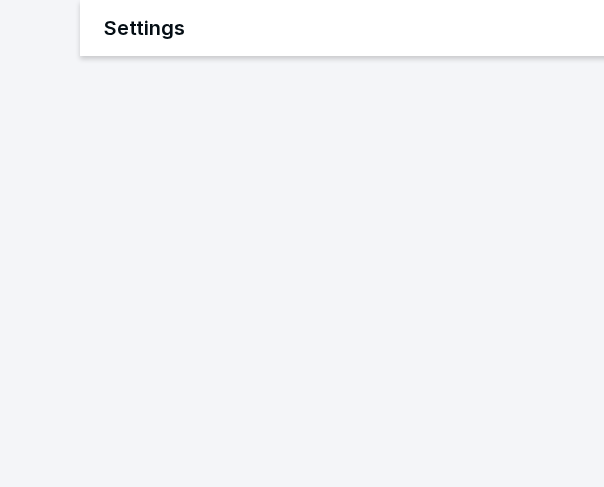 scroll, scrollTop: 0, scrollLeft: 0, axis: both 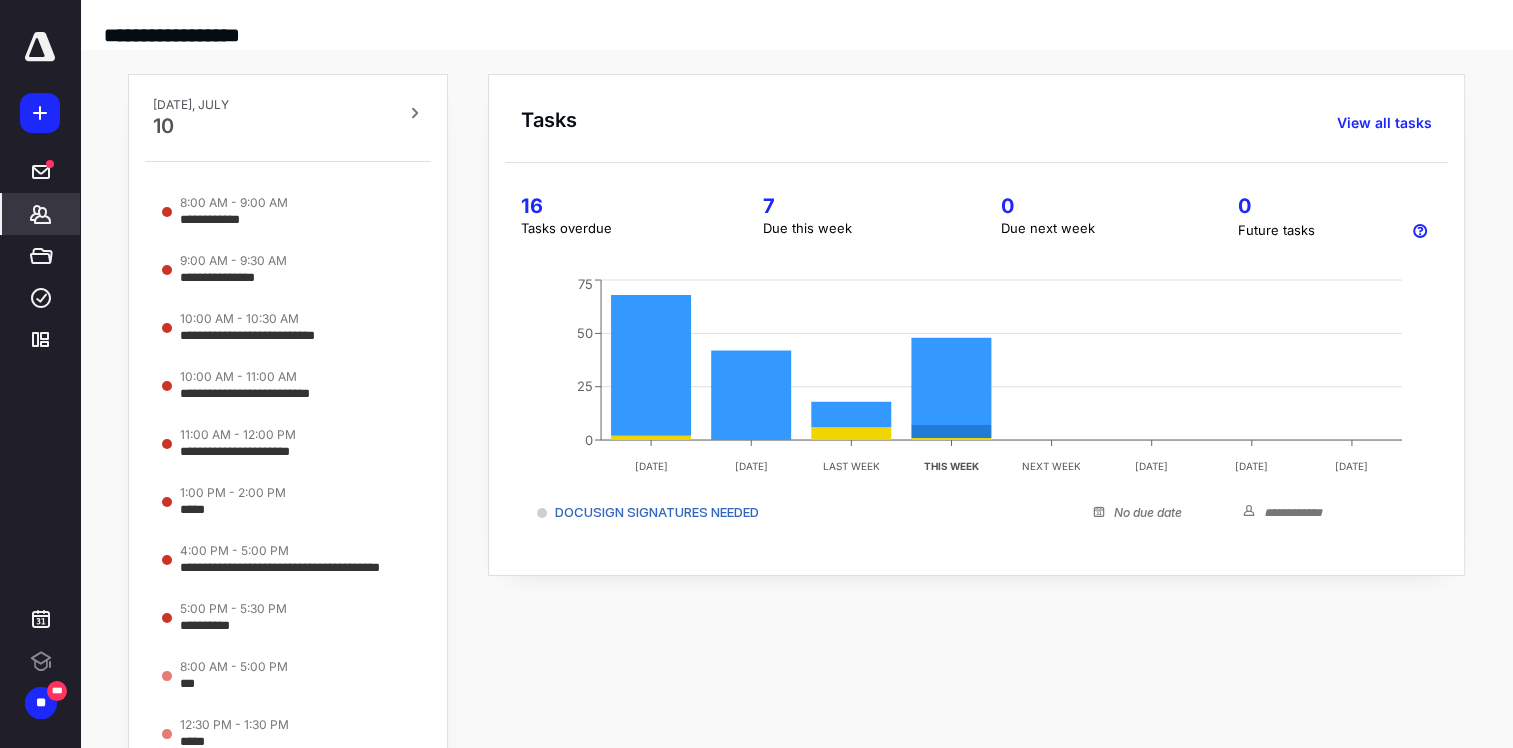 click on "*******" at bounding box center [41, 214] 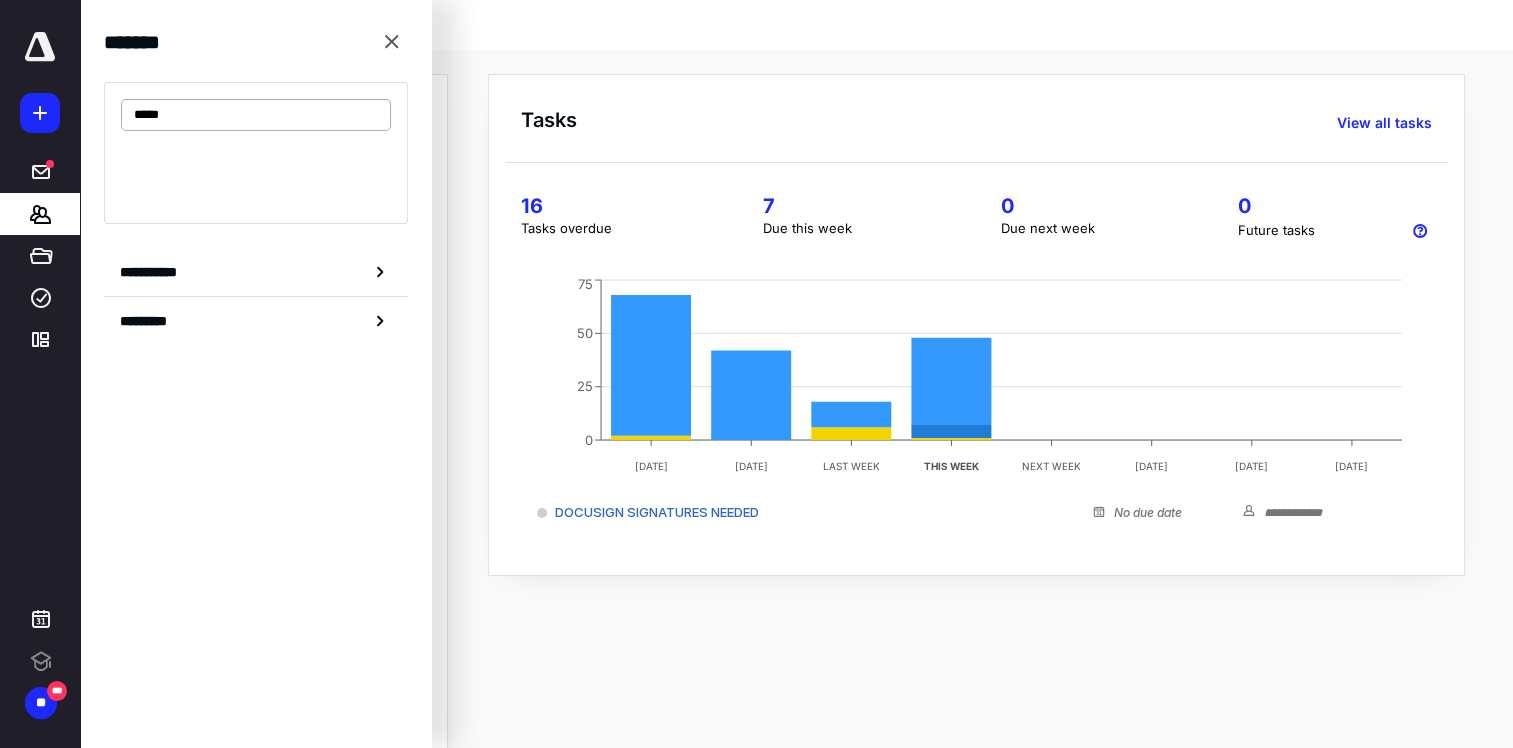 type on "*****" 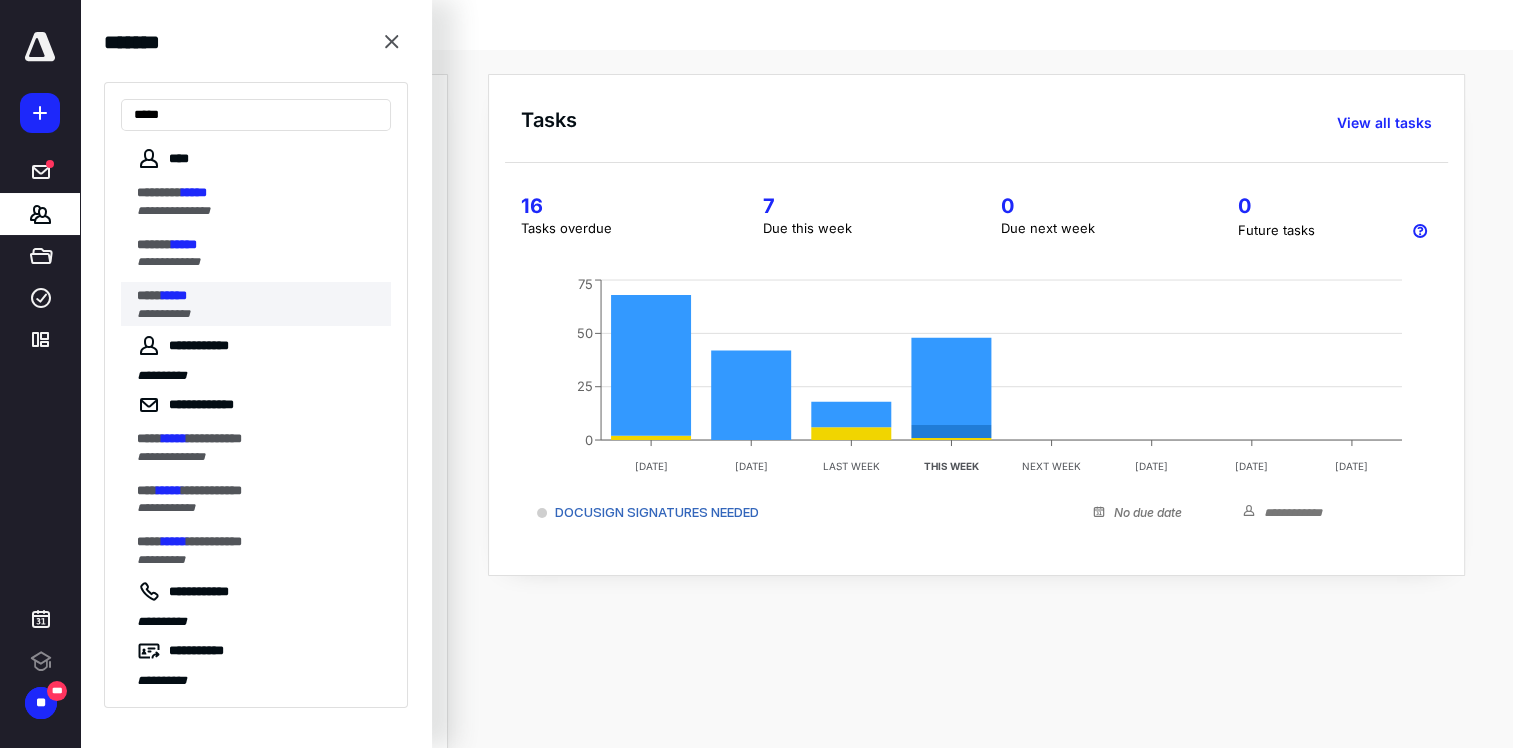 click on "*****" at bounding box center [174, 295] 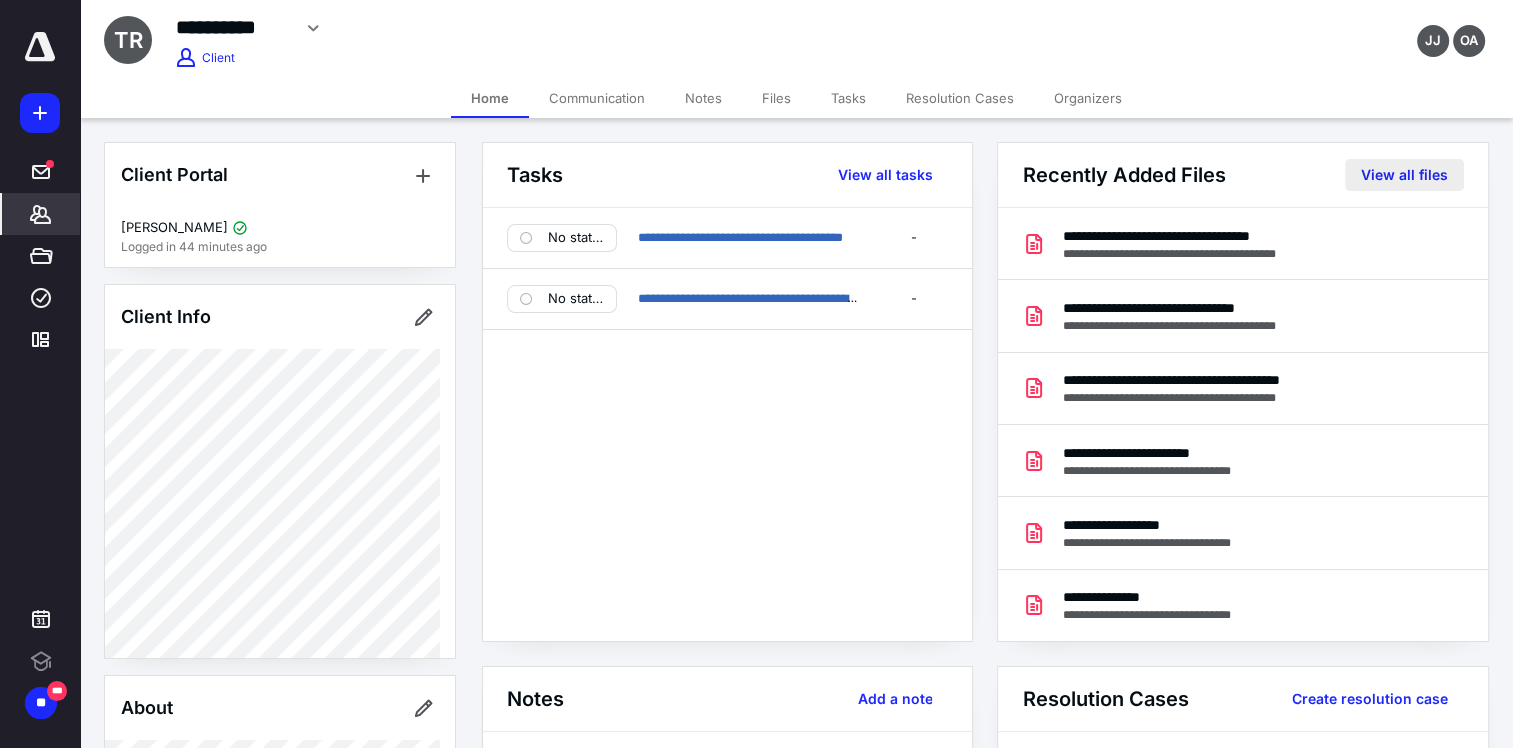 click on "View all files" at bounding box center (1404, 175) 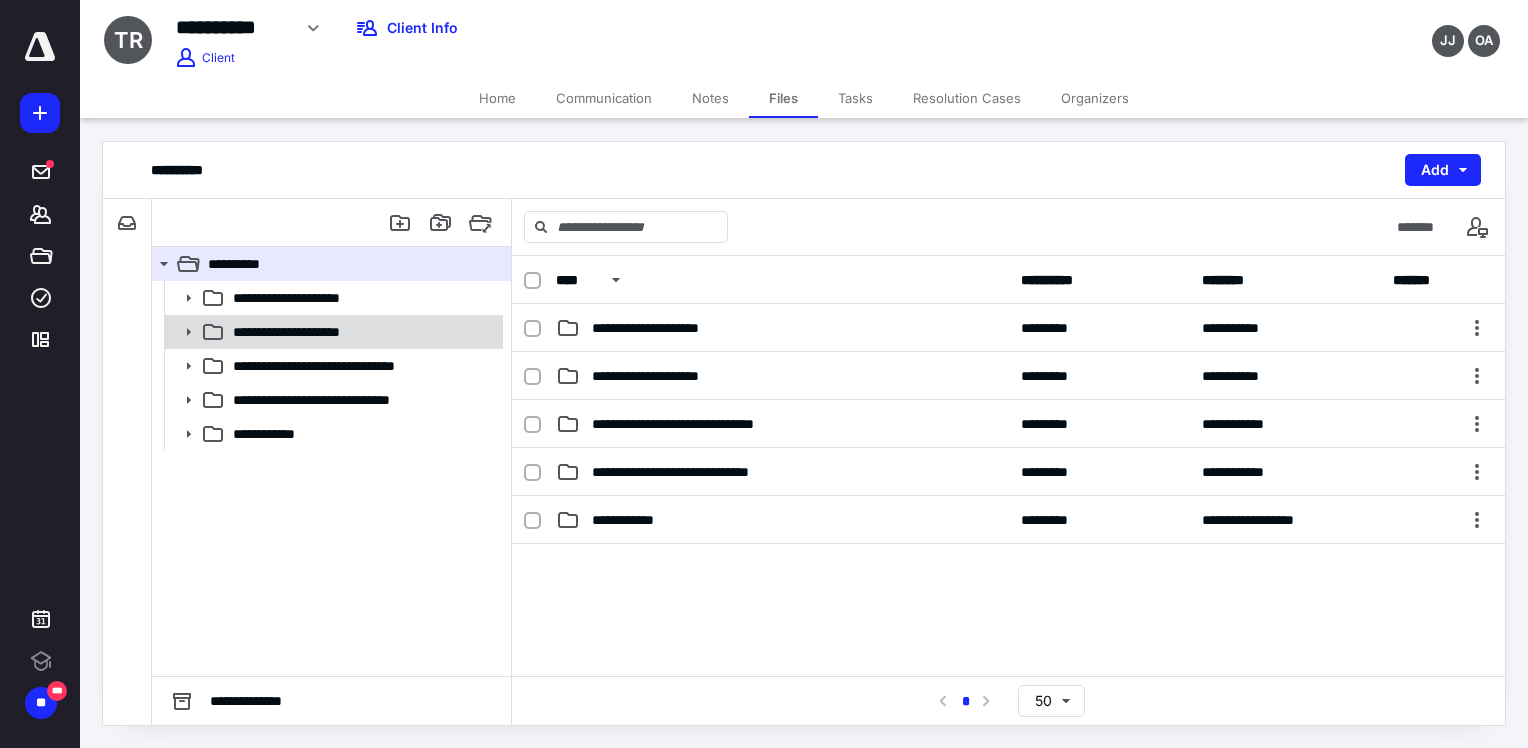 click 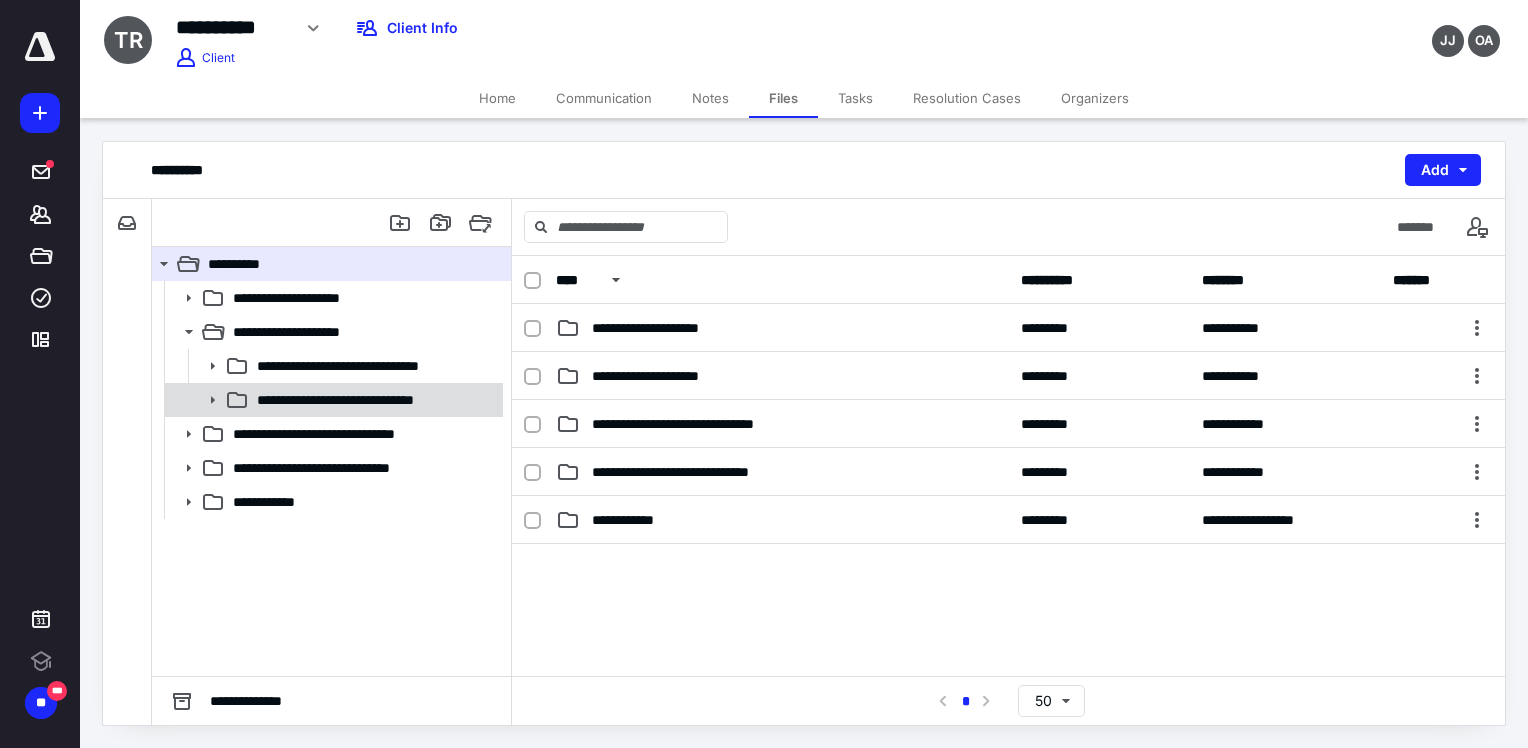 click 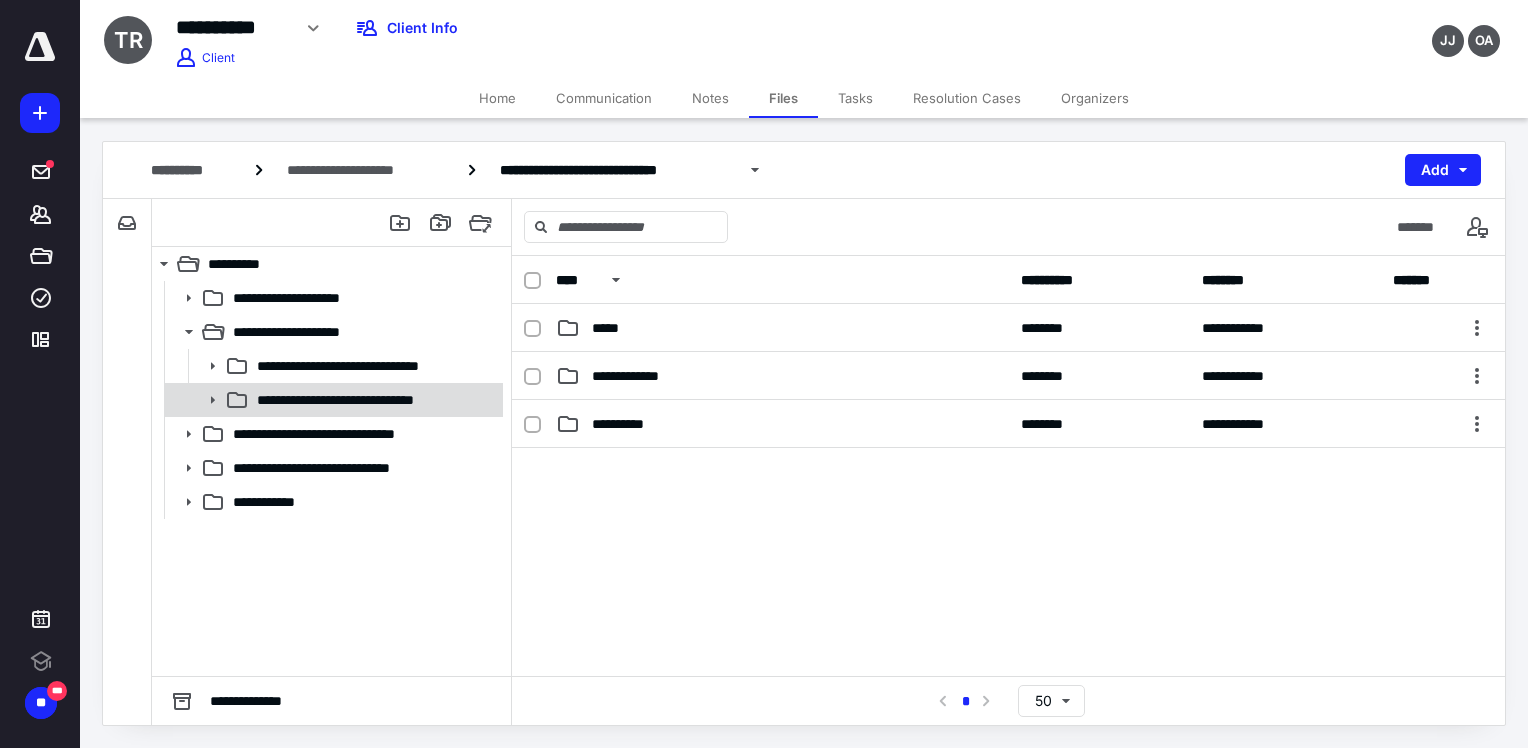 click 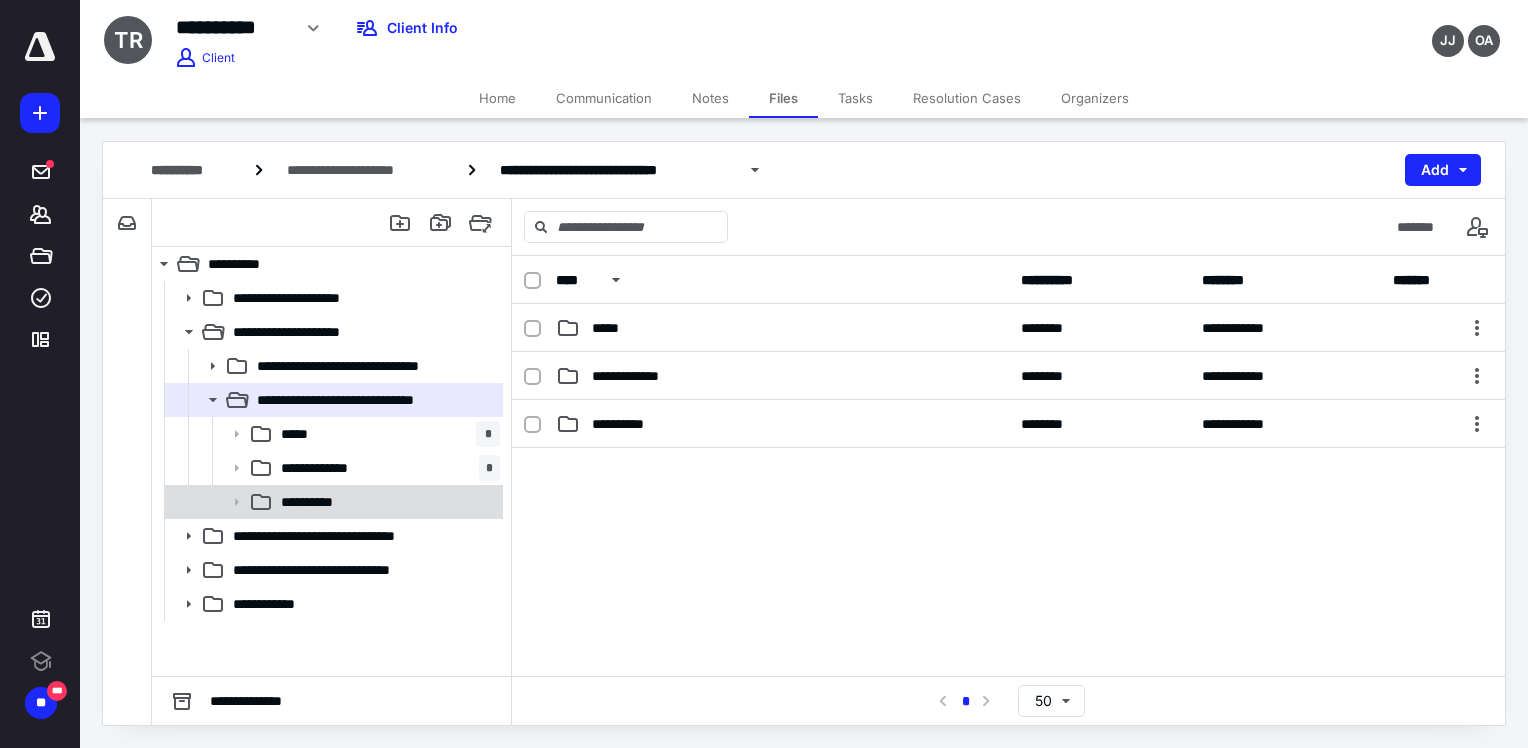 click on "**********" at bounding box center (386, 502) 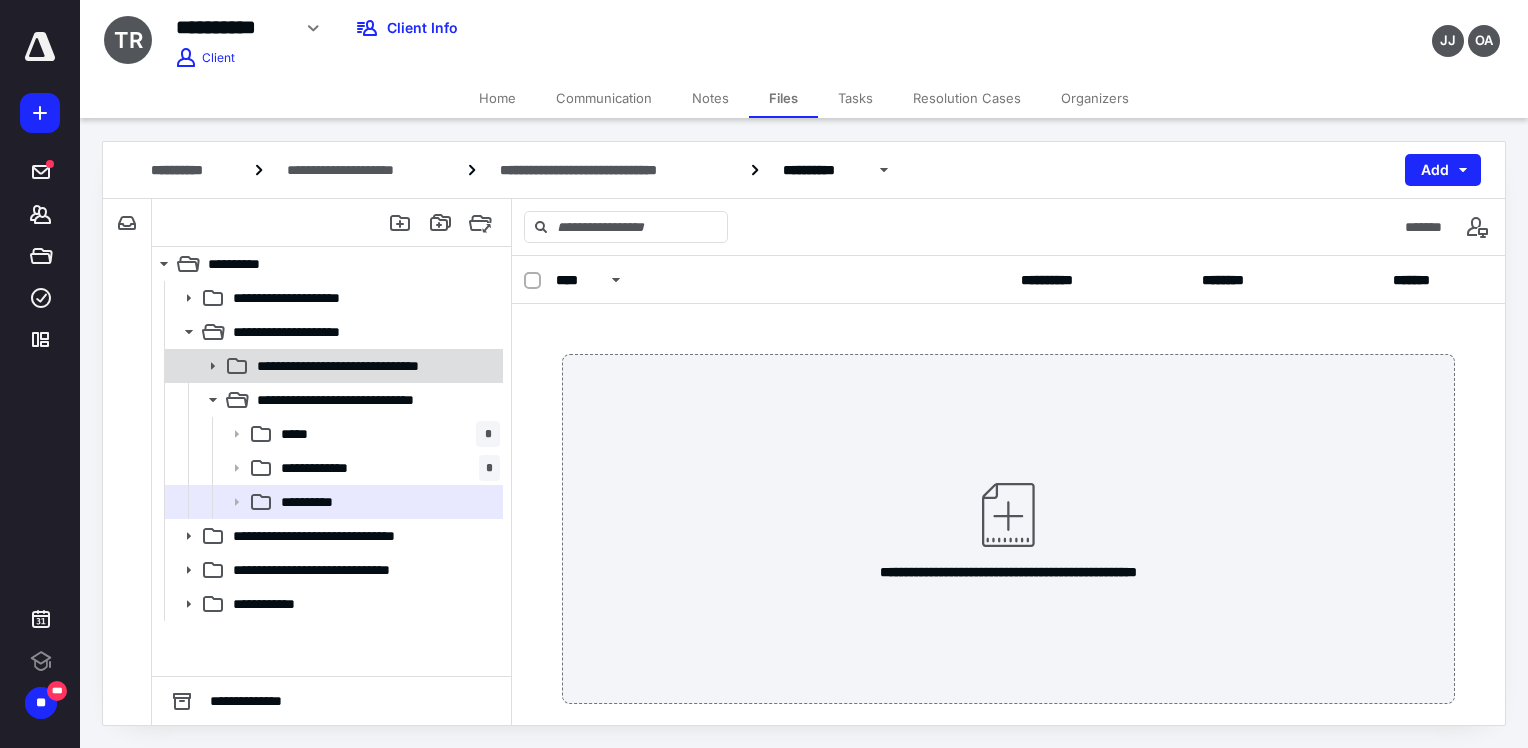 click 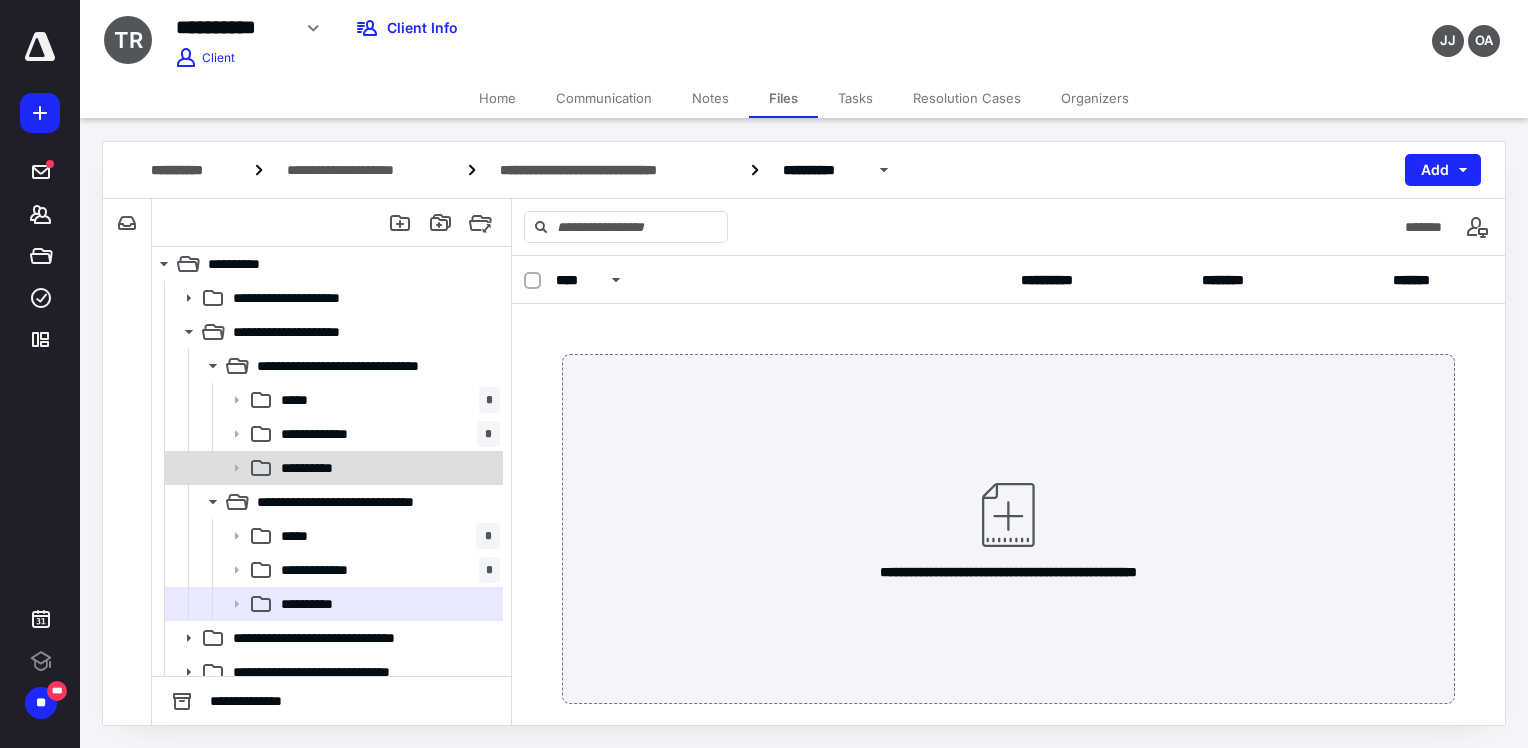 click 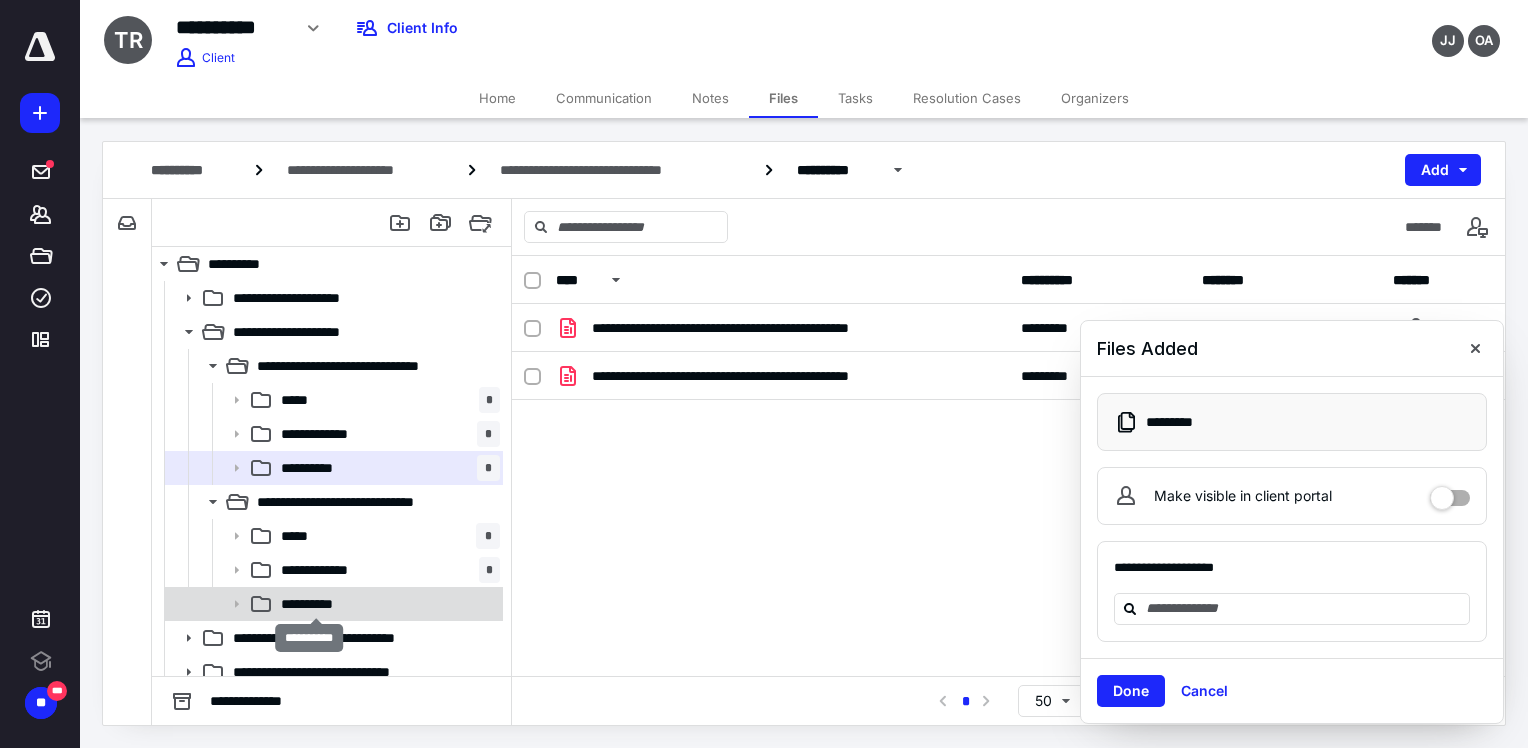 click on "**********" at bounding box center (316, 604) 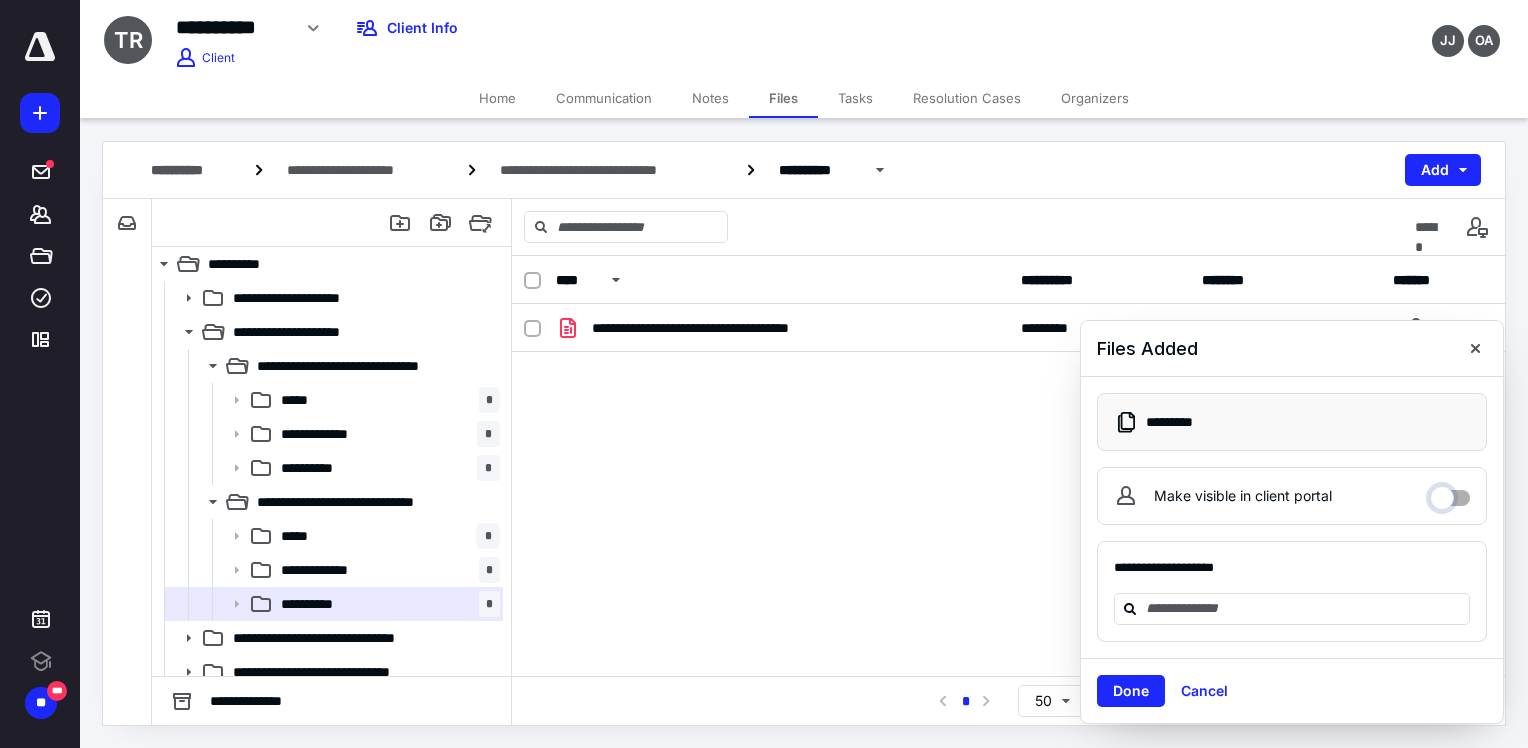 click on "Make visible in client portal" at bounding box center (1450, 493) 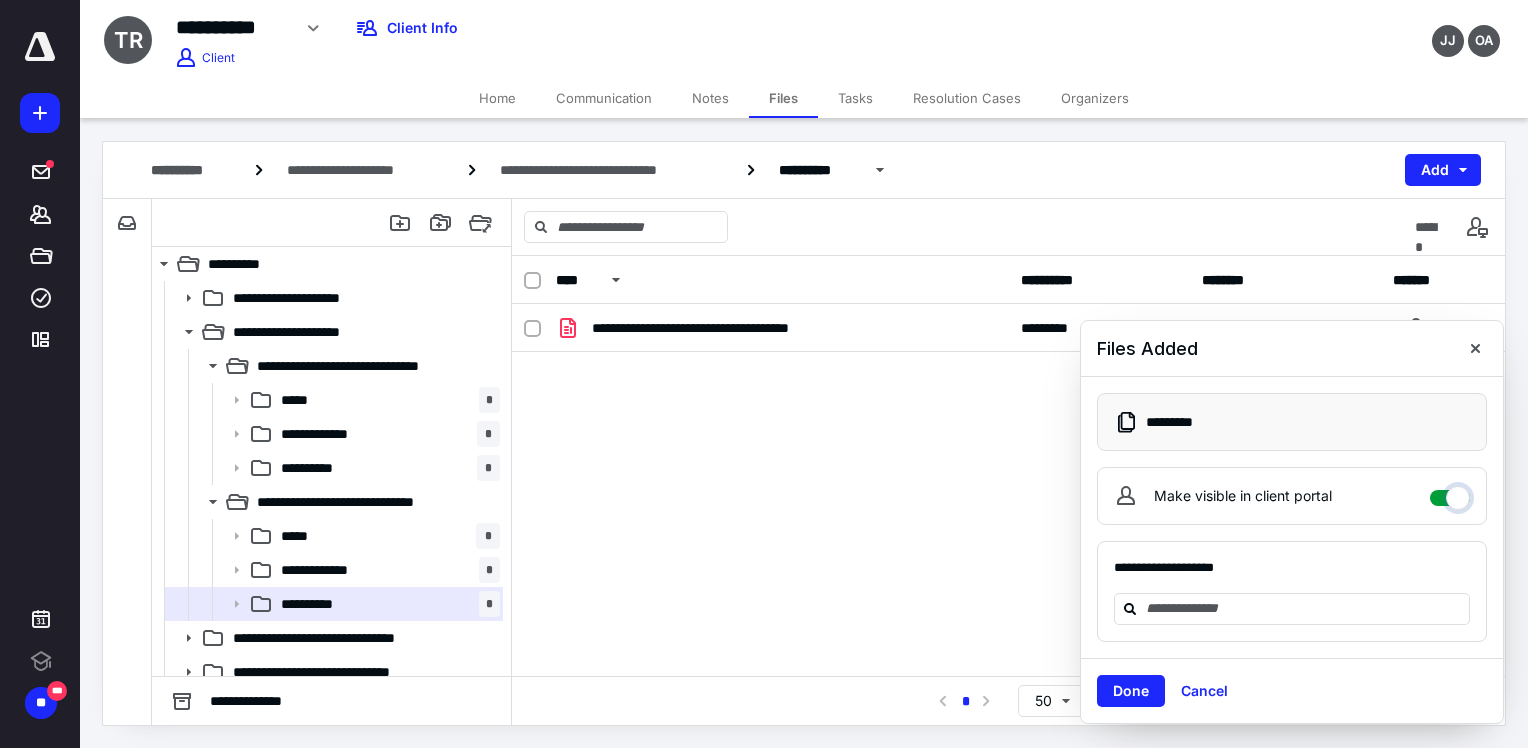 checkbox on "****" 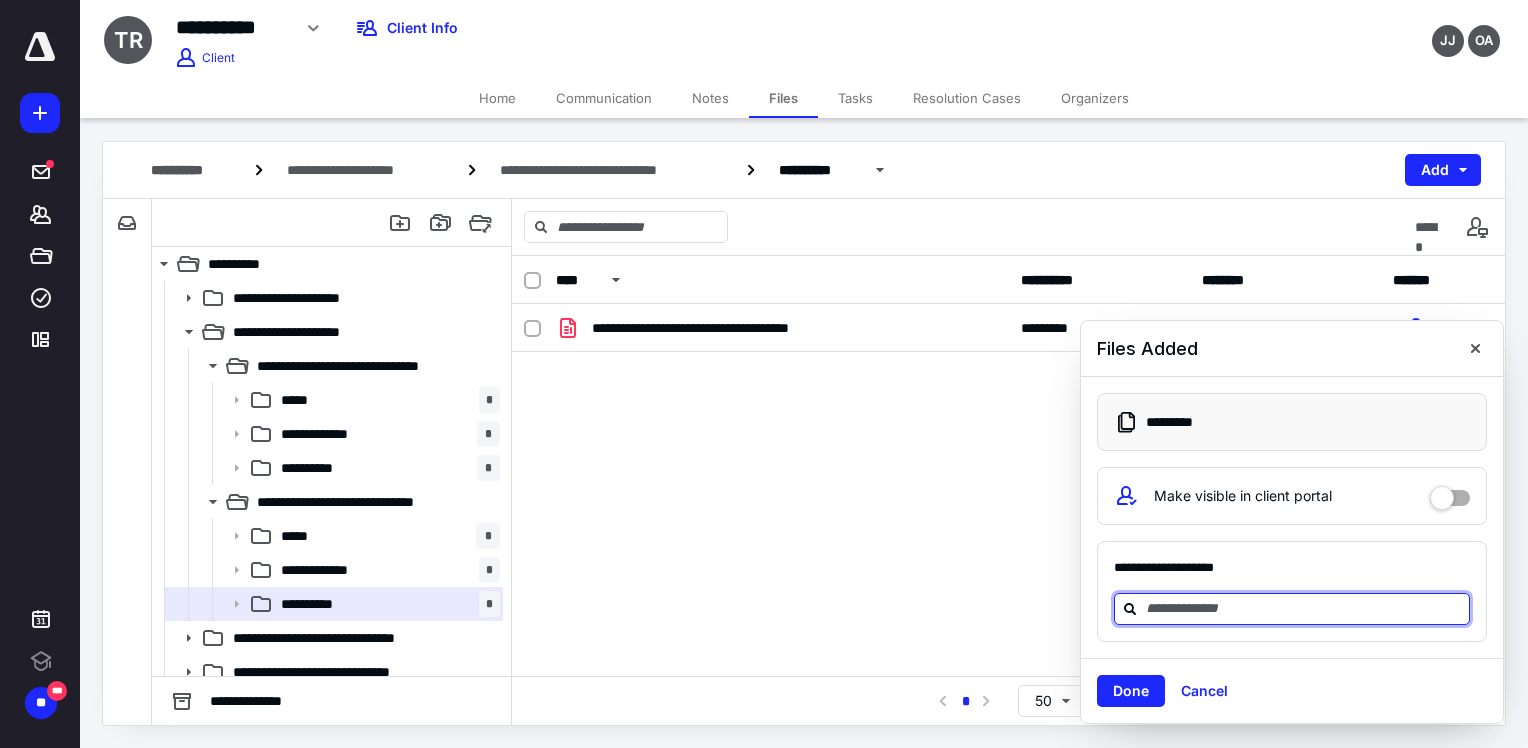 click at bounding box center [1304, 608] 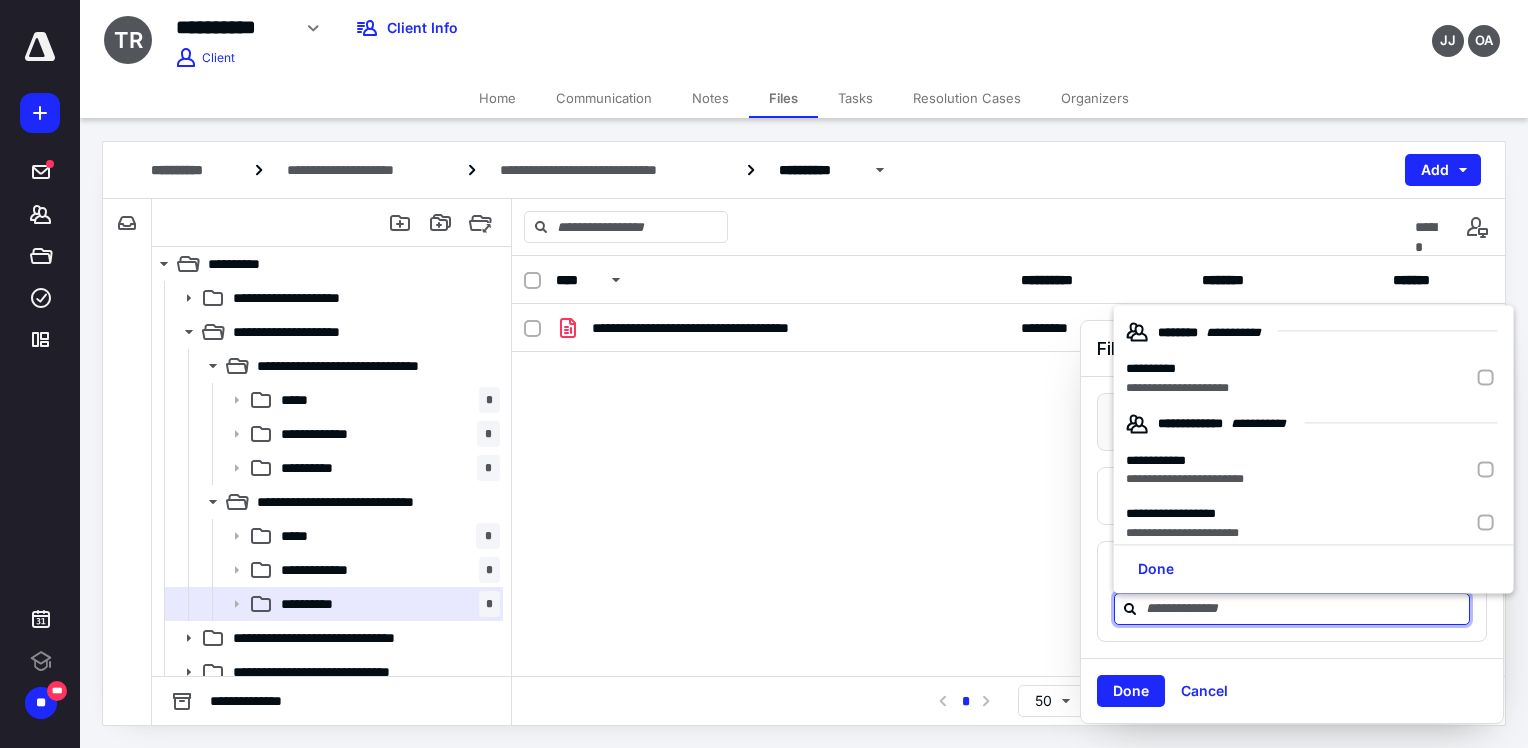 click on "**********" at bounding box center [1008, 466] 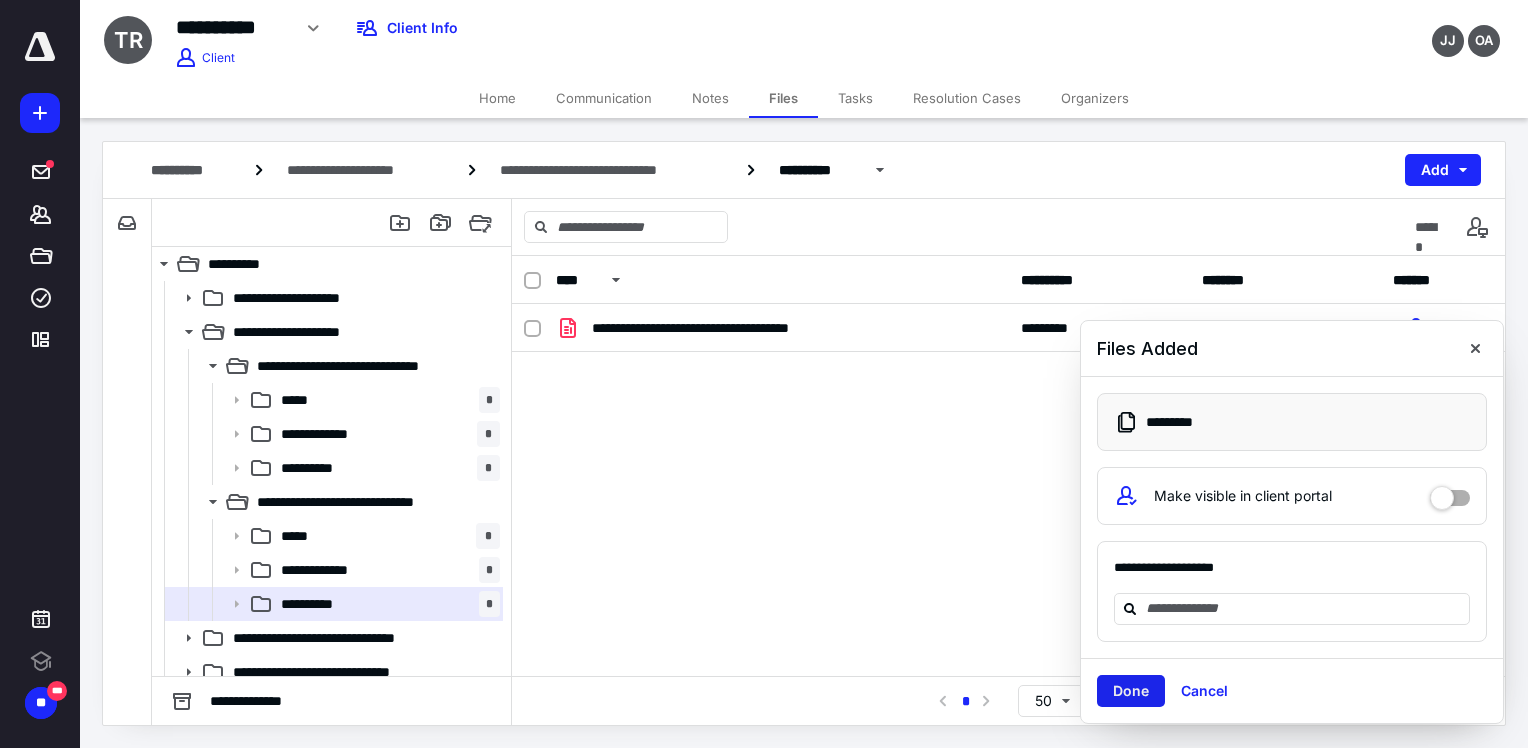 click on "Done" at bounding box center (1131, 691) 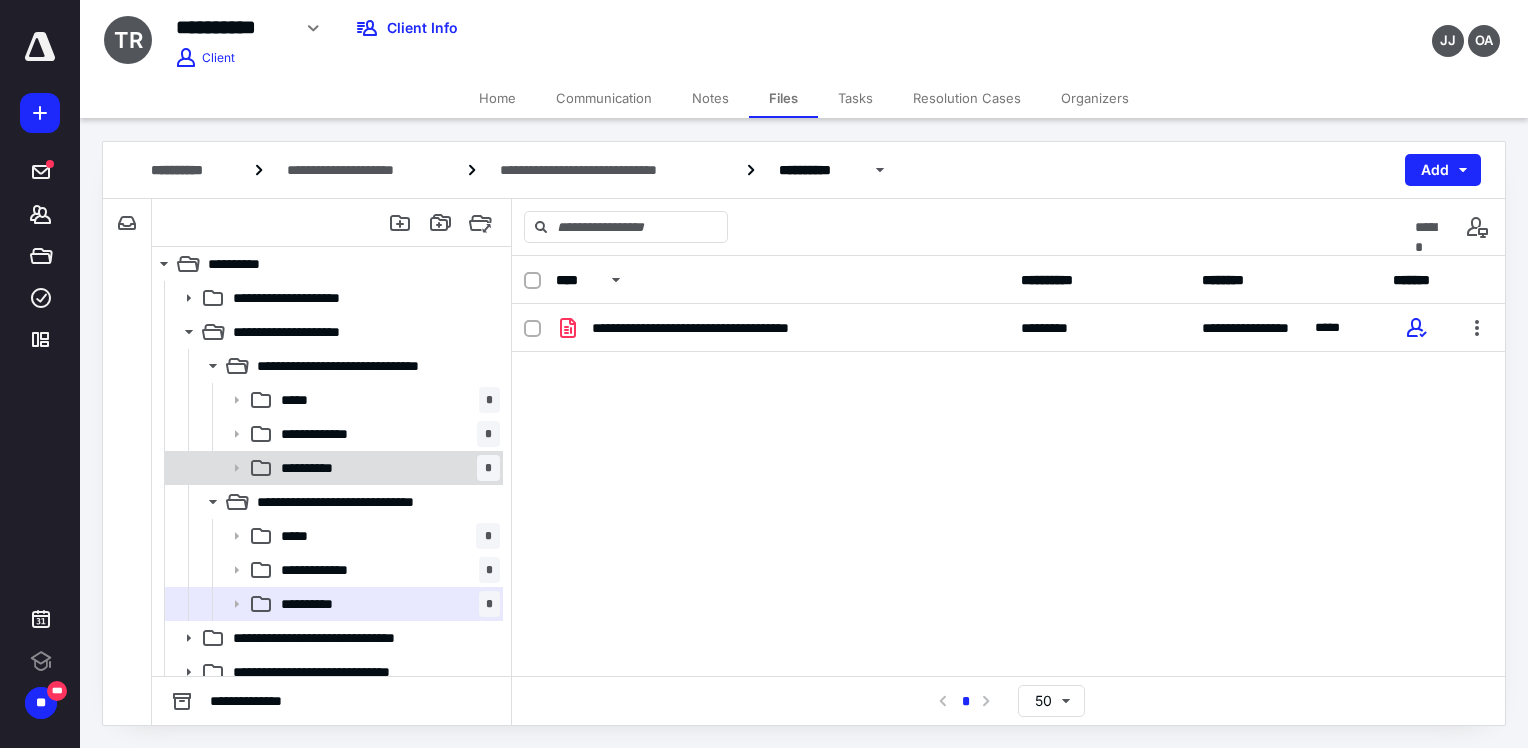 click 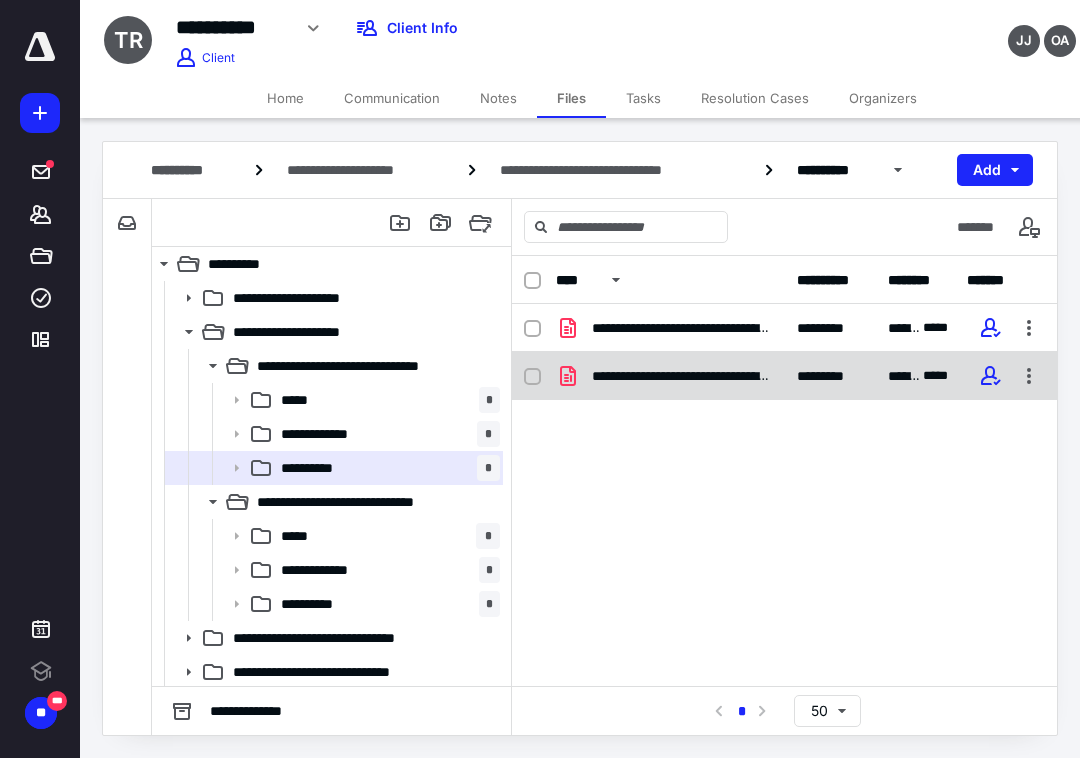 checkbox on "true" 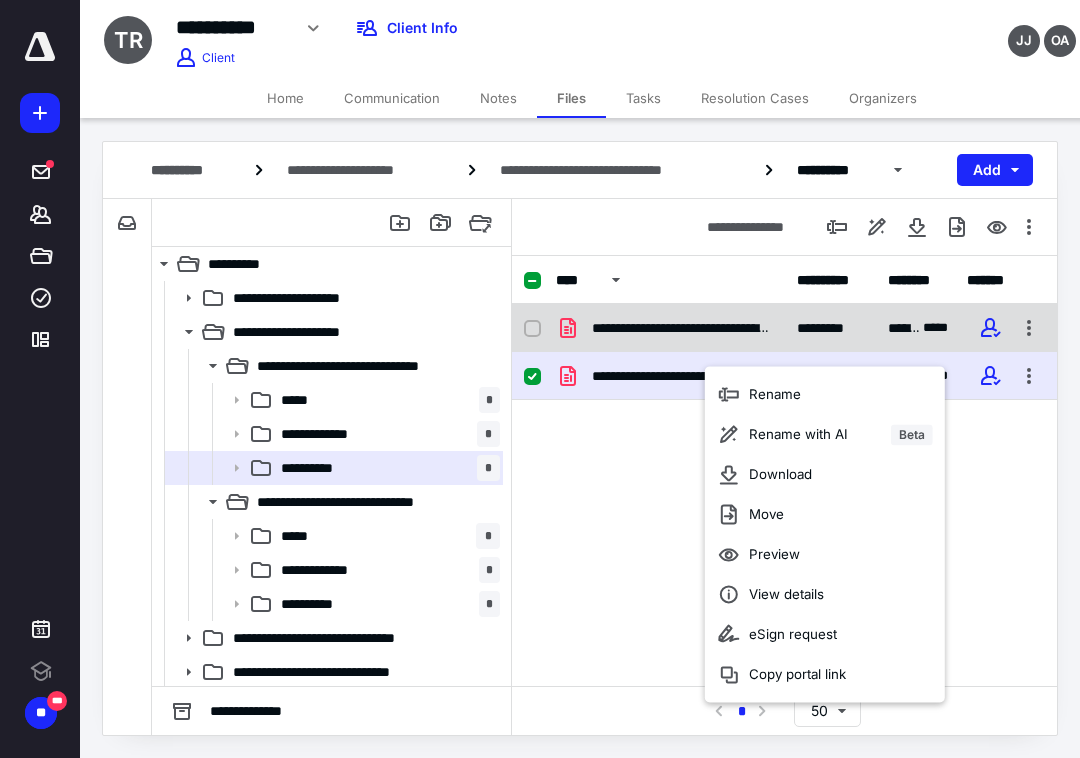 click 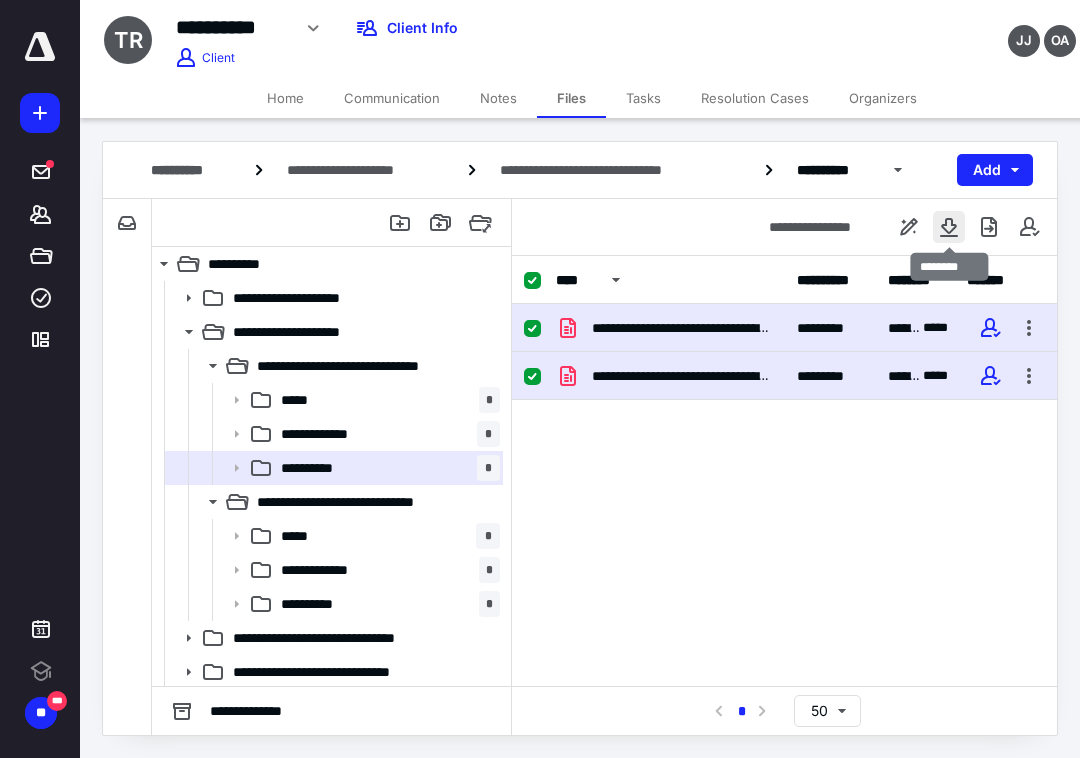 click at bounding box center (949, 227) 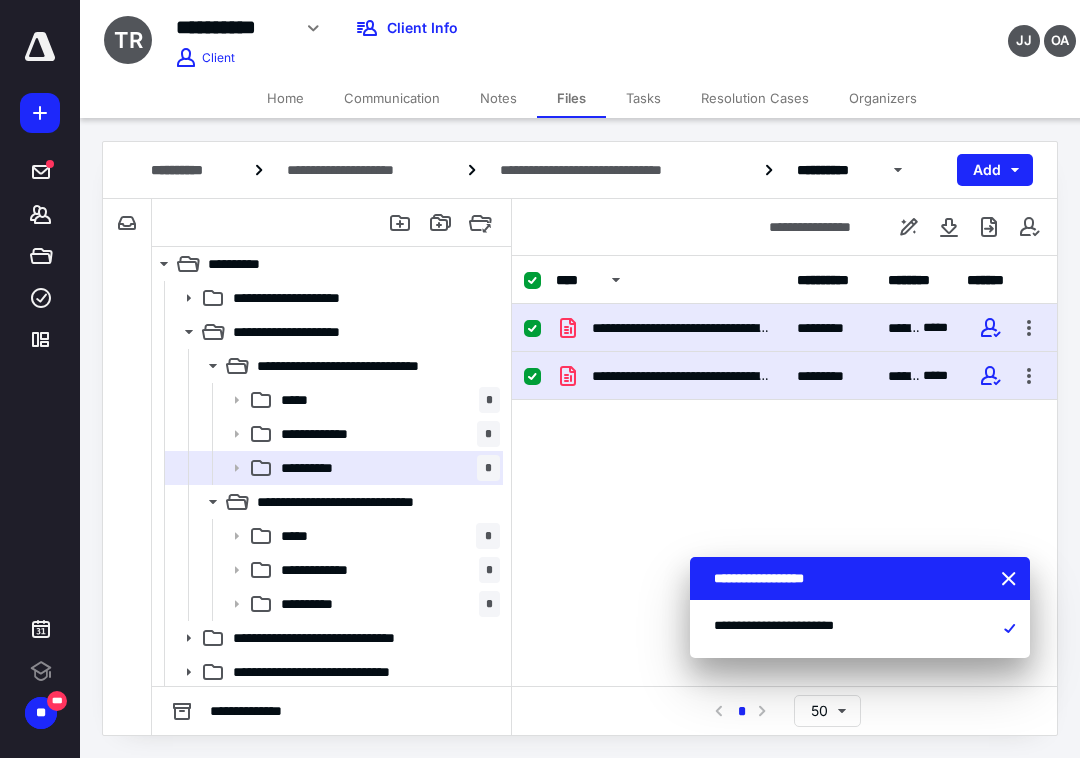 click at bounding box center (1011, 580) 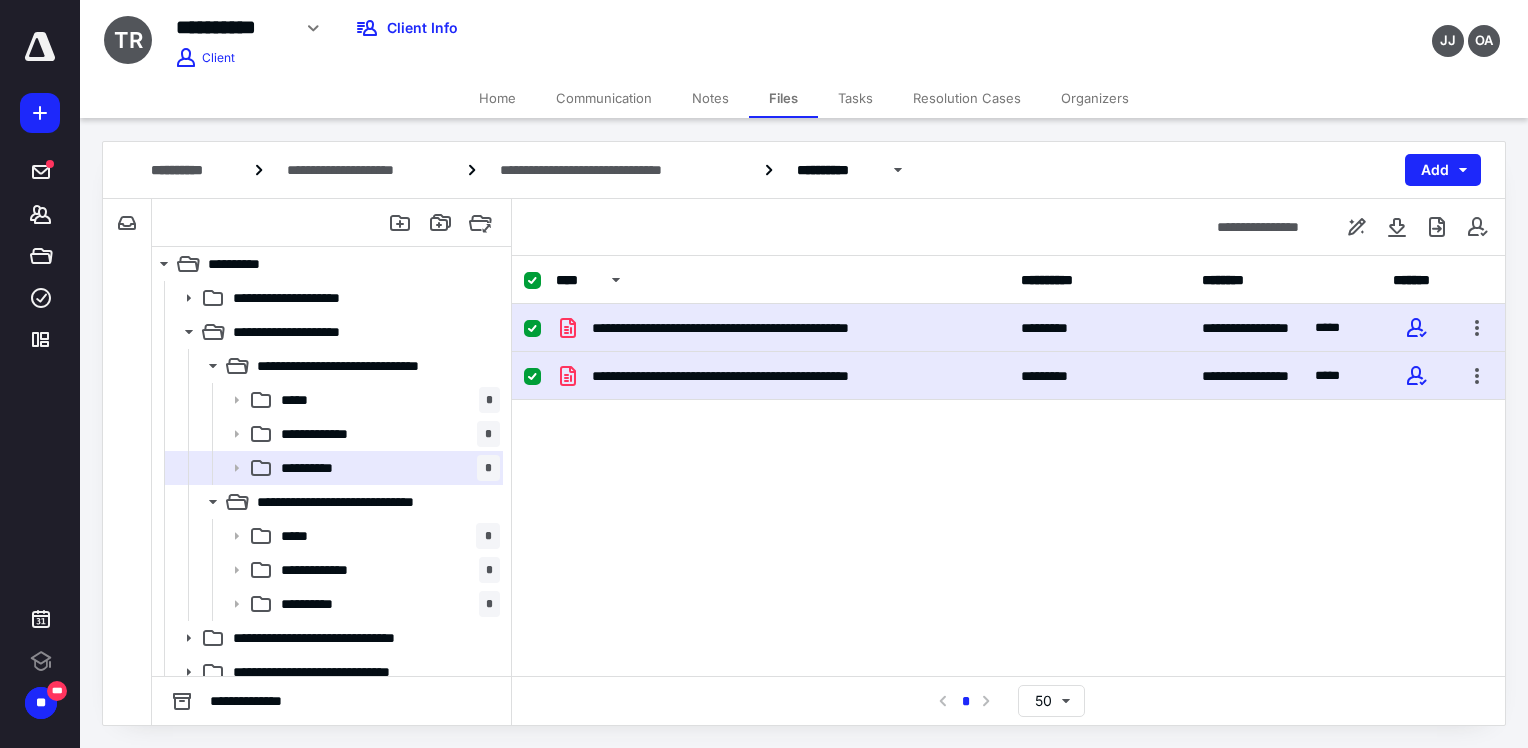 click on "Home" at bounding box center (497, 98) 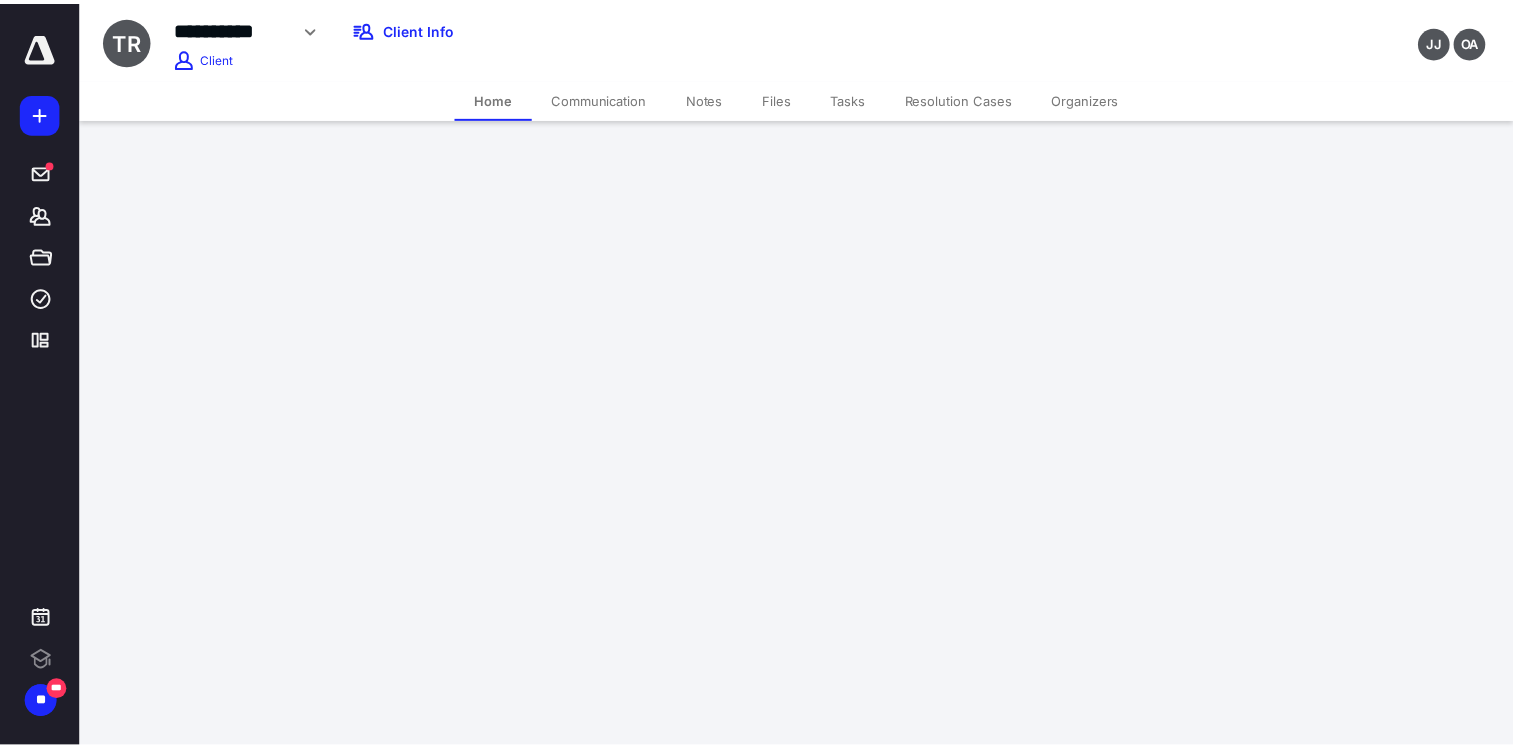 scroll, scrollTop: 0, scrollLeft: 0, axis: both 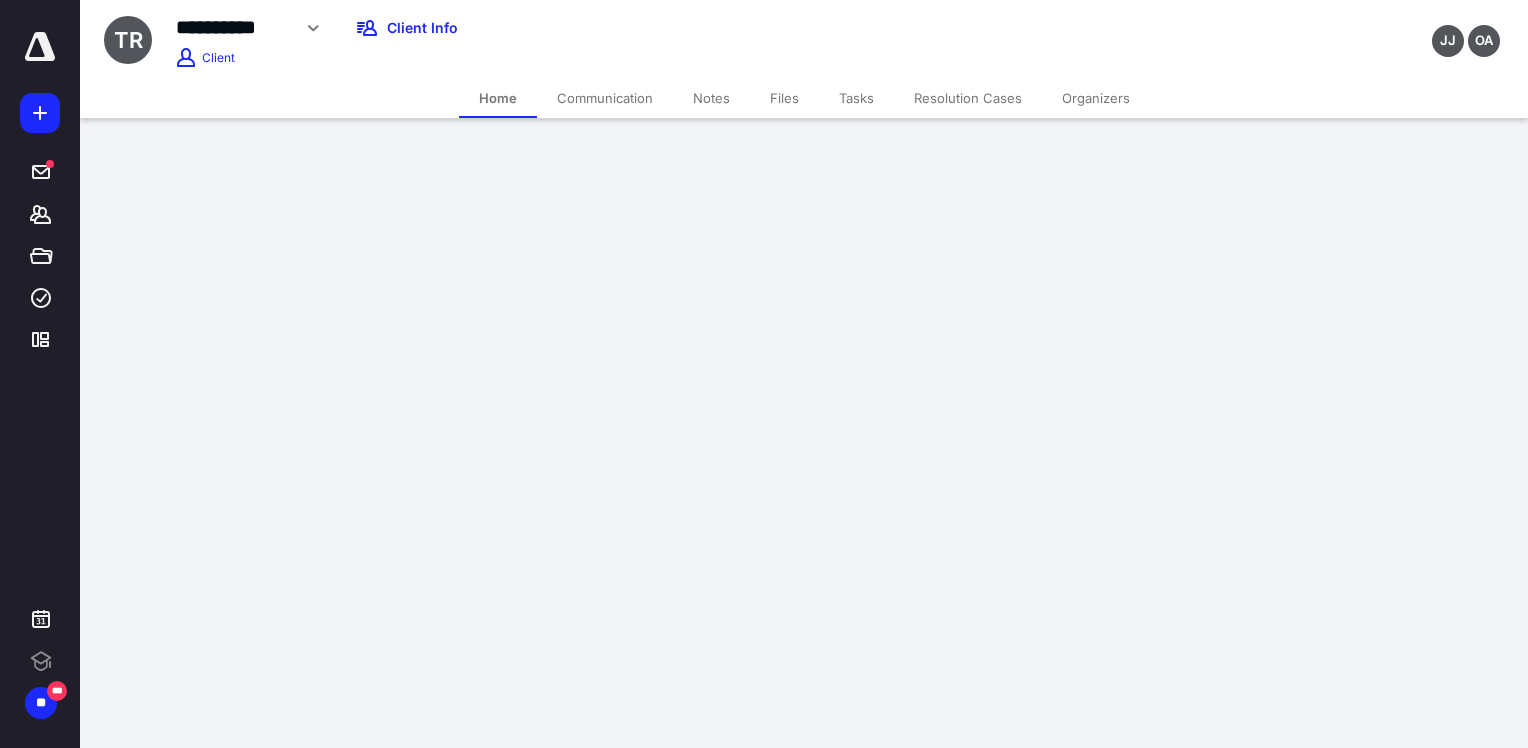 click on "**********" at bounding box center (764, 374) 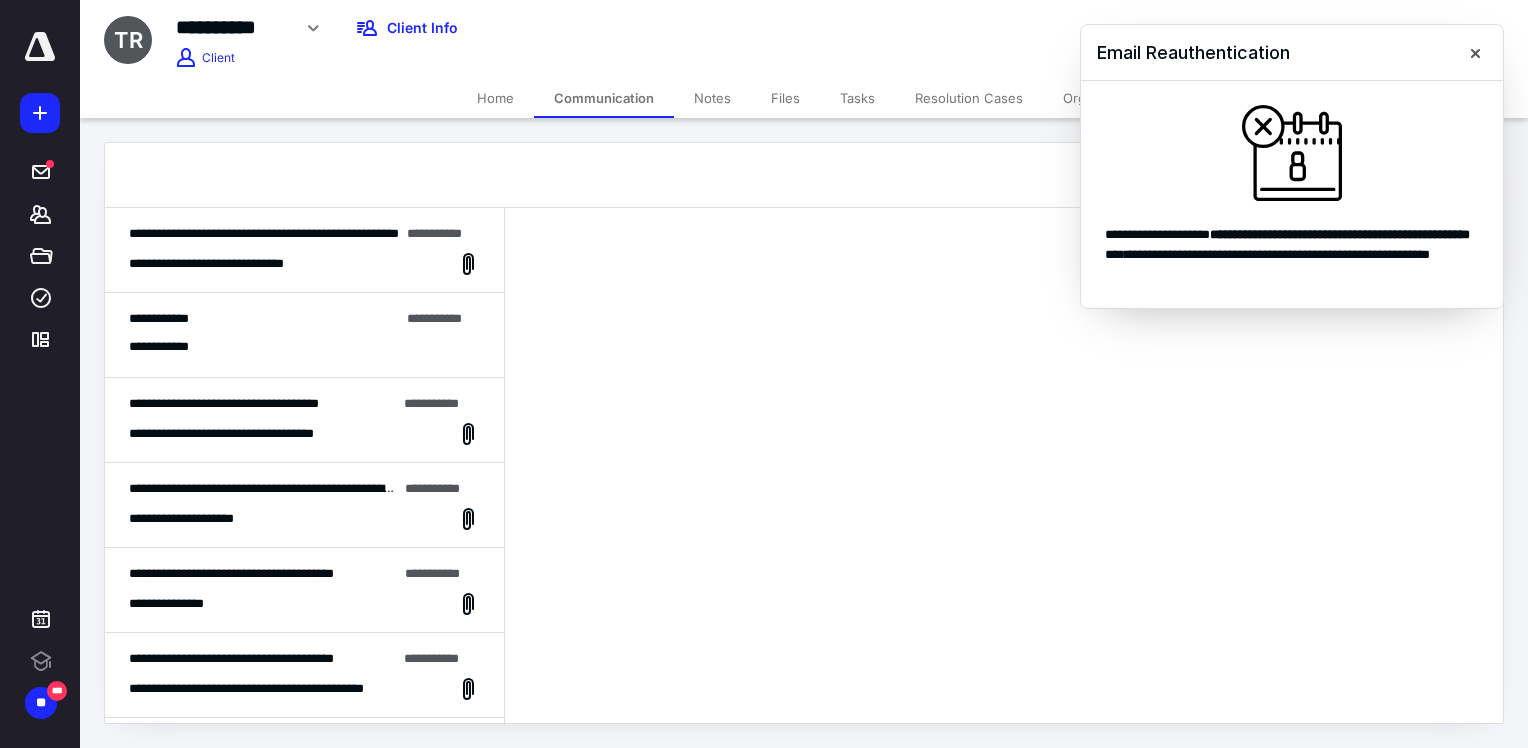 click on "Home" at bounding box center [495, 98] 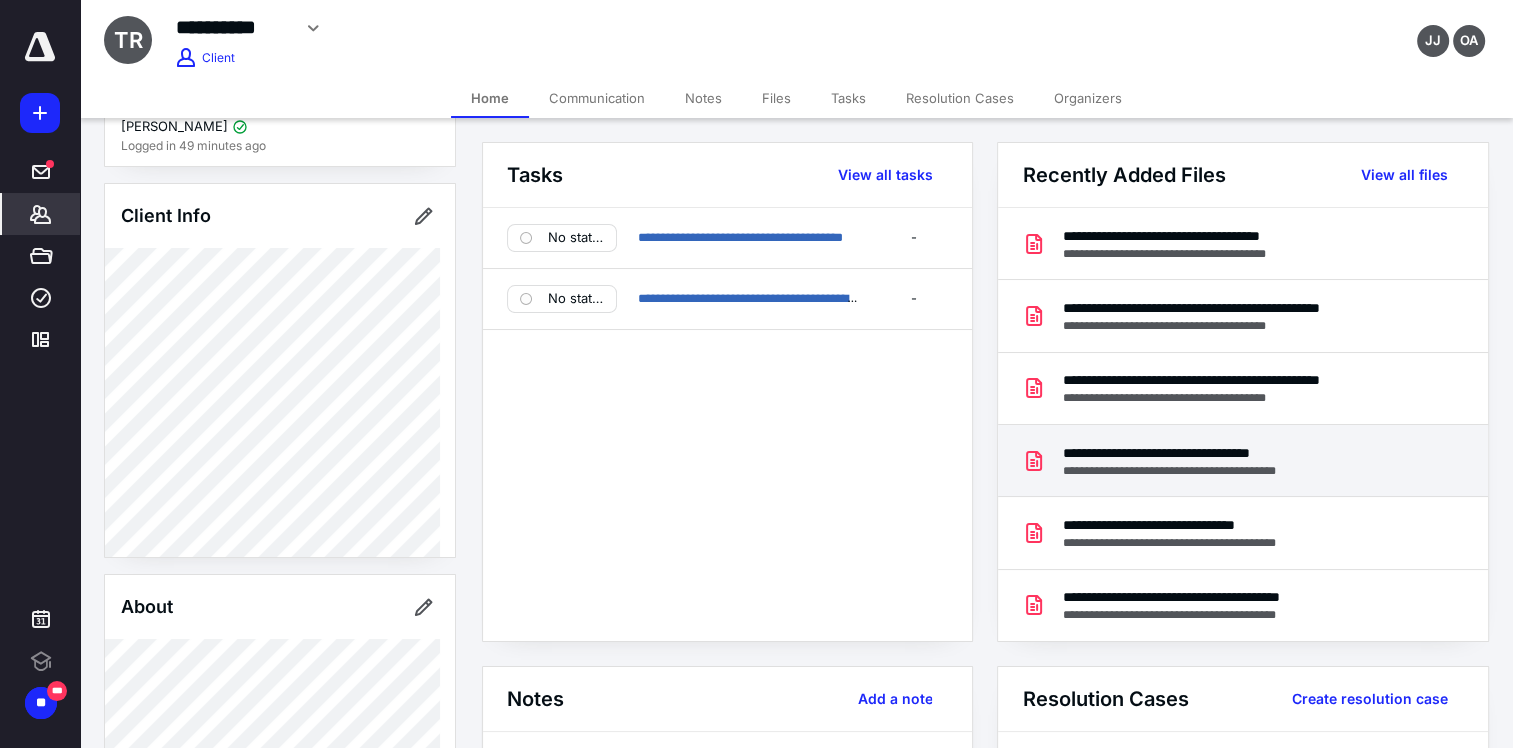 scroll, scrollTop: 100, scrollLeft: 0, axis: vertical 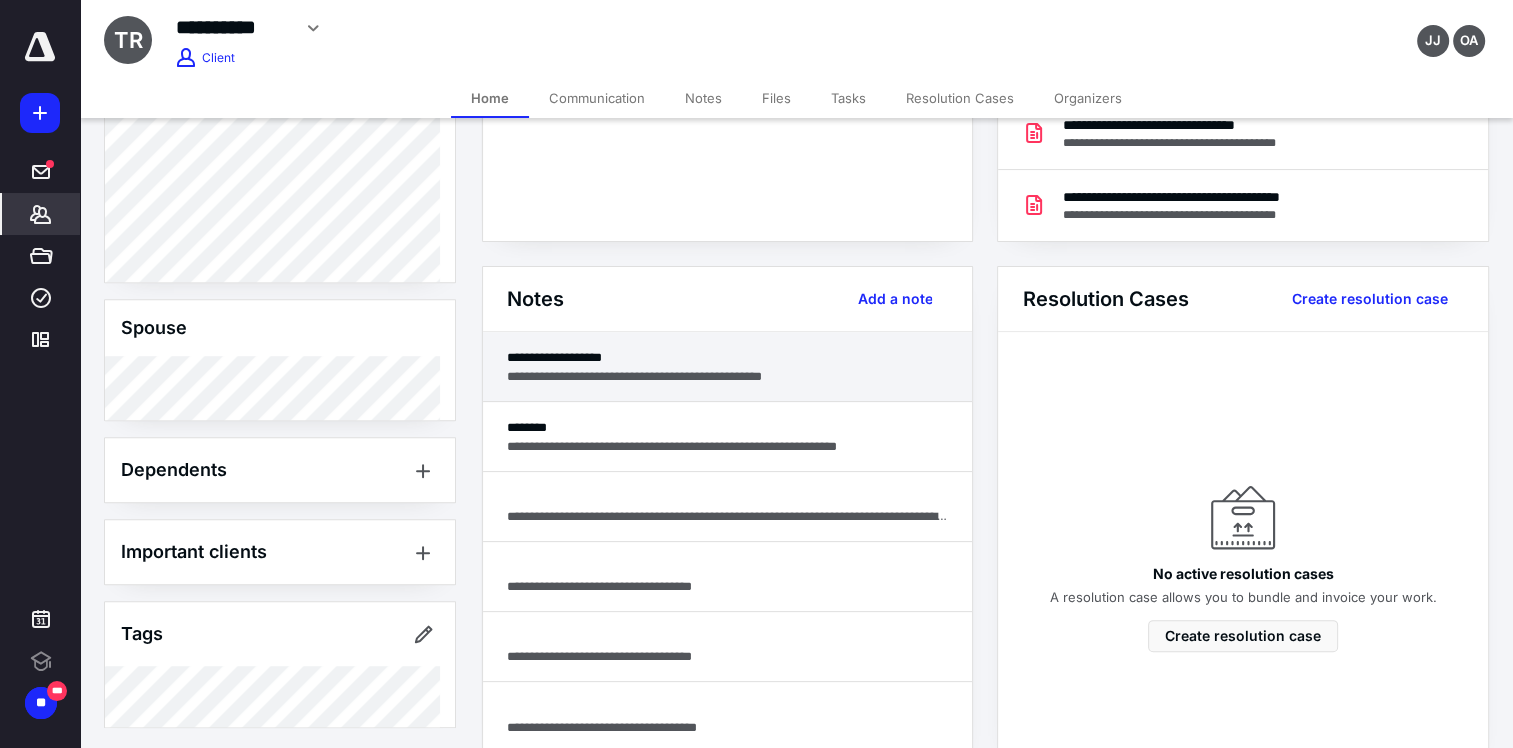 click on "**********" at bounding box center (728, 376) 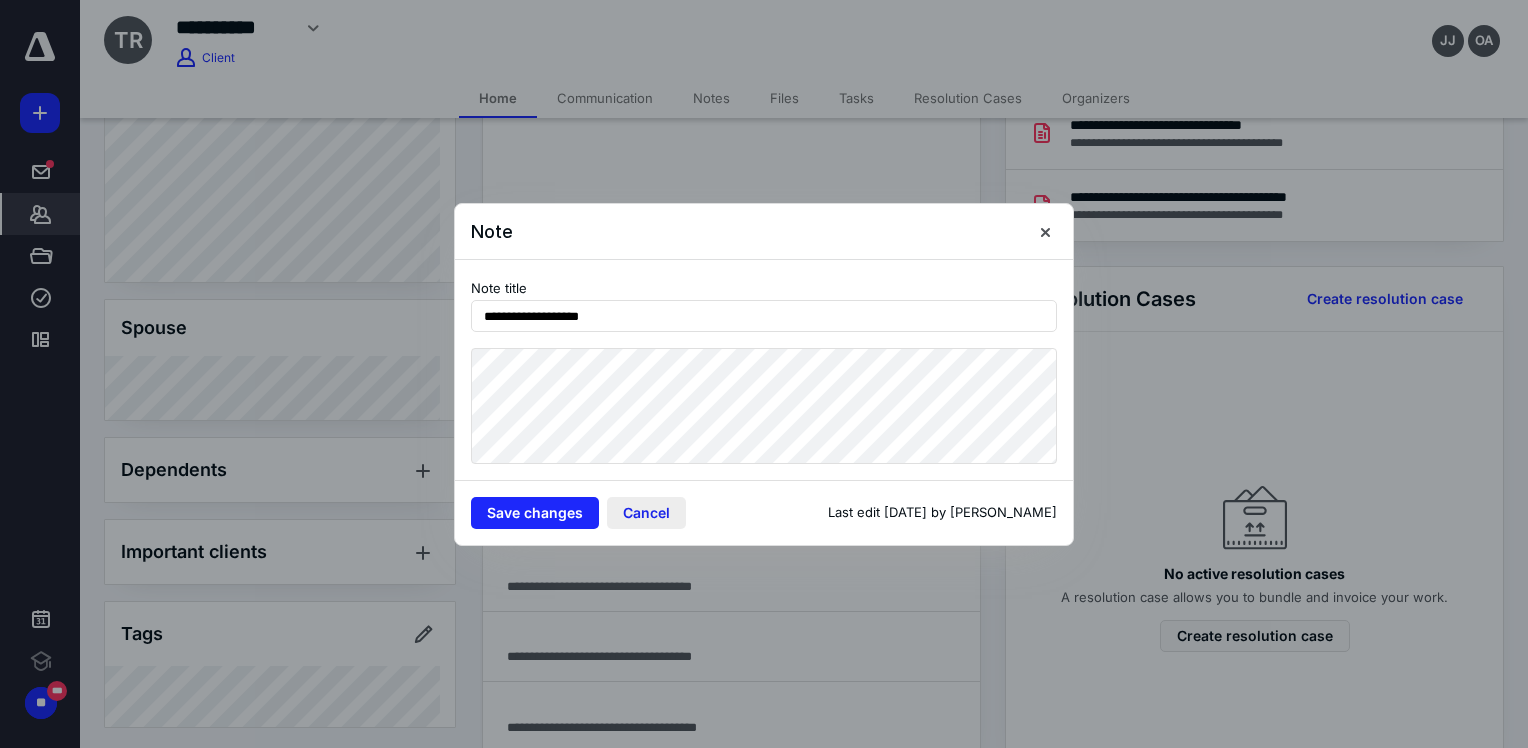 click on "Cancel" at bounding box center (646, 513) 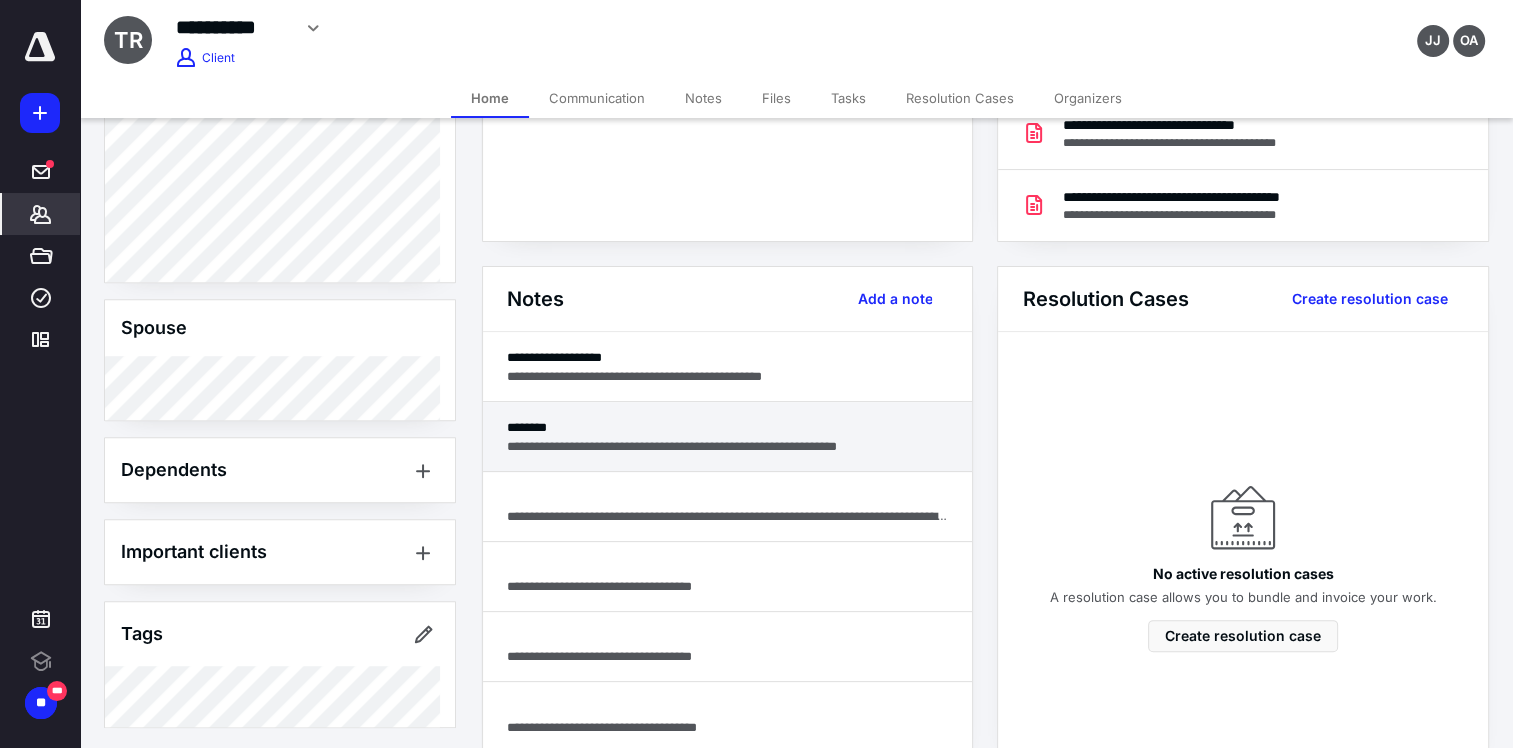 click on "**********" at bounding box center [728, 446] 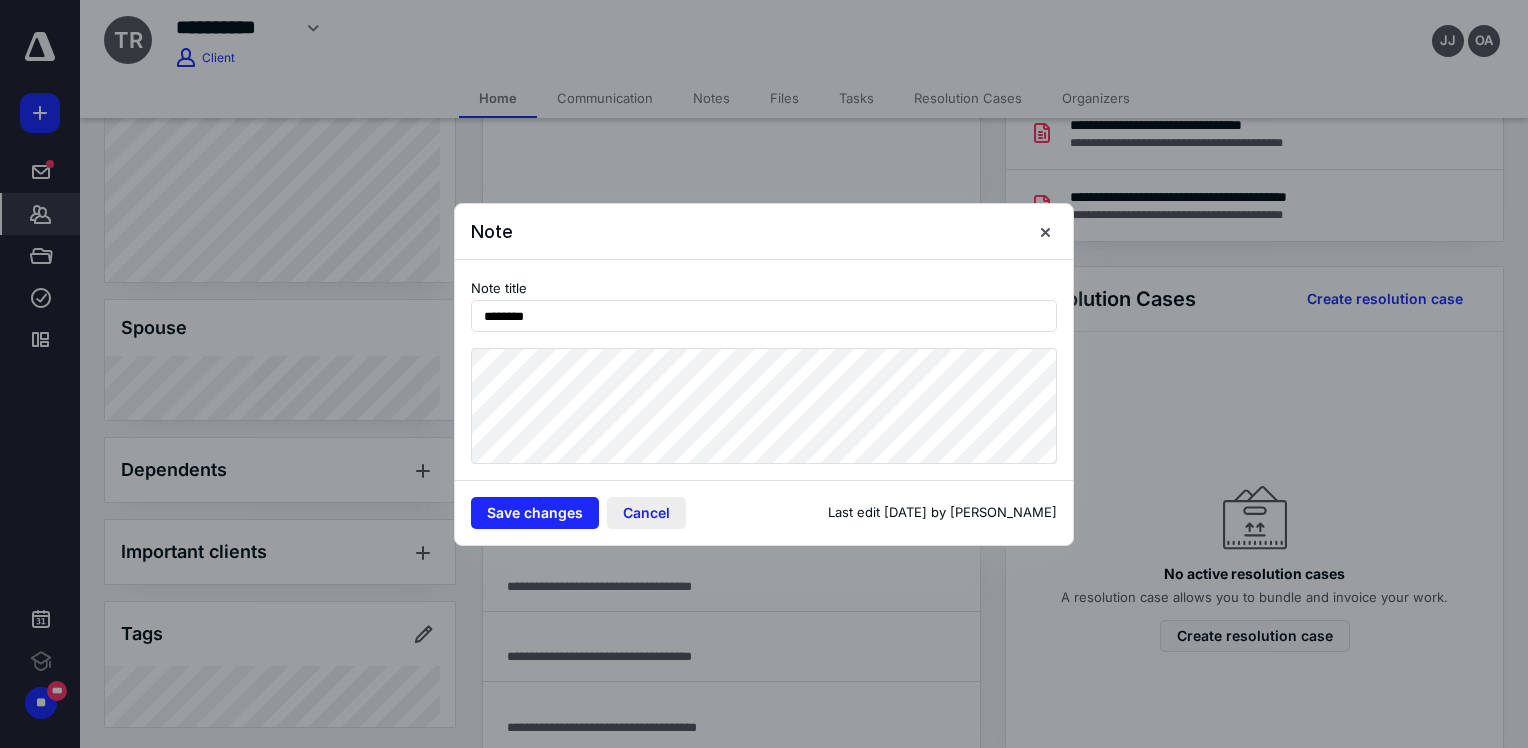 click on "Cancel" at bounding box center (646, 513) 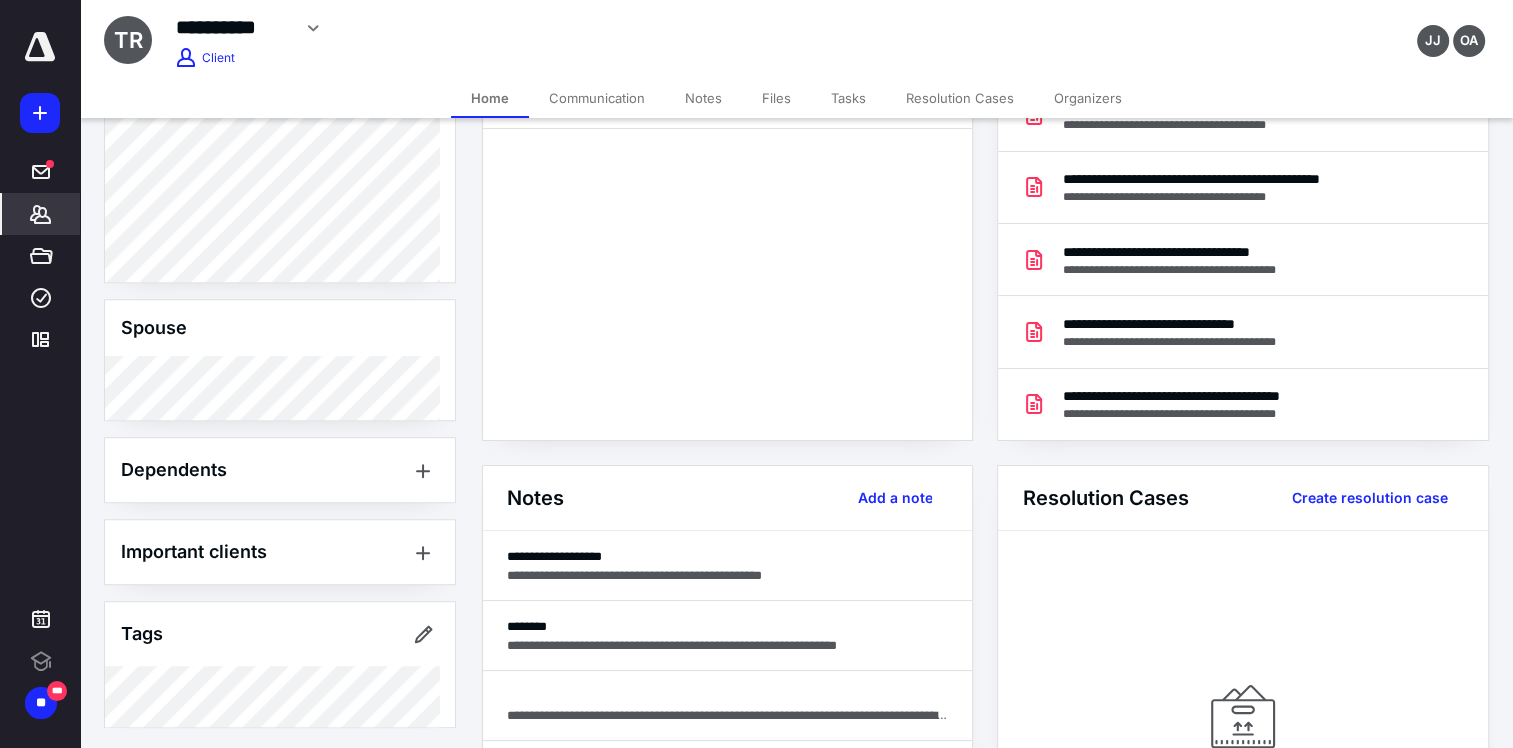 scroll, scrollTop: 200, scrollLeft: 0, axis: vertical 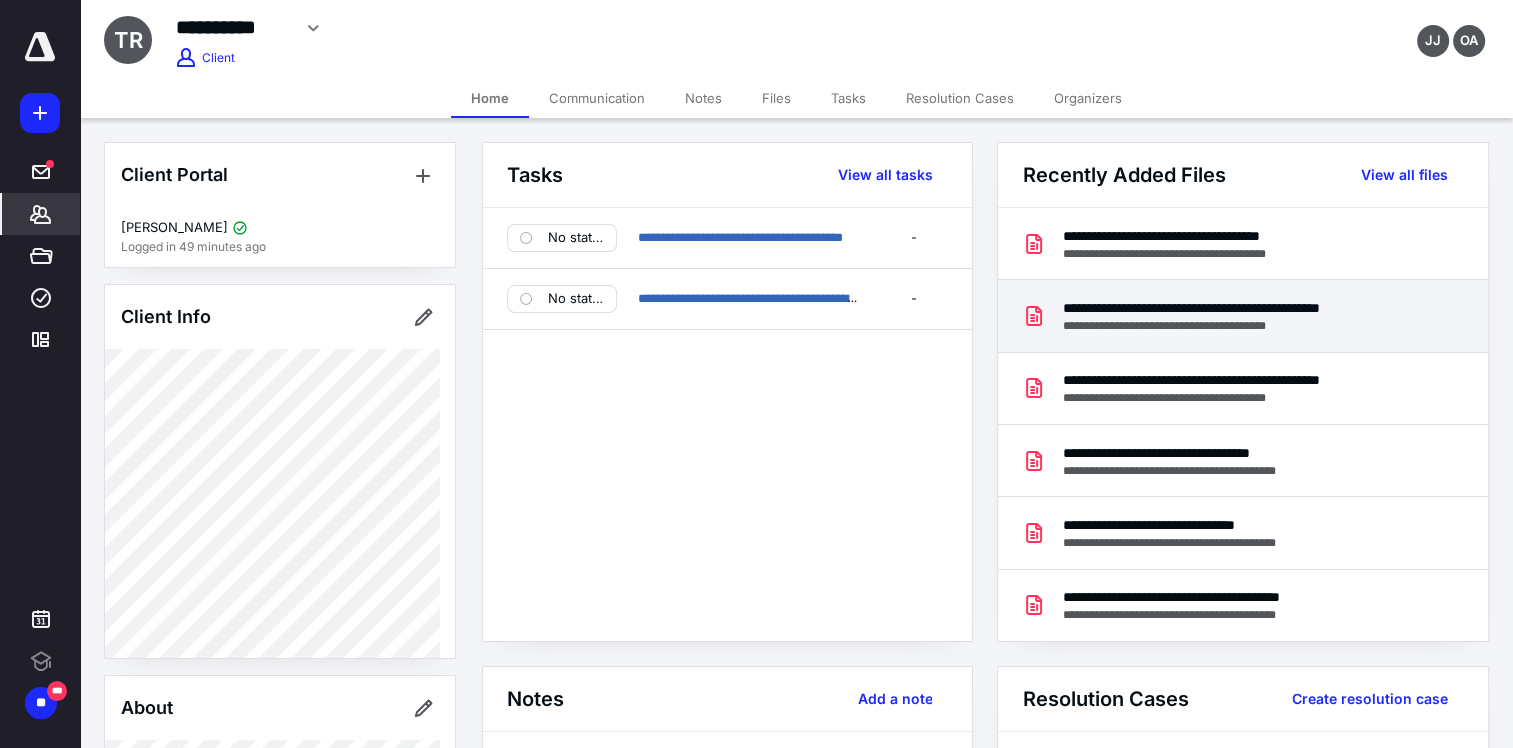click on "**********" at bounding box center (1238, 308) 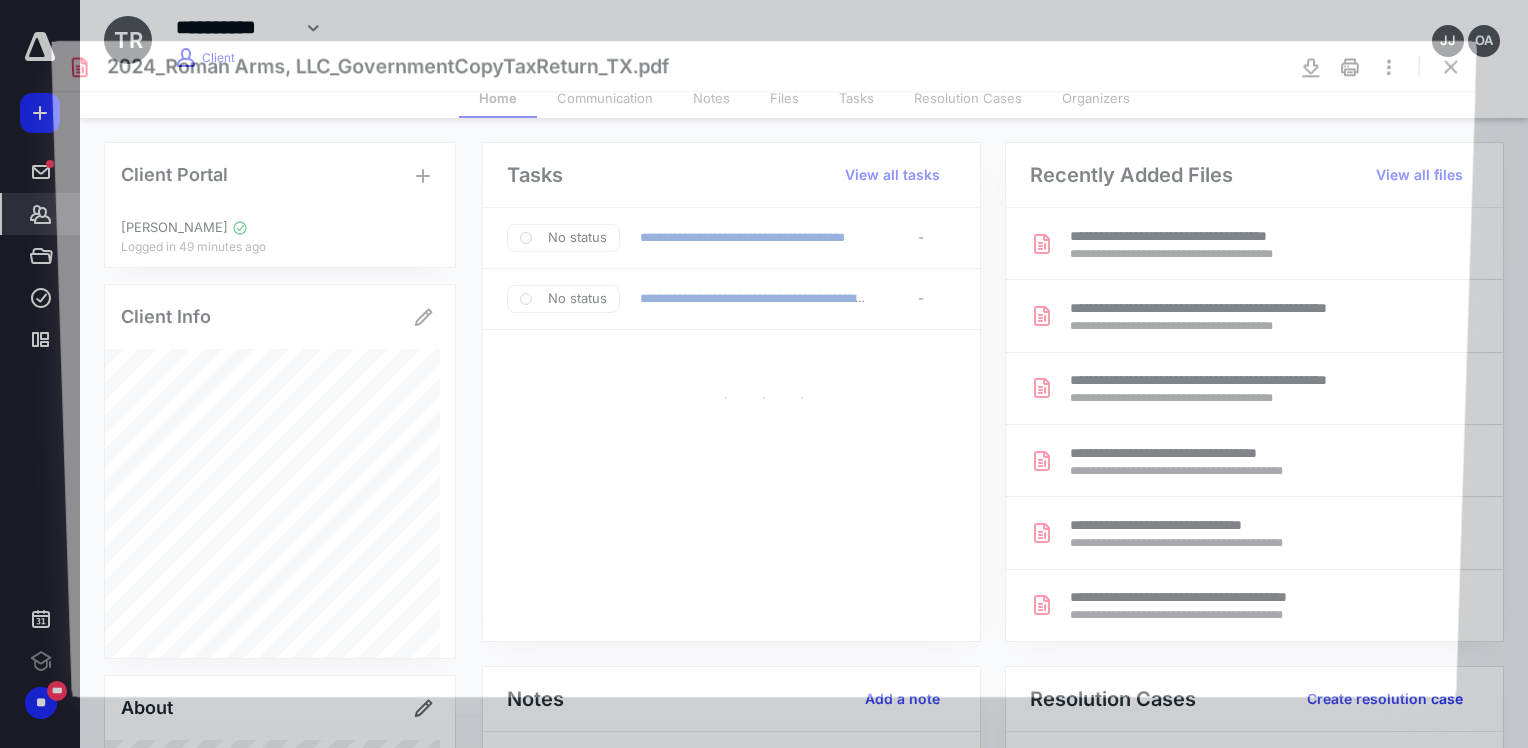 scroll, scrollTop: 0, scrollLeft: 0, axis: both 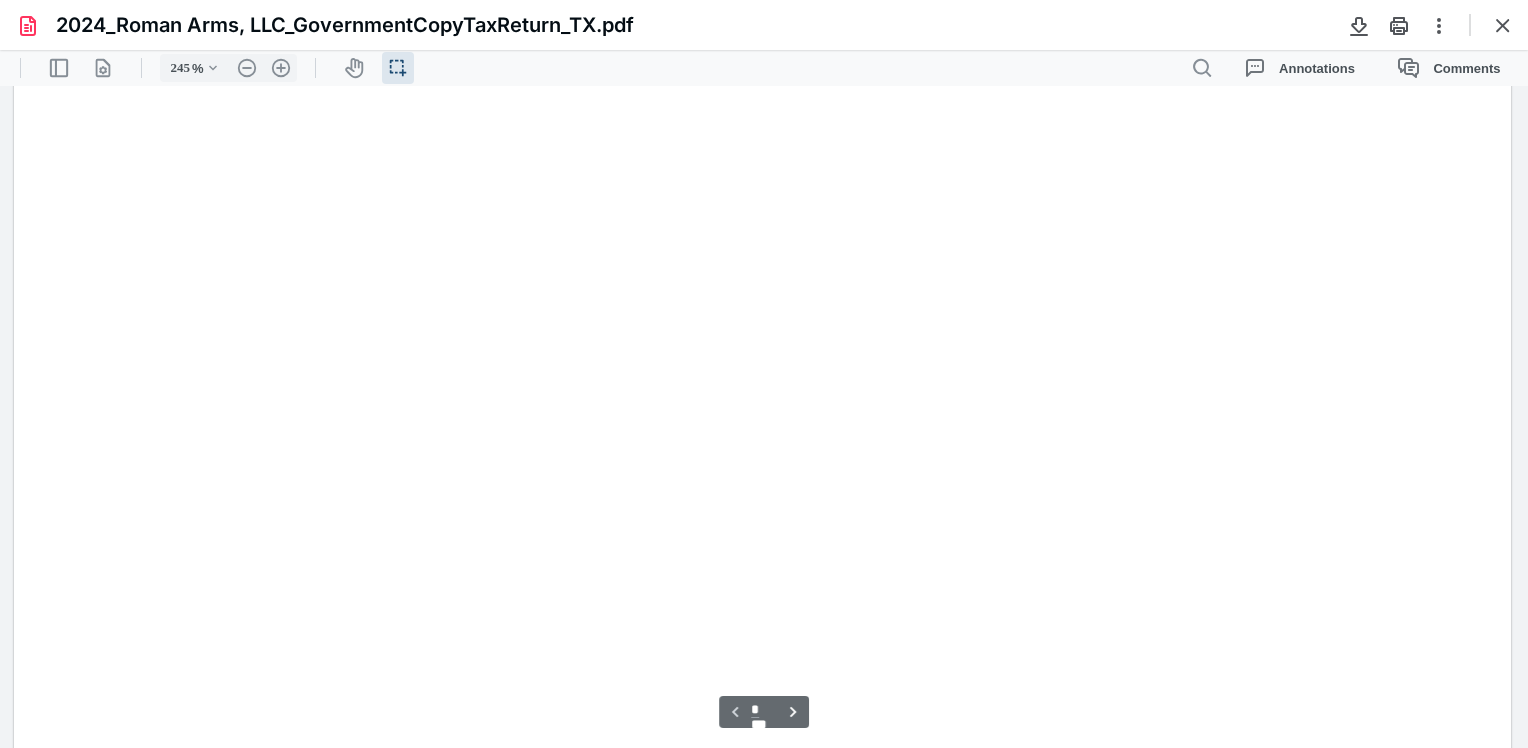 type on "244" 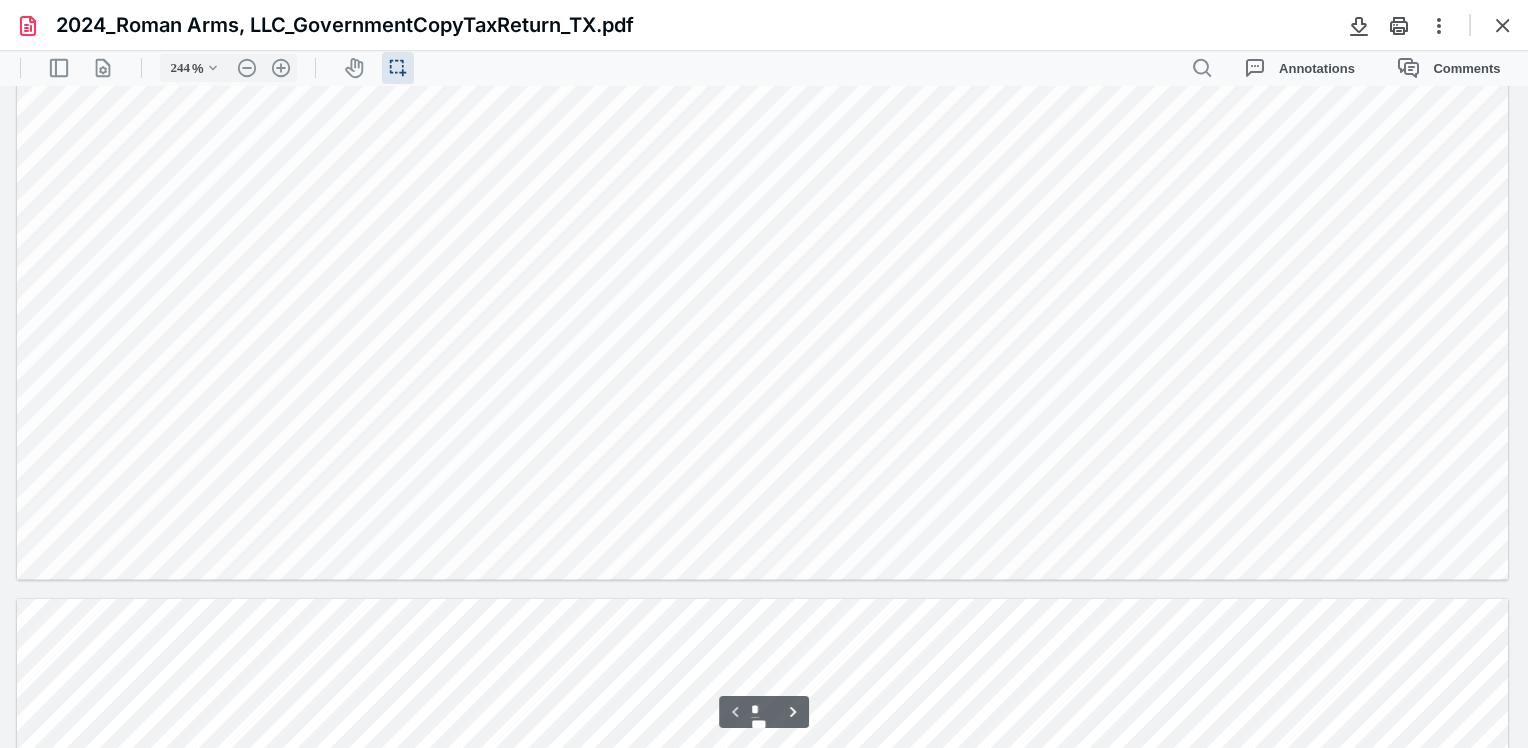type on "*" 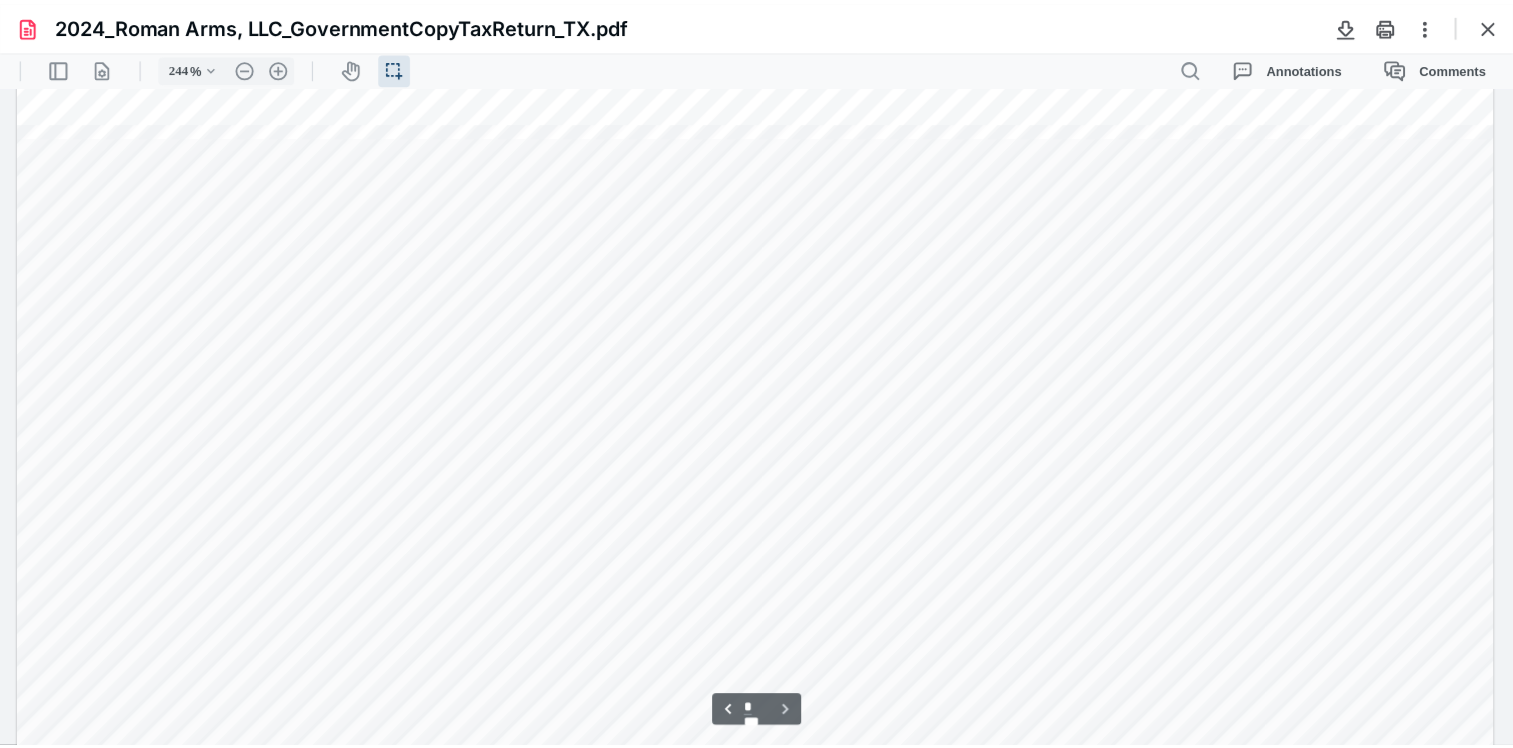 scroll, scrollTop: 2036, scrollLeft: 0, axis: vertical 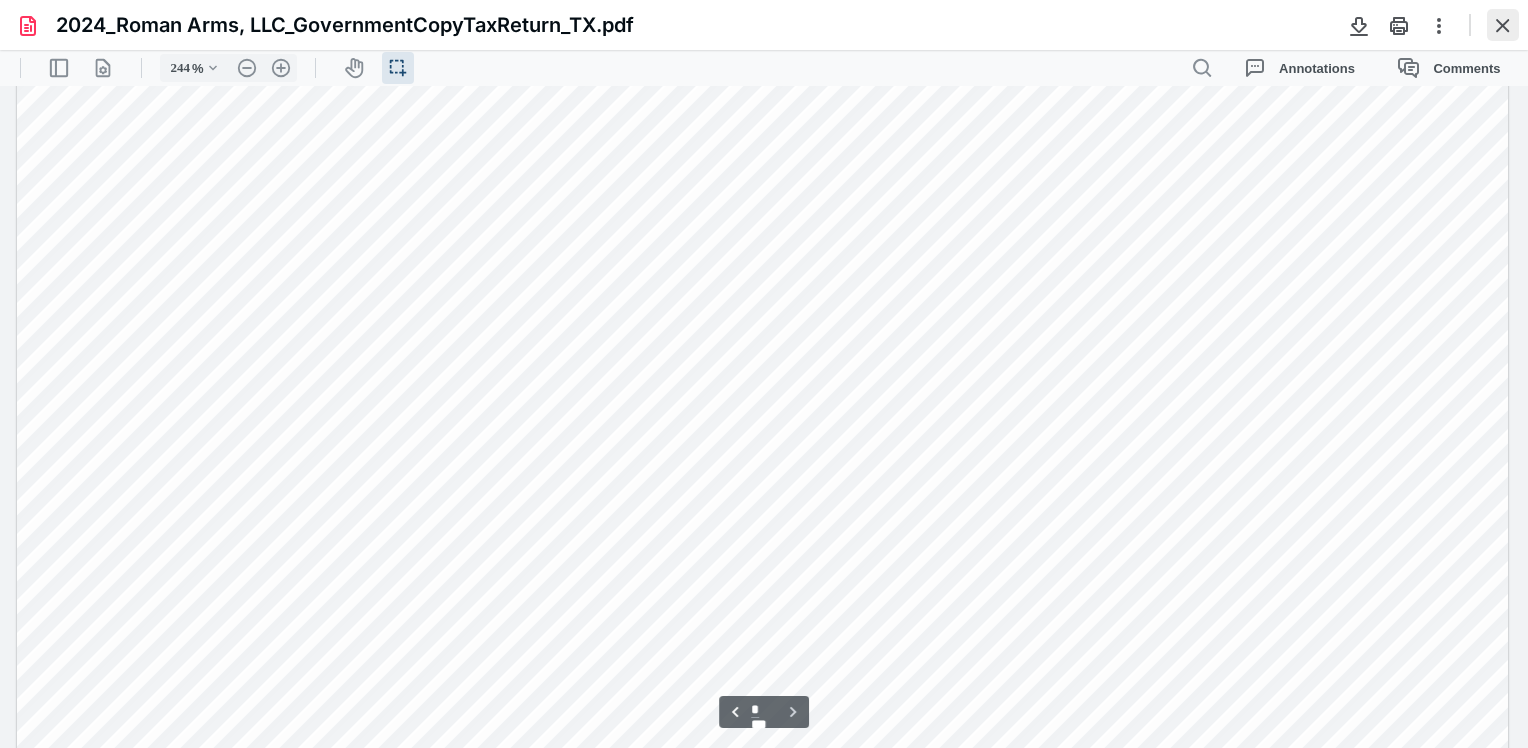 click at bounding box center [1503, 25] 